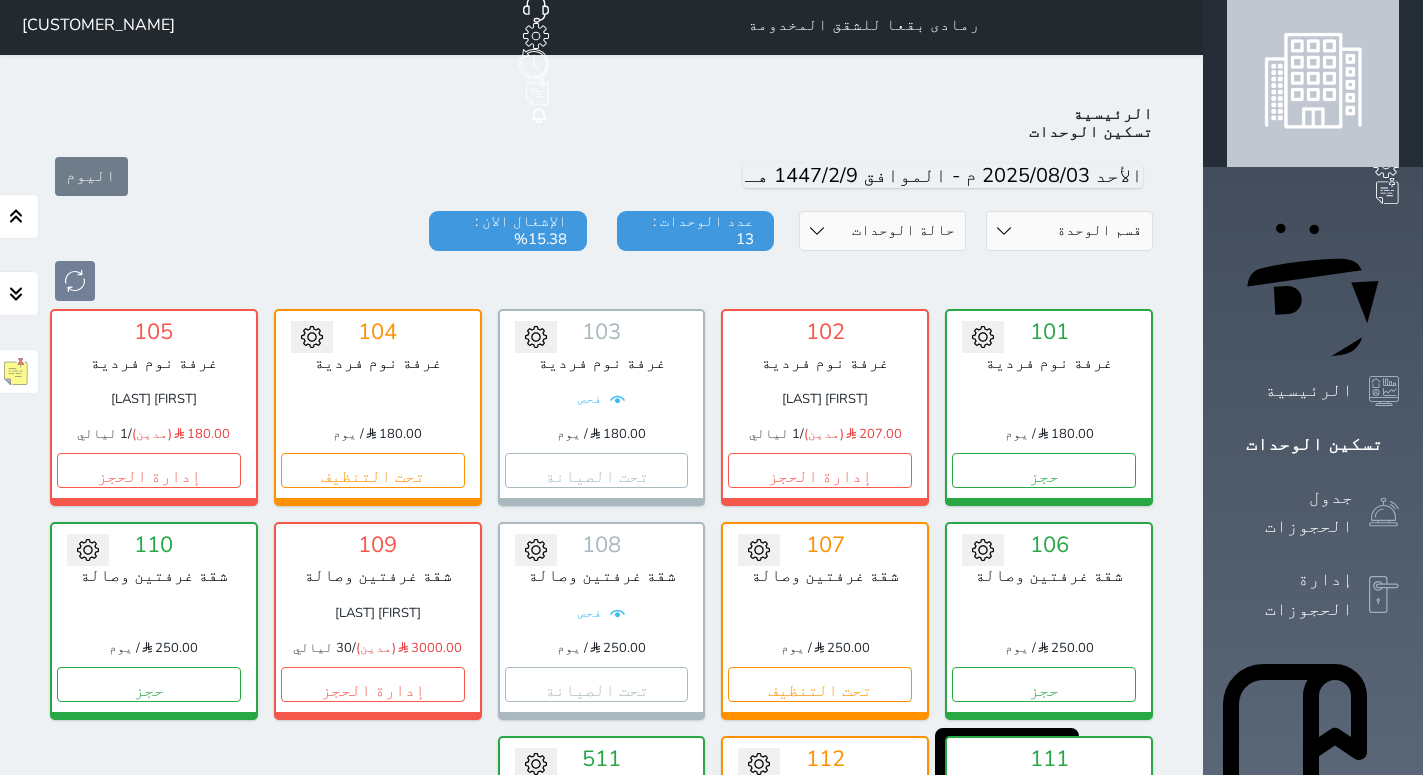 scroll, scrollTop: 0, scrollLeft: 0, axis: both 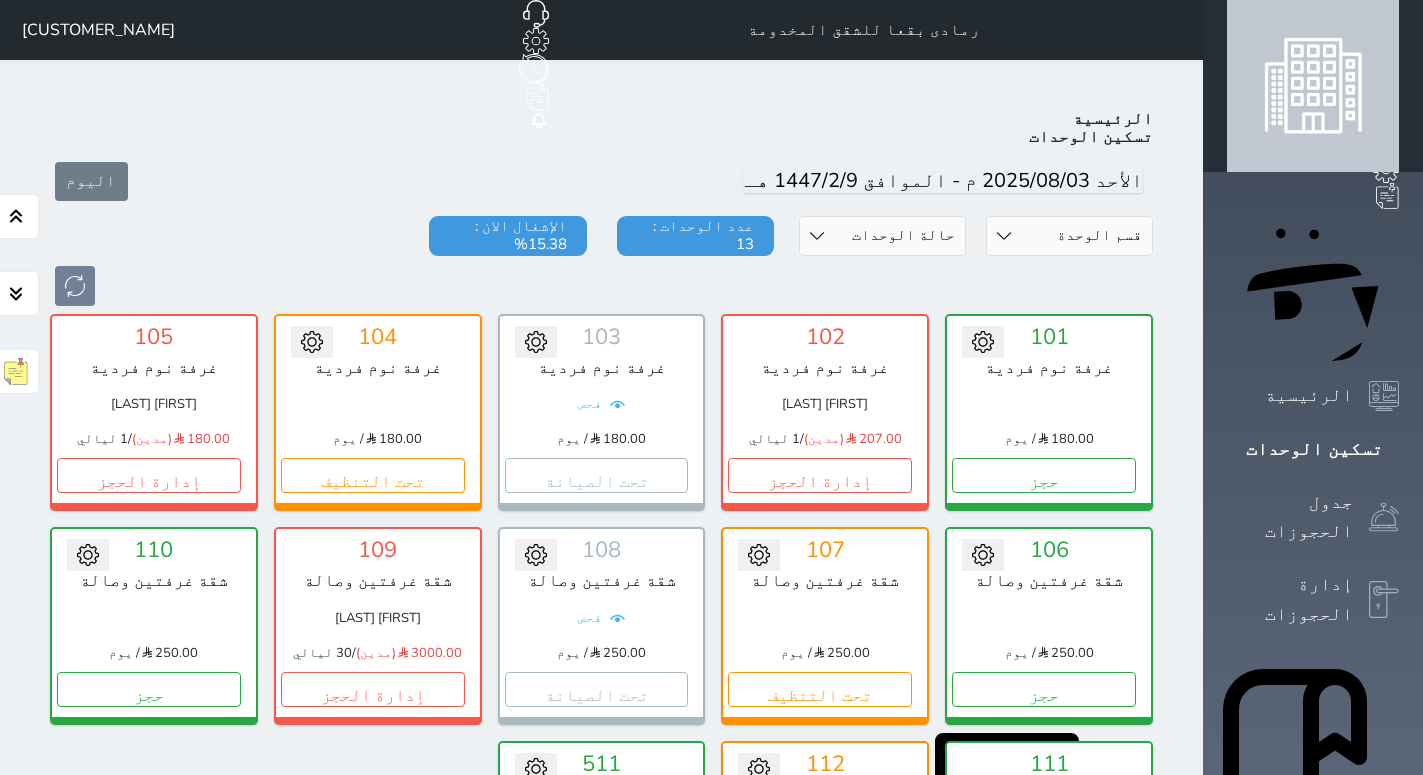 click 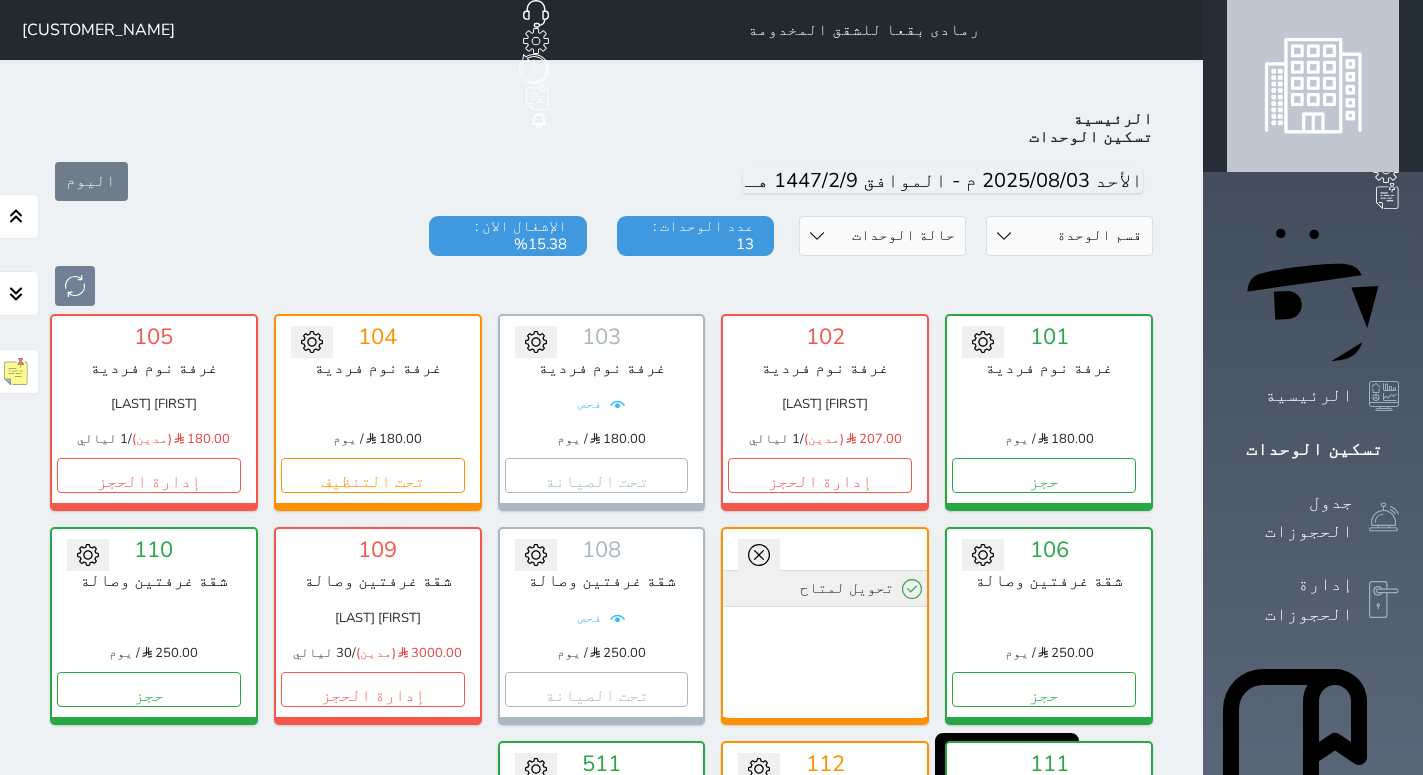 click on "تحويل لمتاح" at bounding box center [825, 588] 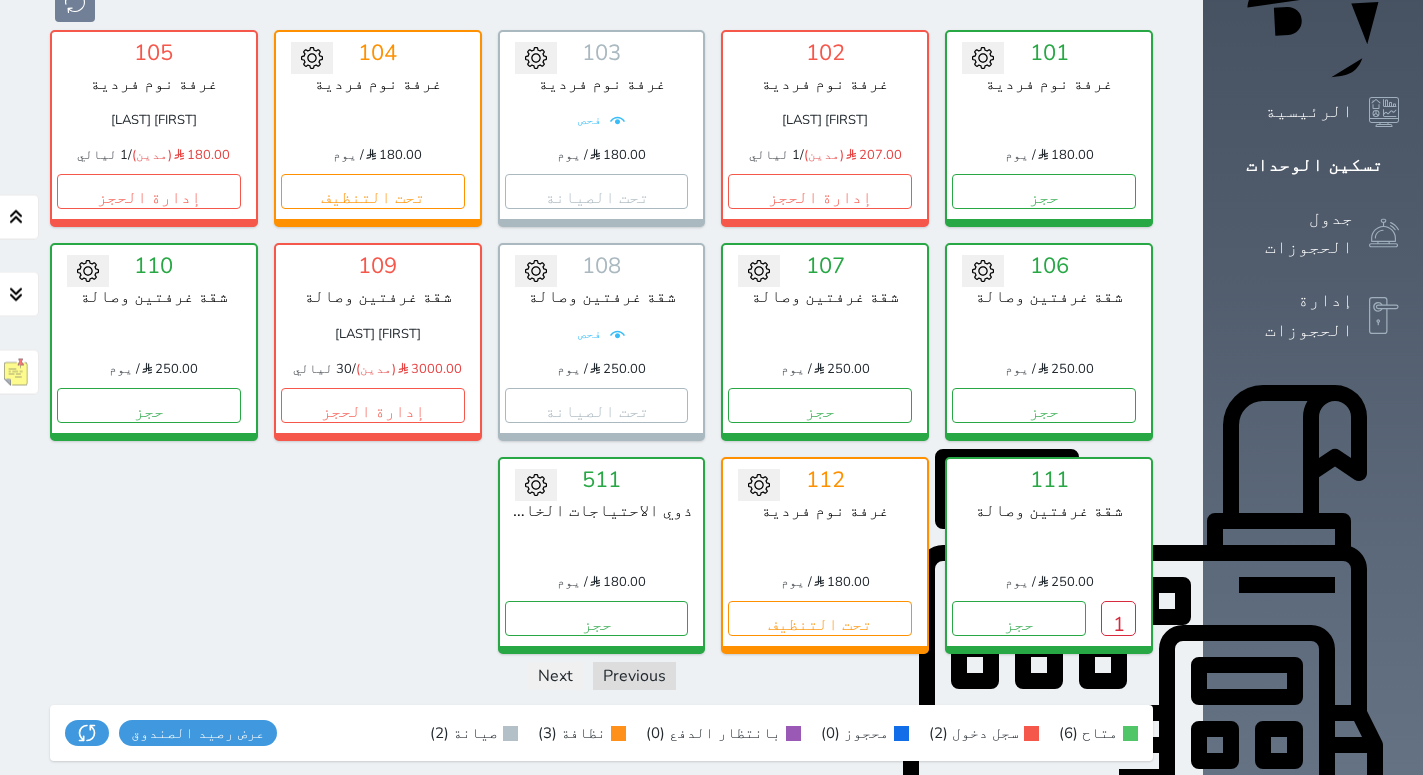 scroll, scrollTop: 306, scrollLeft: 0, axis: vertical 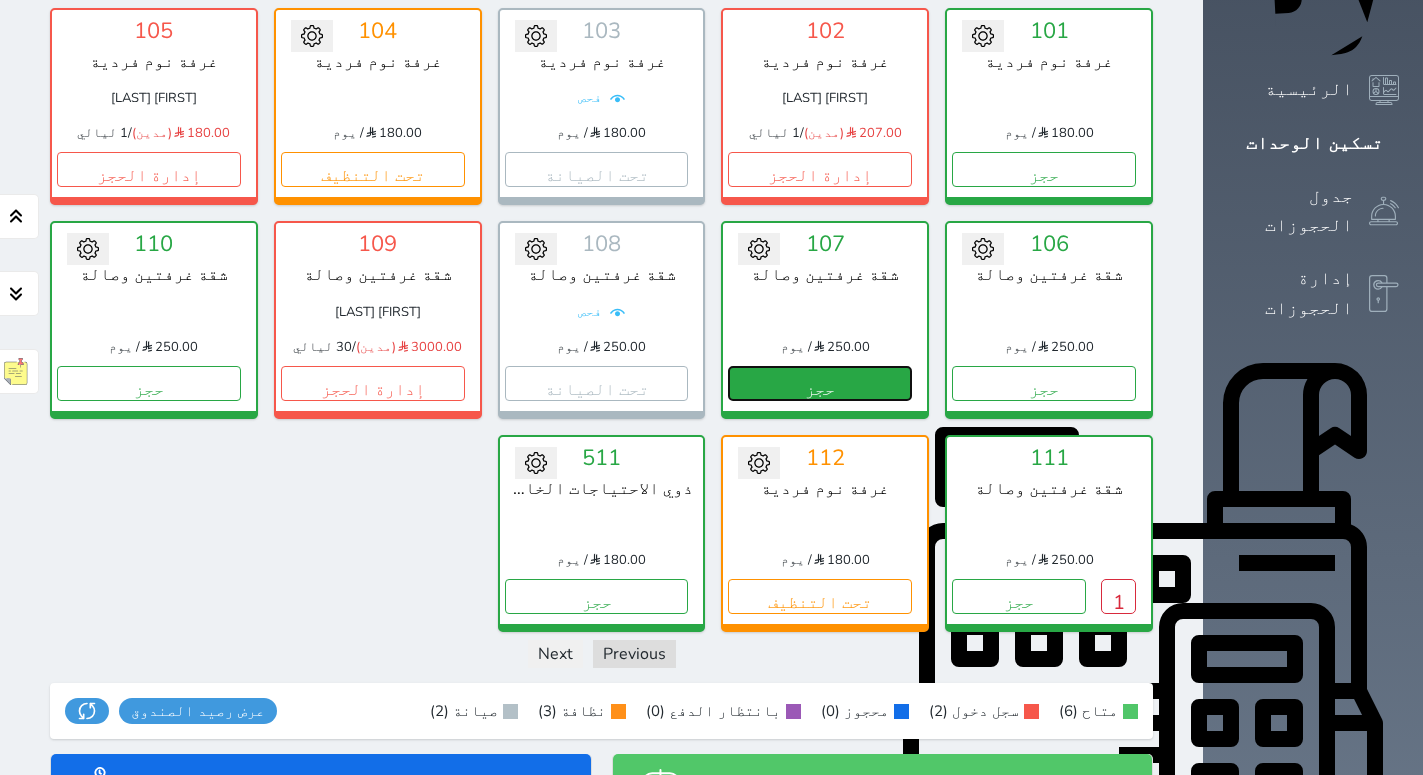click on "حجز" at bounding box center [820, 383] 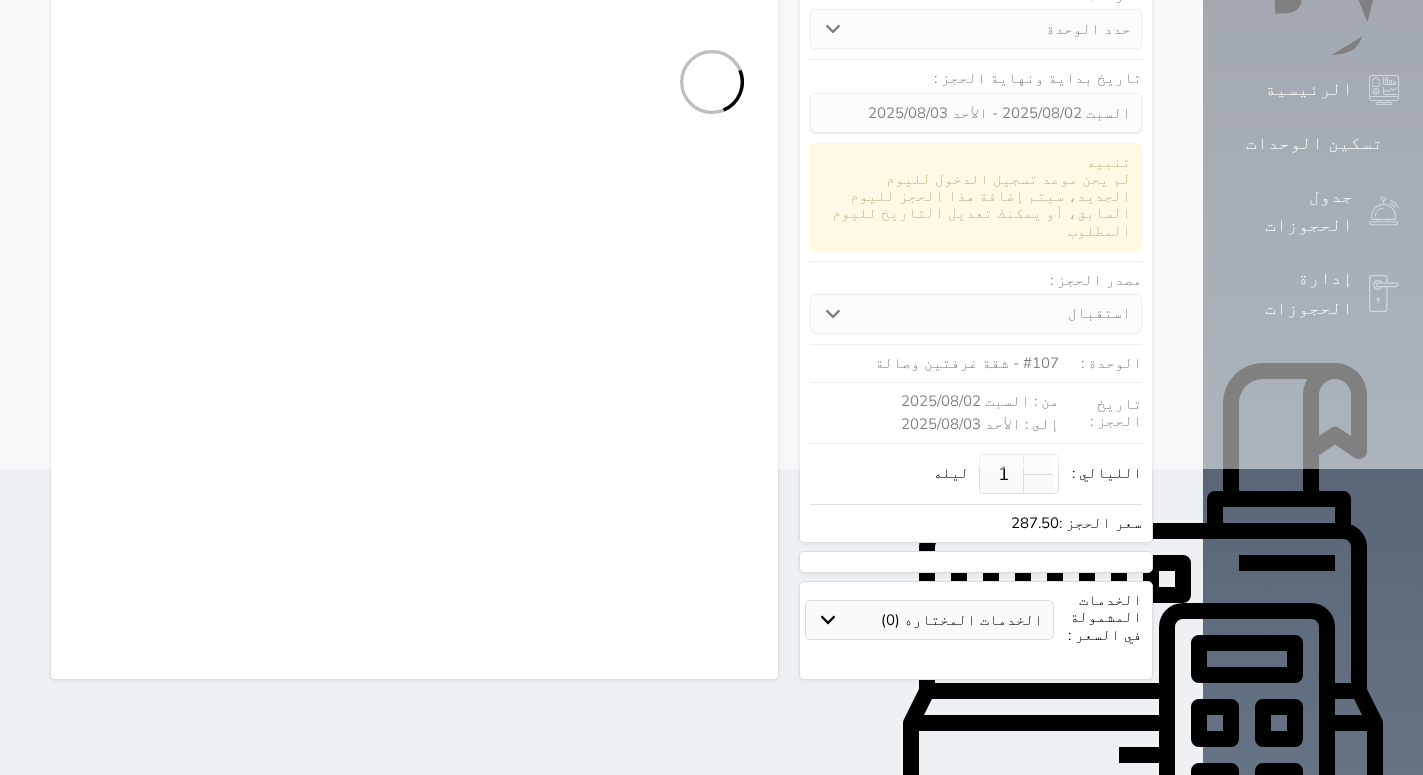 select 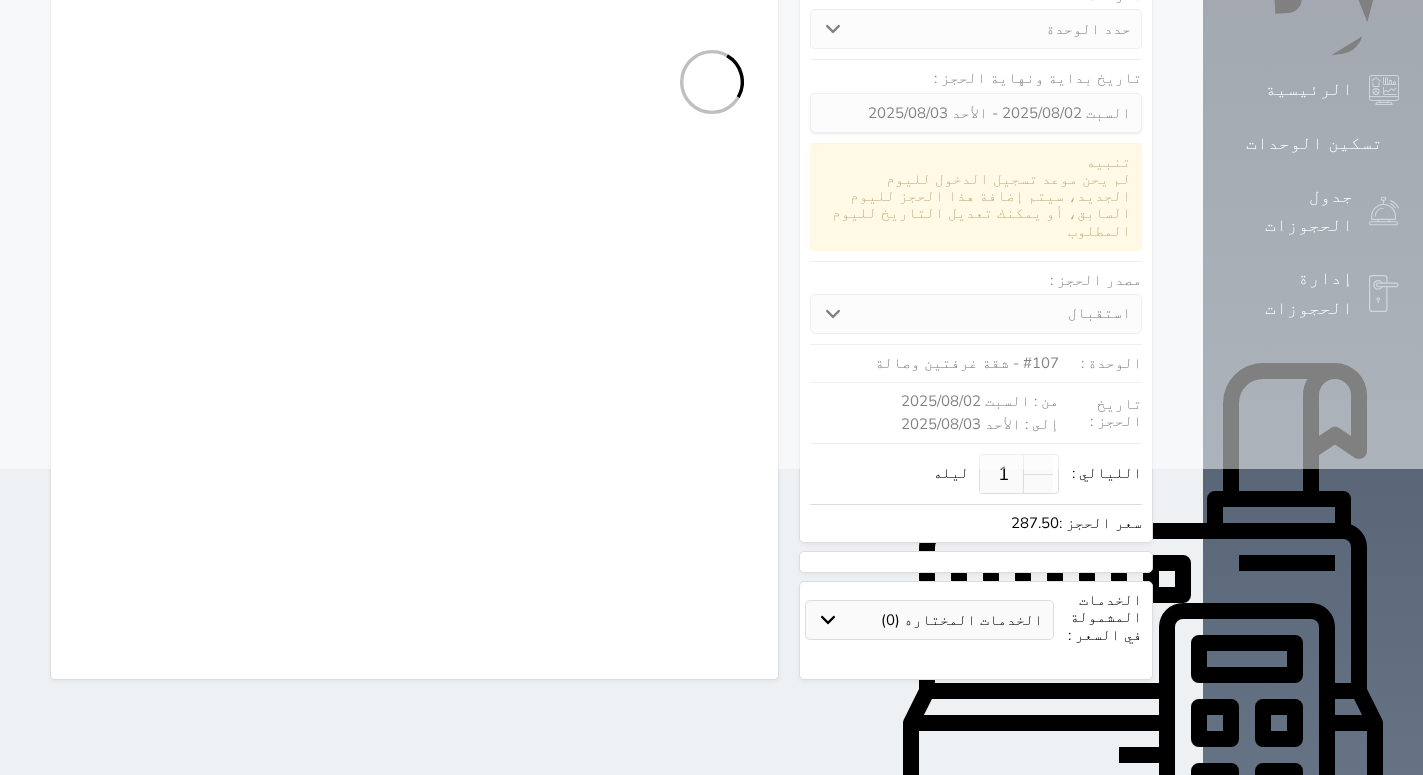scroll, scrollTop: 0, scrollLeft: 0, axis: both 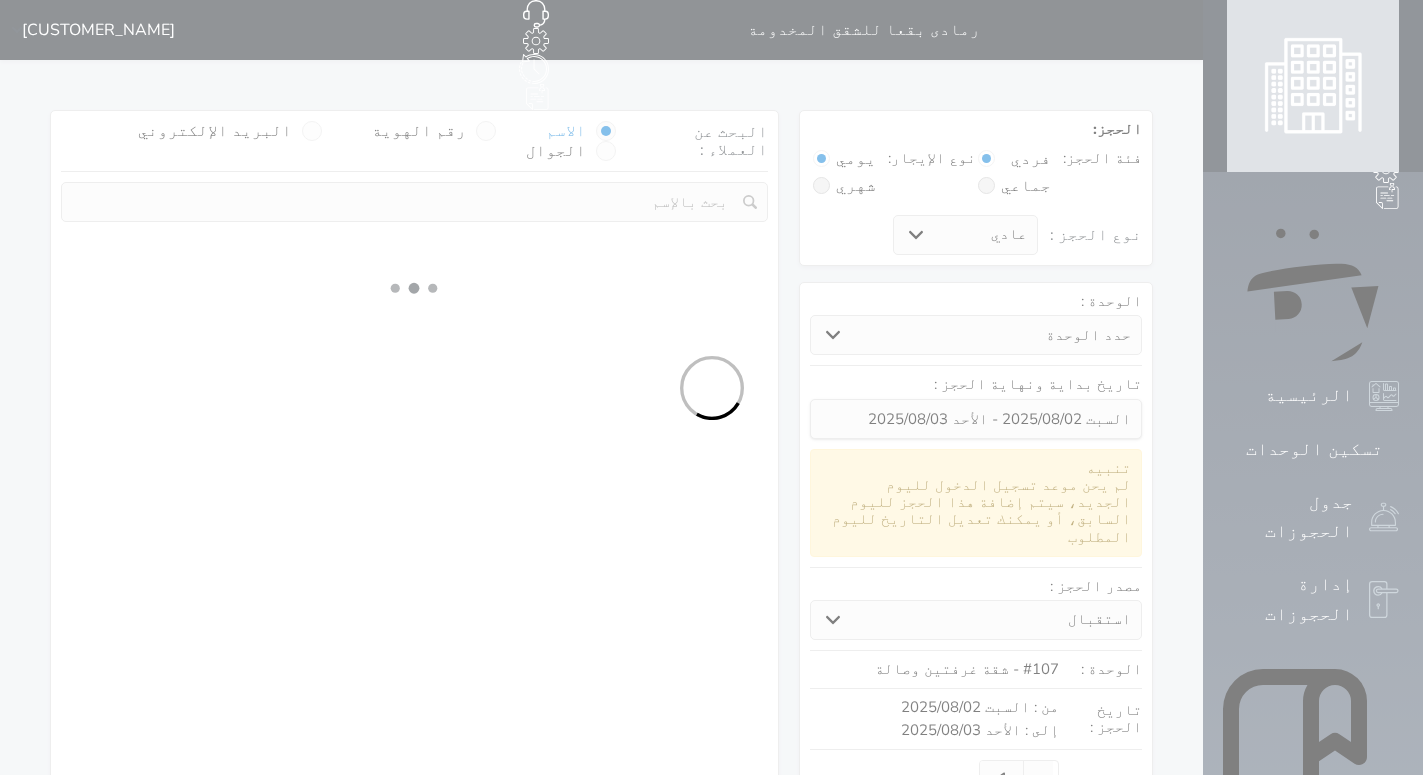 select on "1" 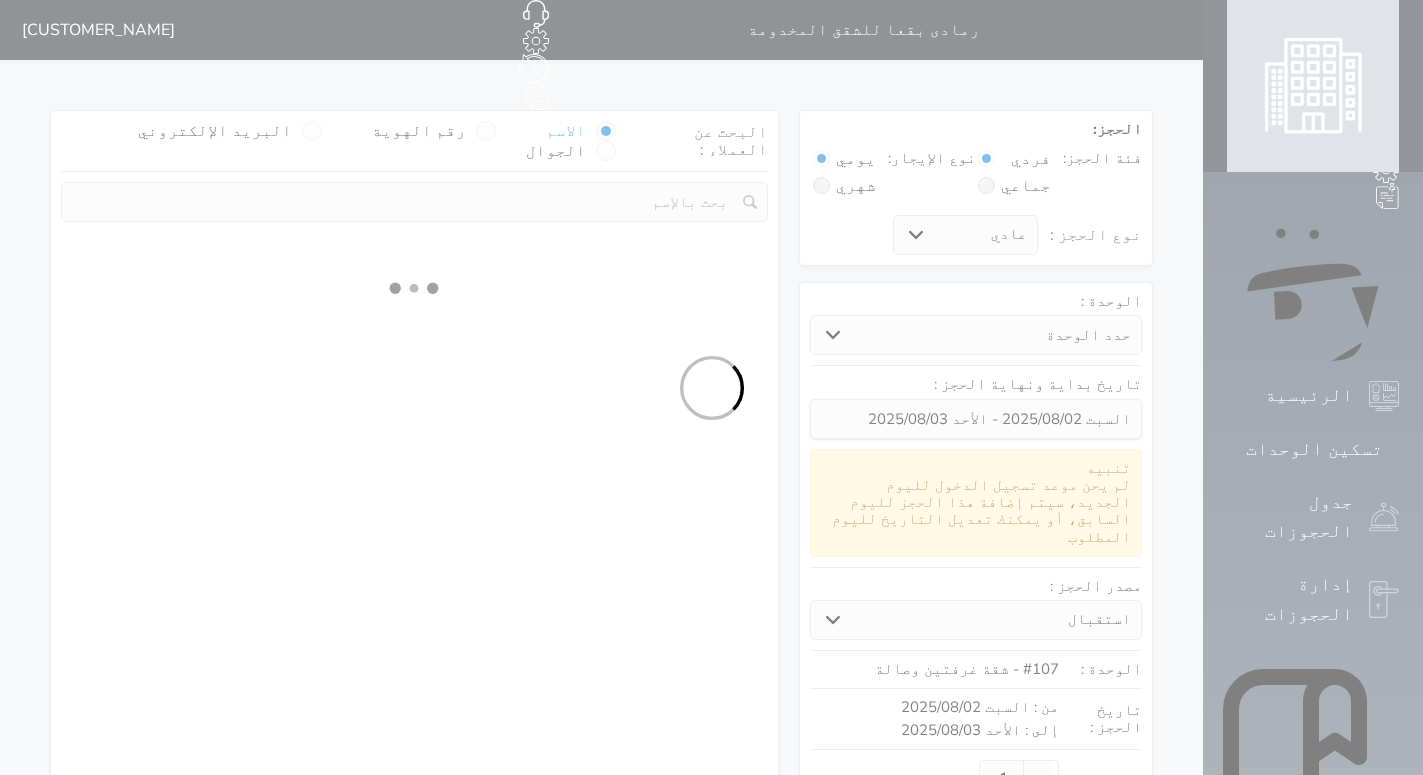 select on "113" 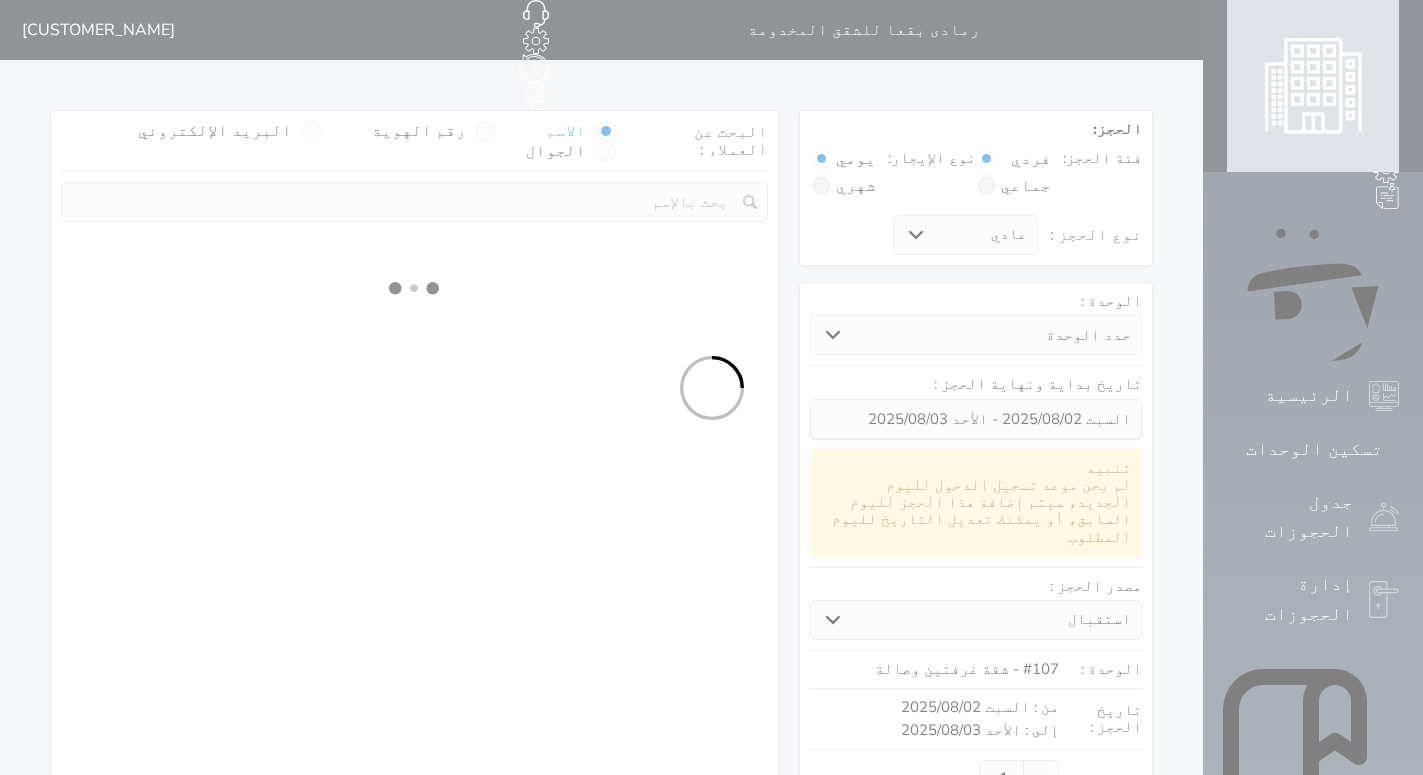 select on "1" 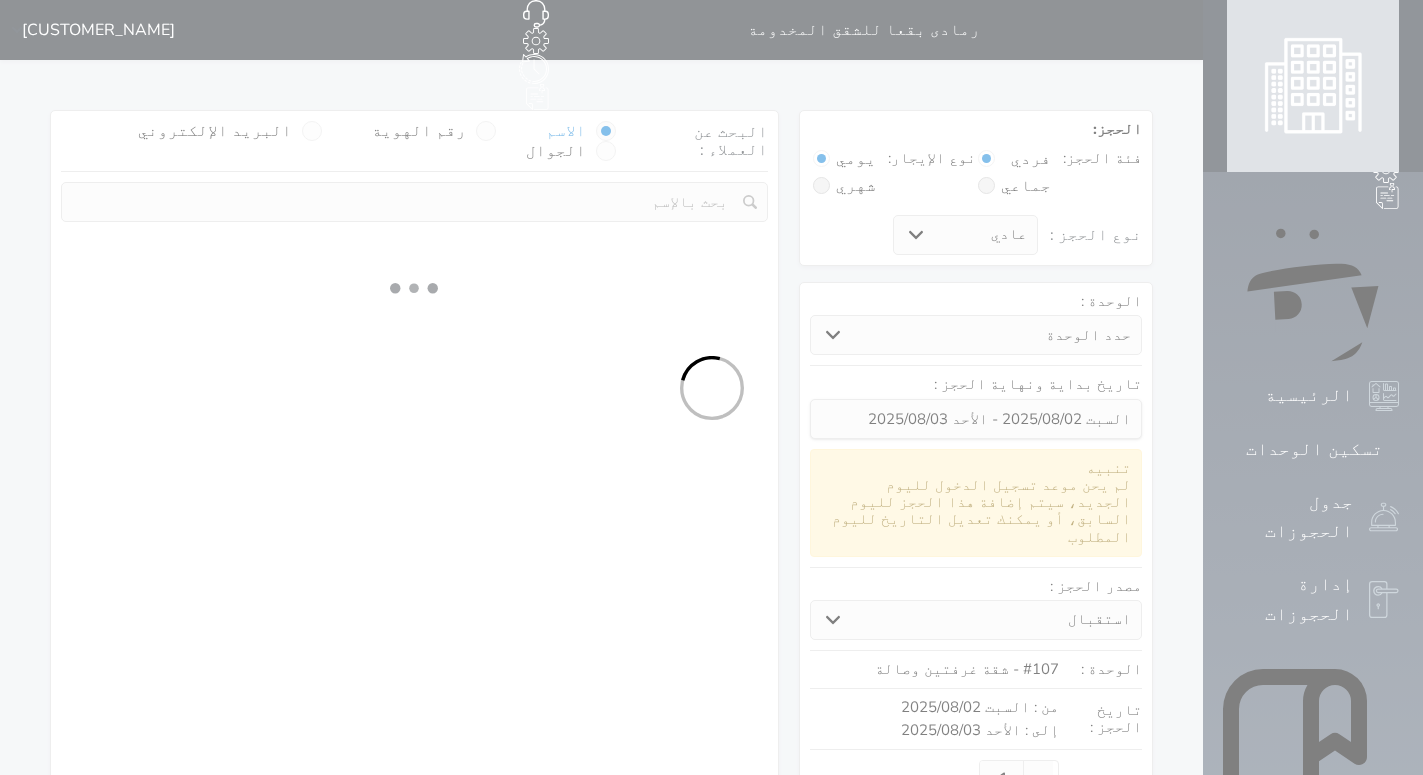 select 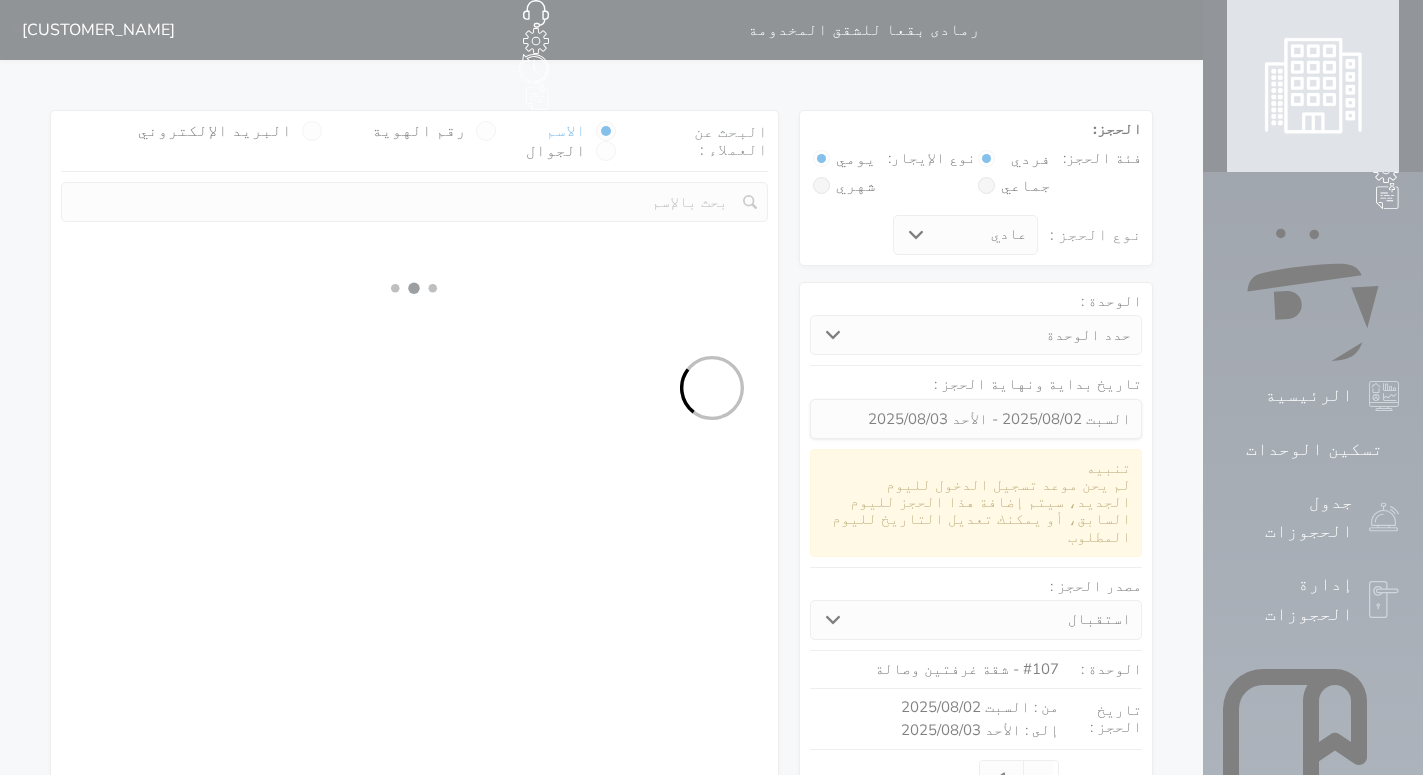 select on "7" 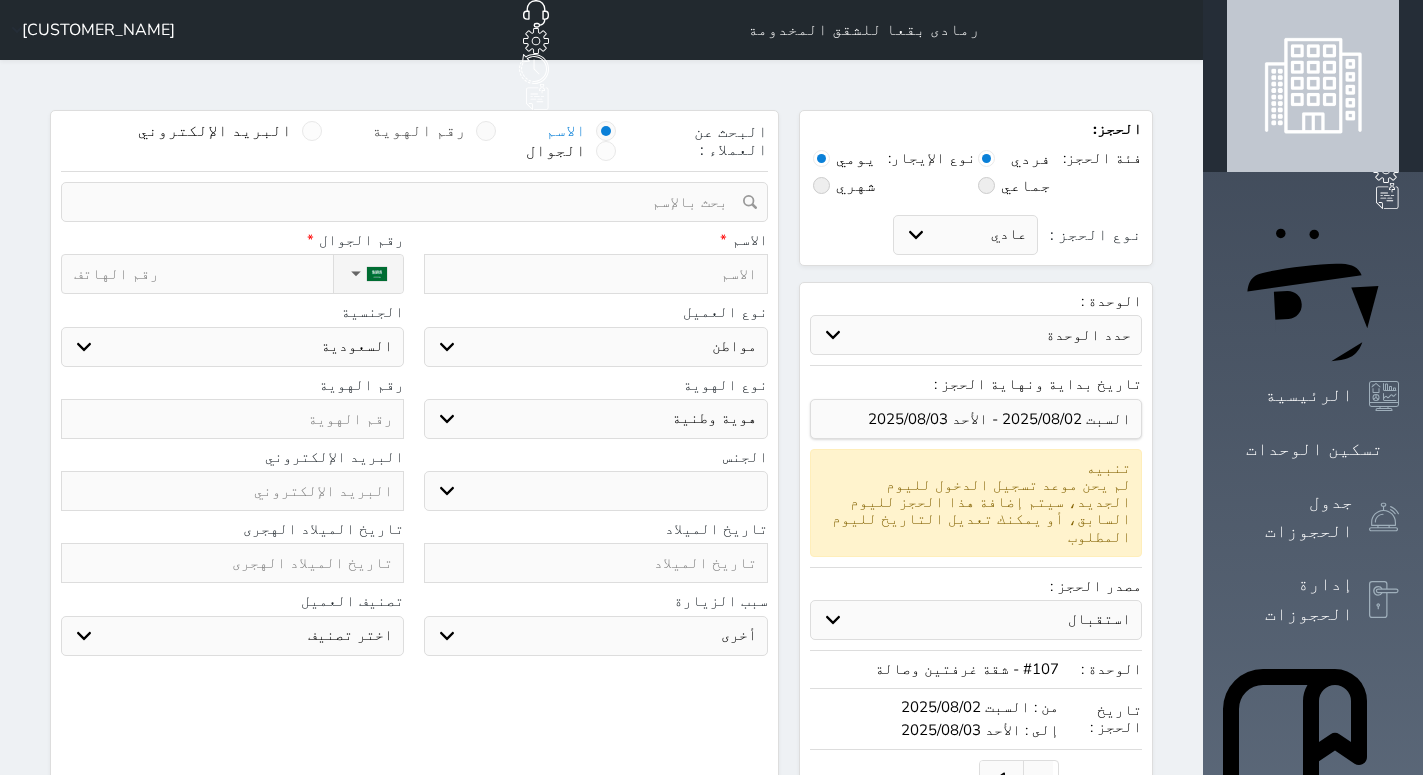 click on "رقم الهوية" at bounding box center (434, 131) 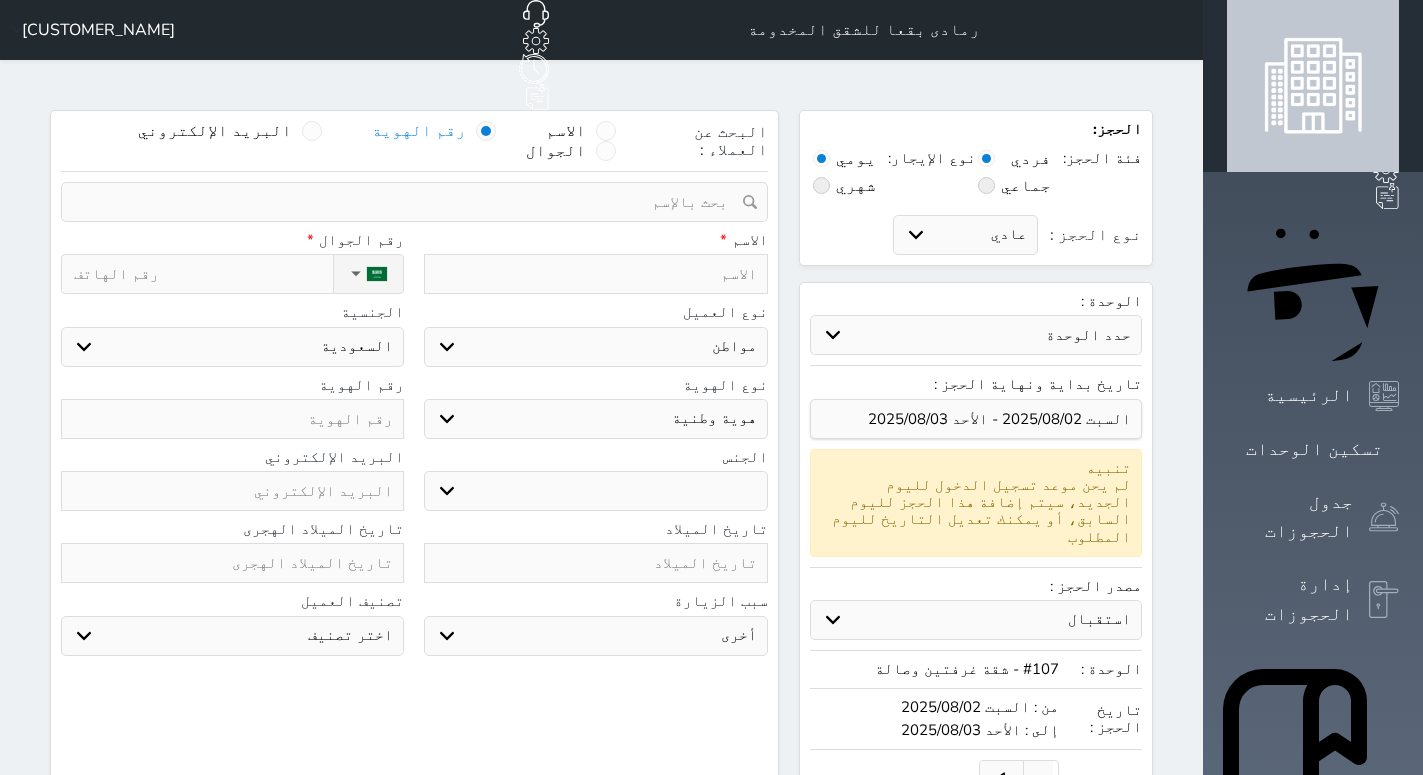 select 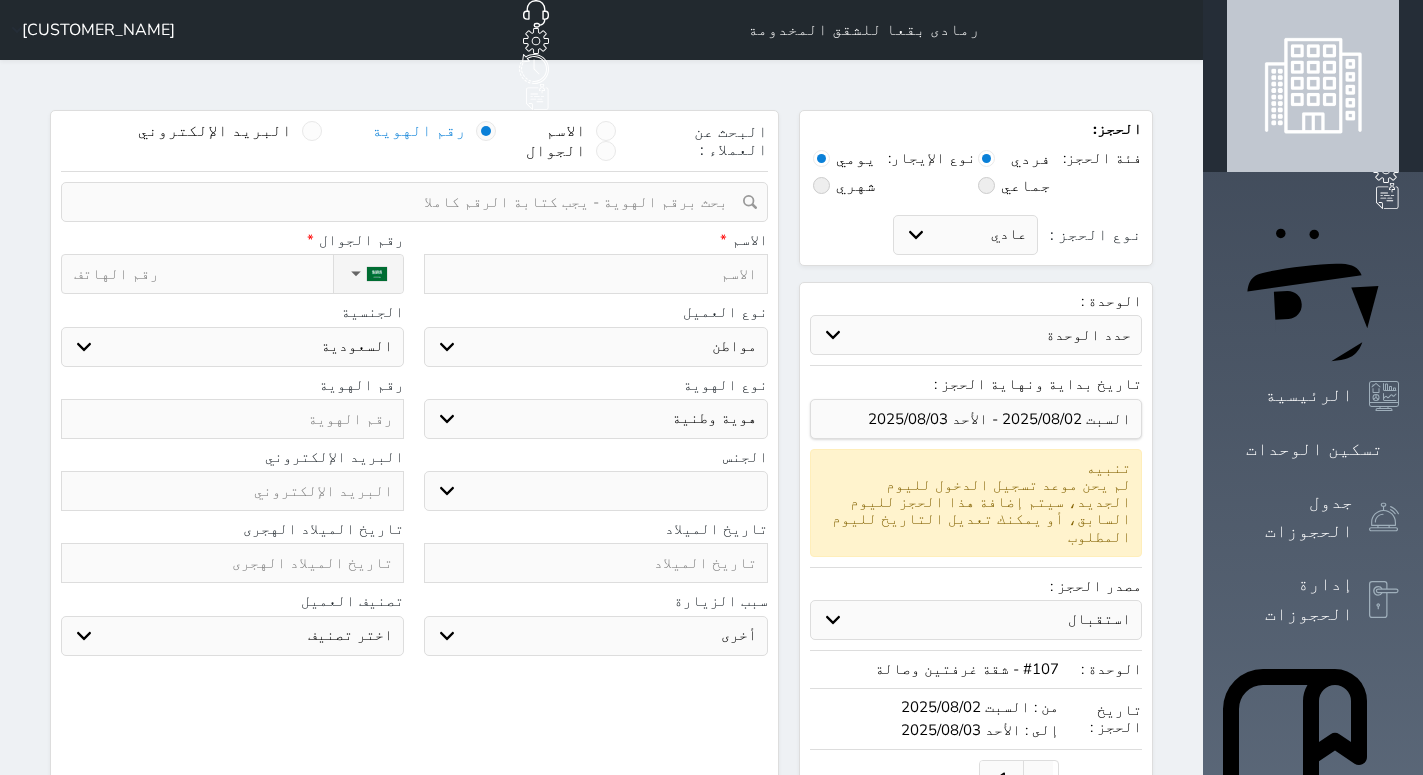 click at bounding box center (407, 202) 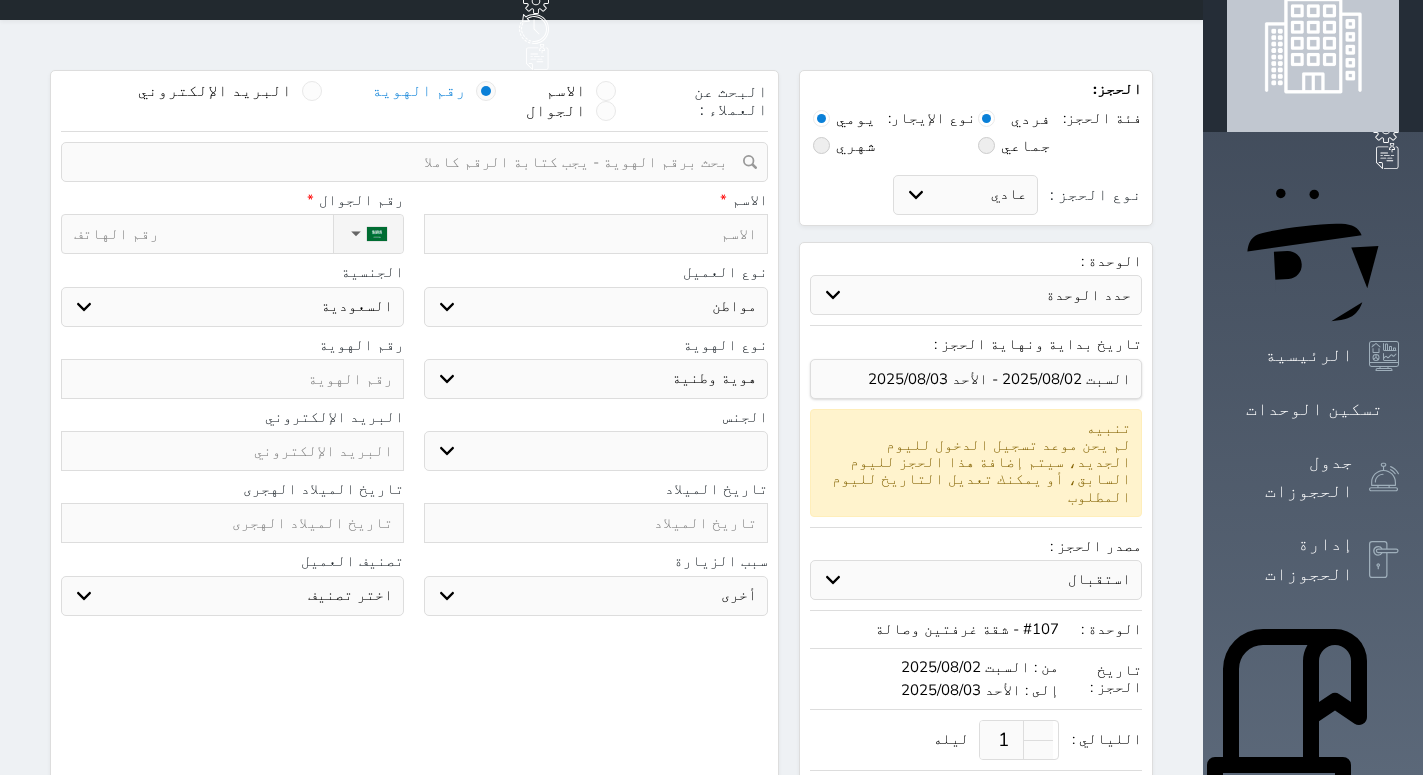 scroll, scrollTop: 0, scrollLeft: 0, axis: both 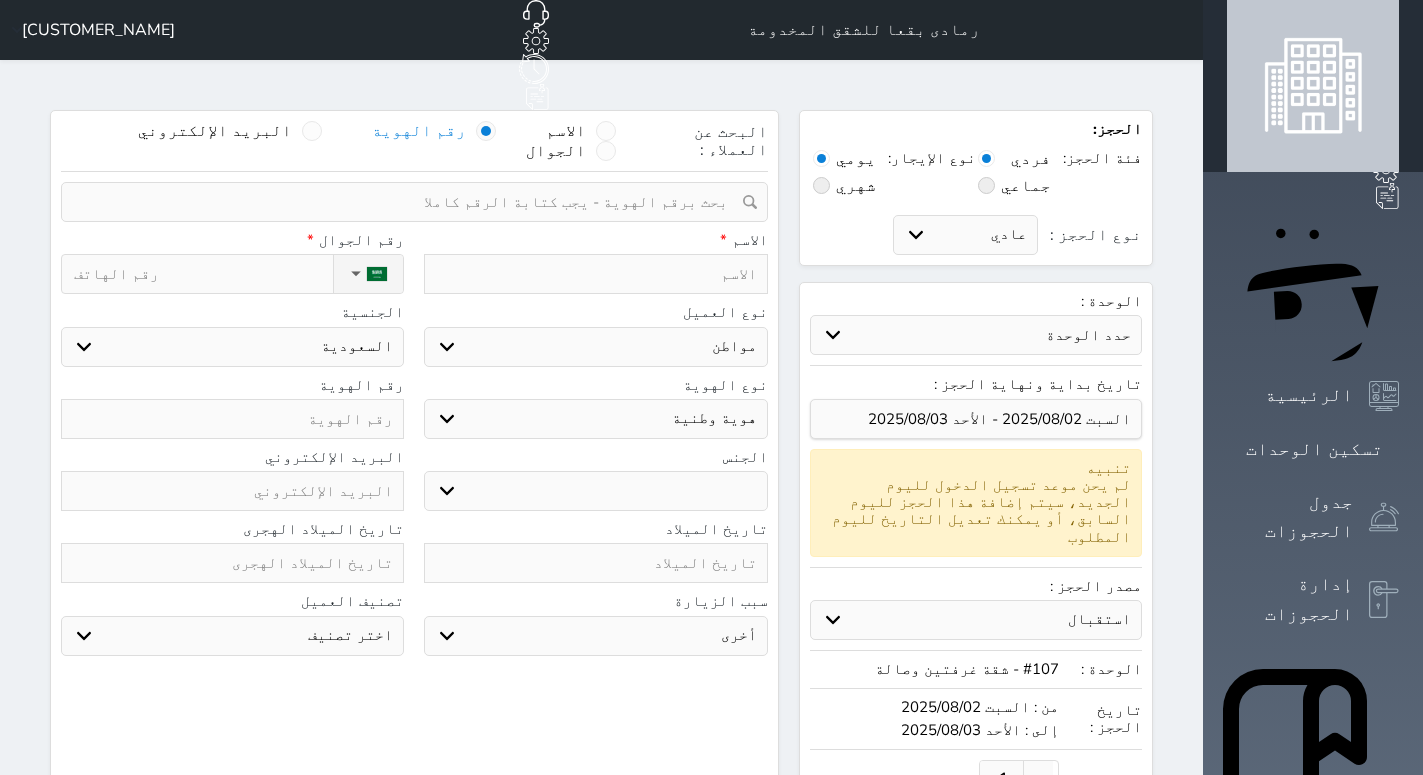 click at bounding box center (407, 202) 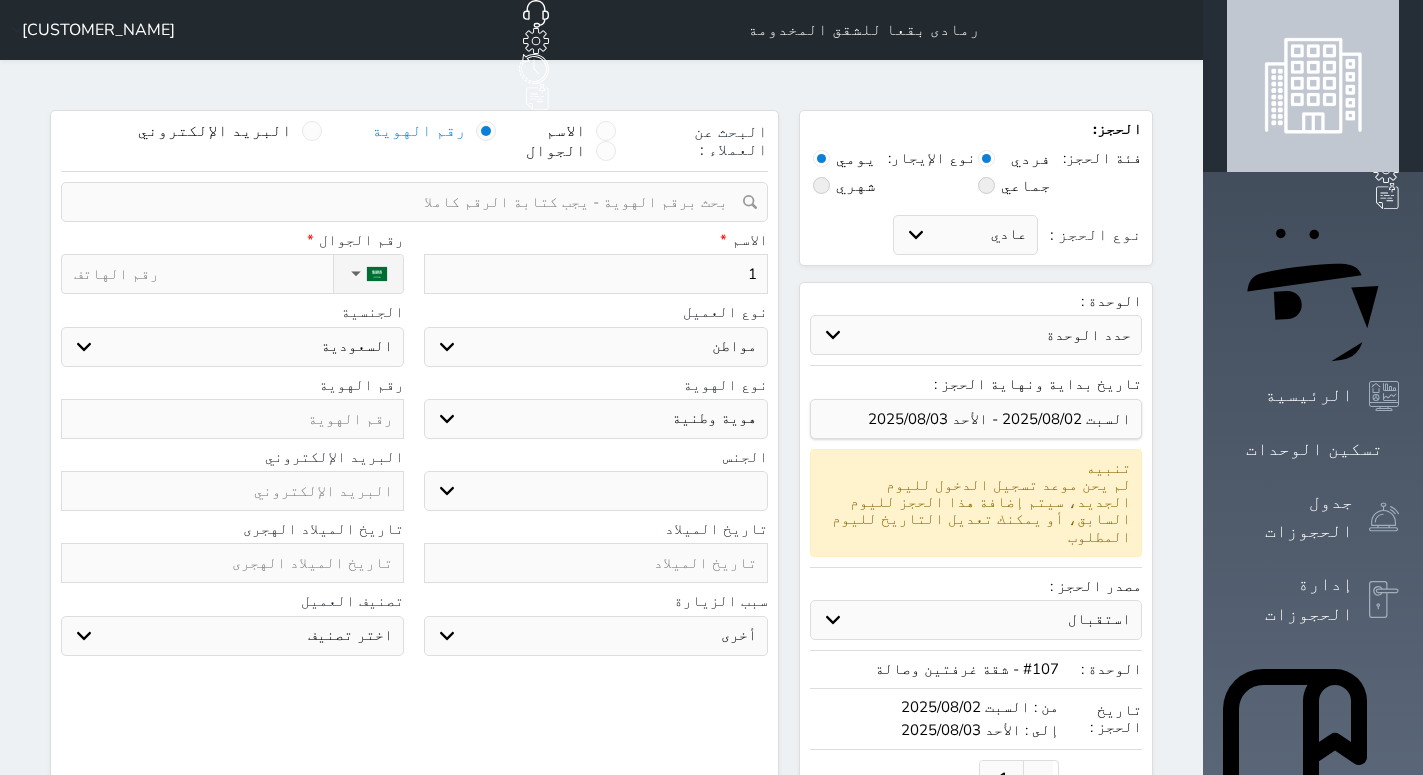 select 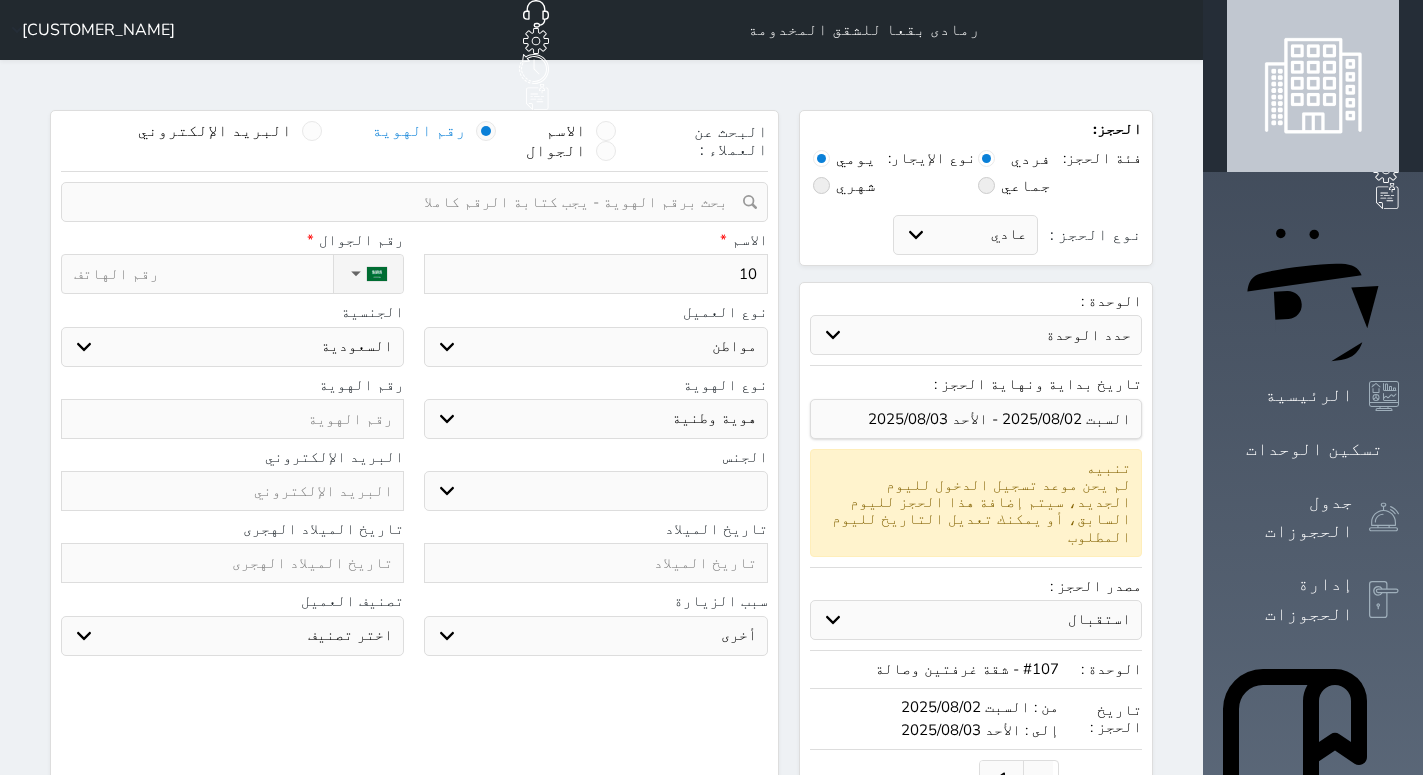 type on "106" 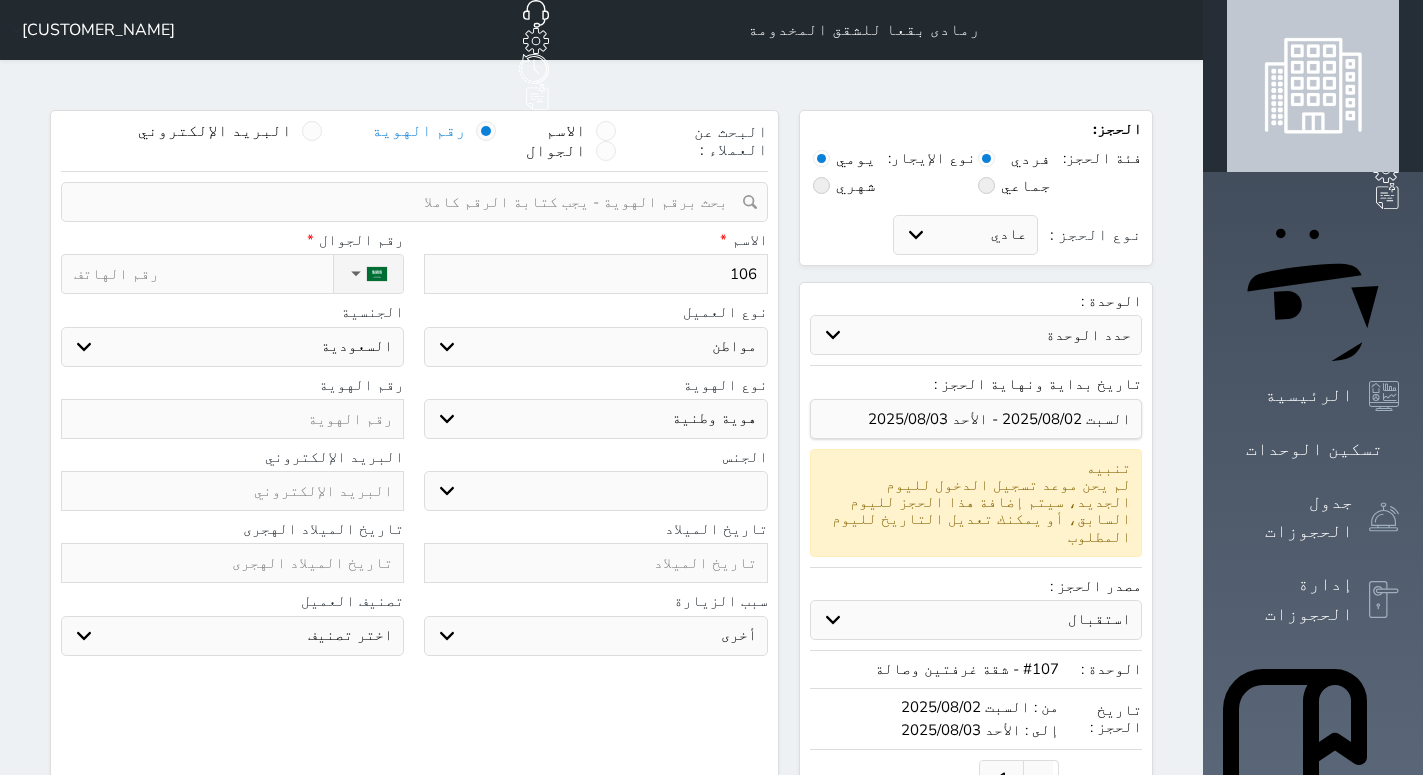 type on "1064" 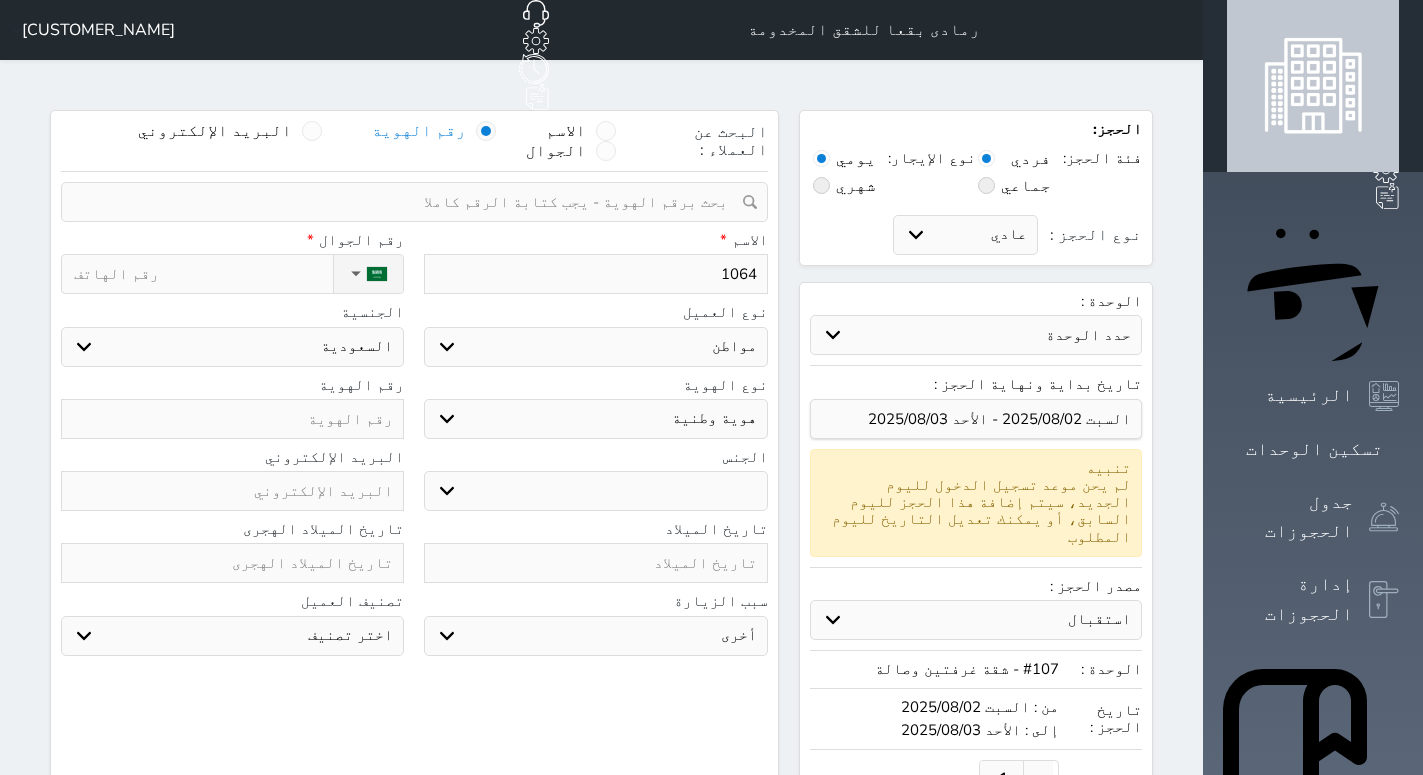 type on "[NUMBER]" 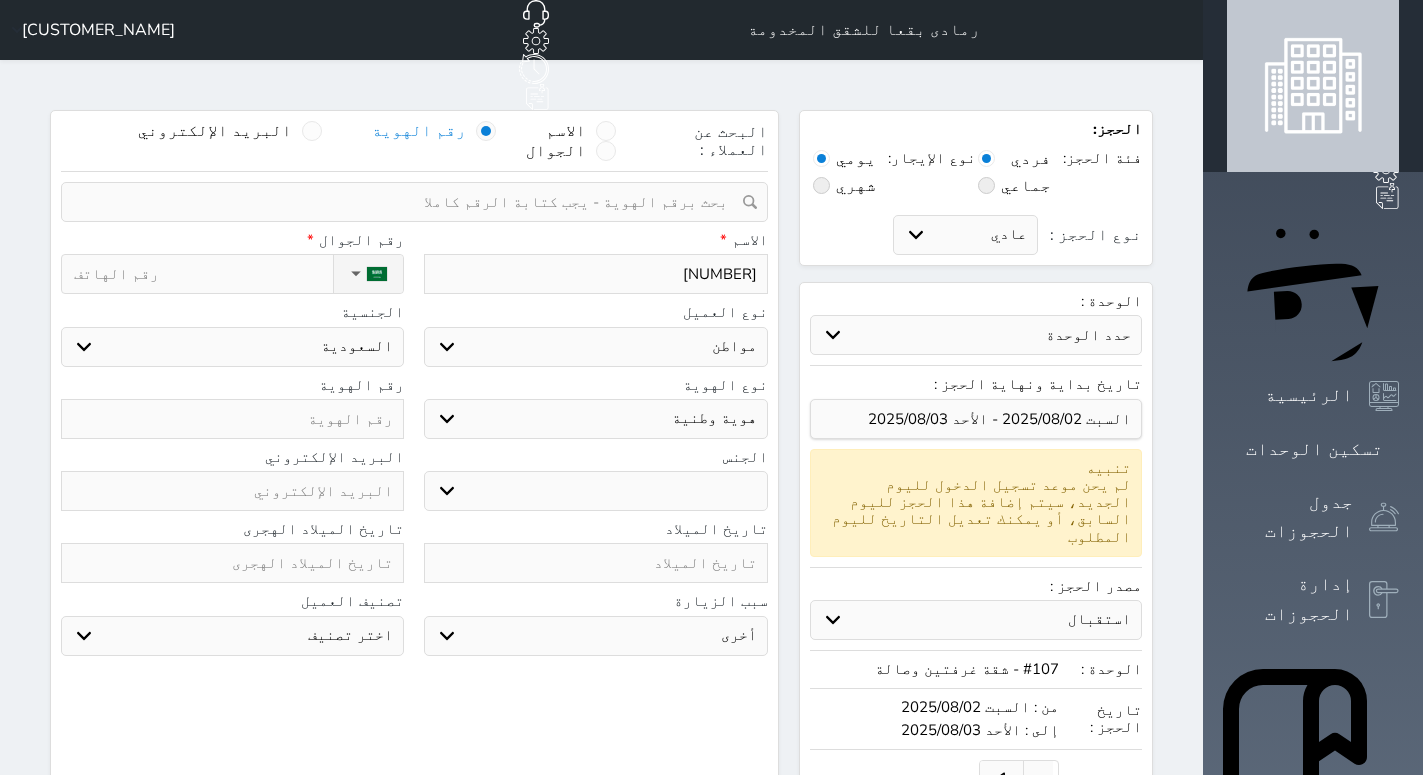 type on "[NUMBER]" 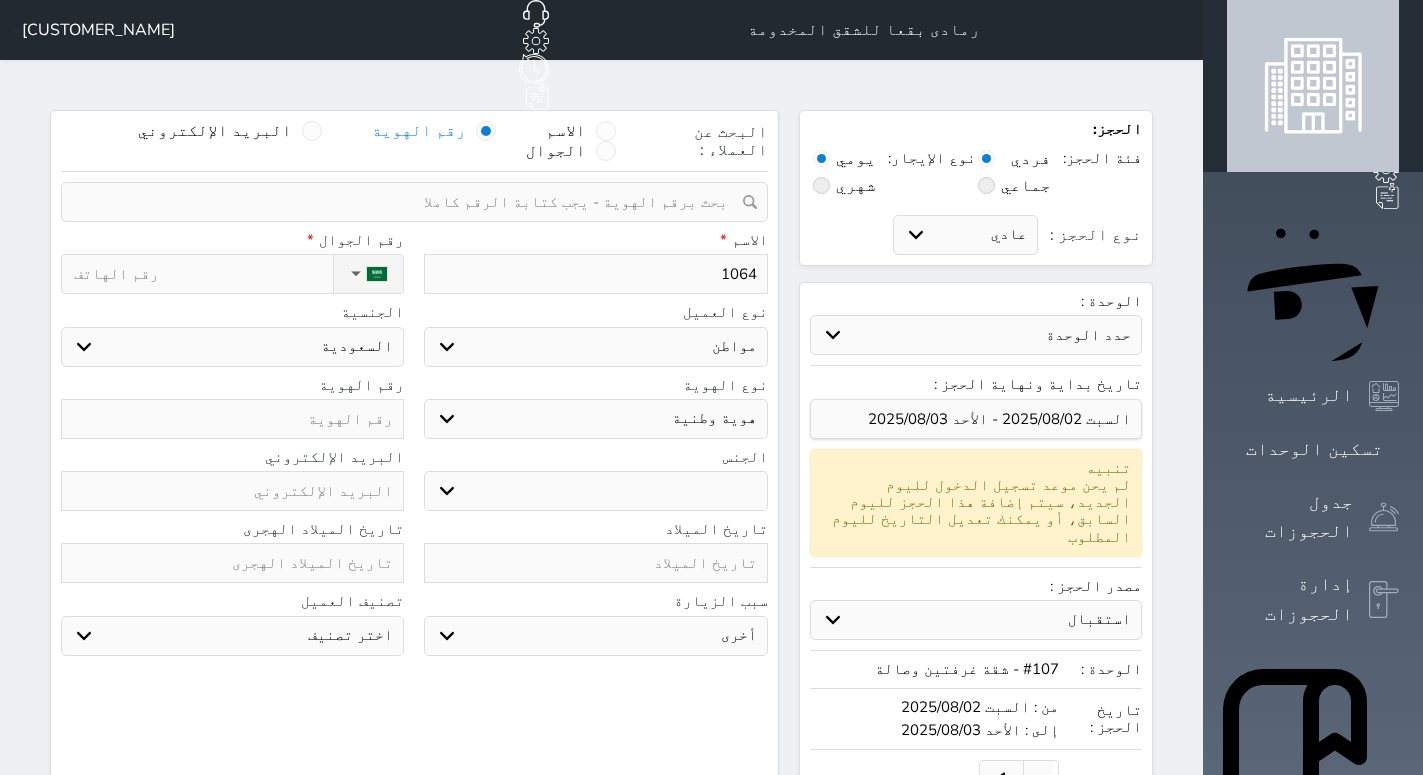 type on "106" 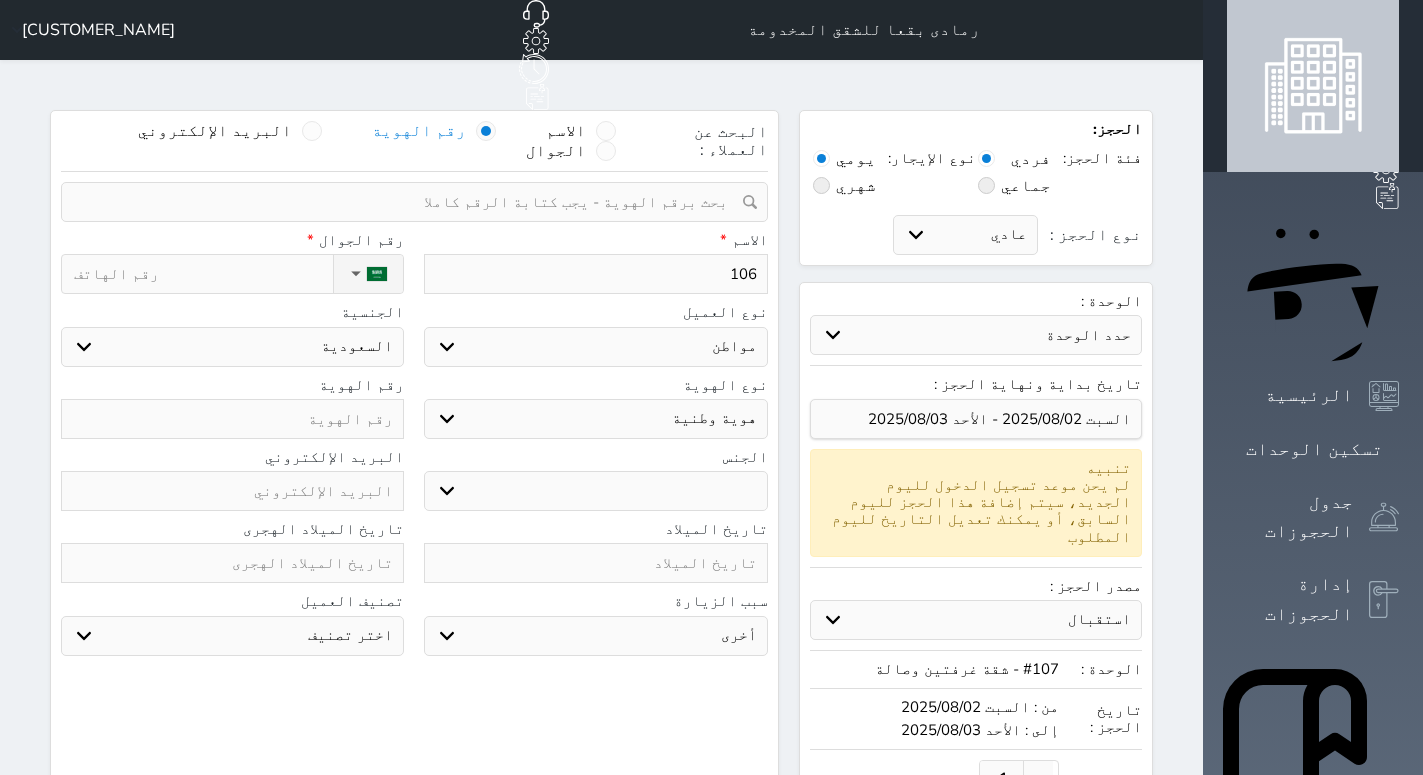 type on "10" 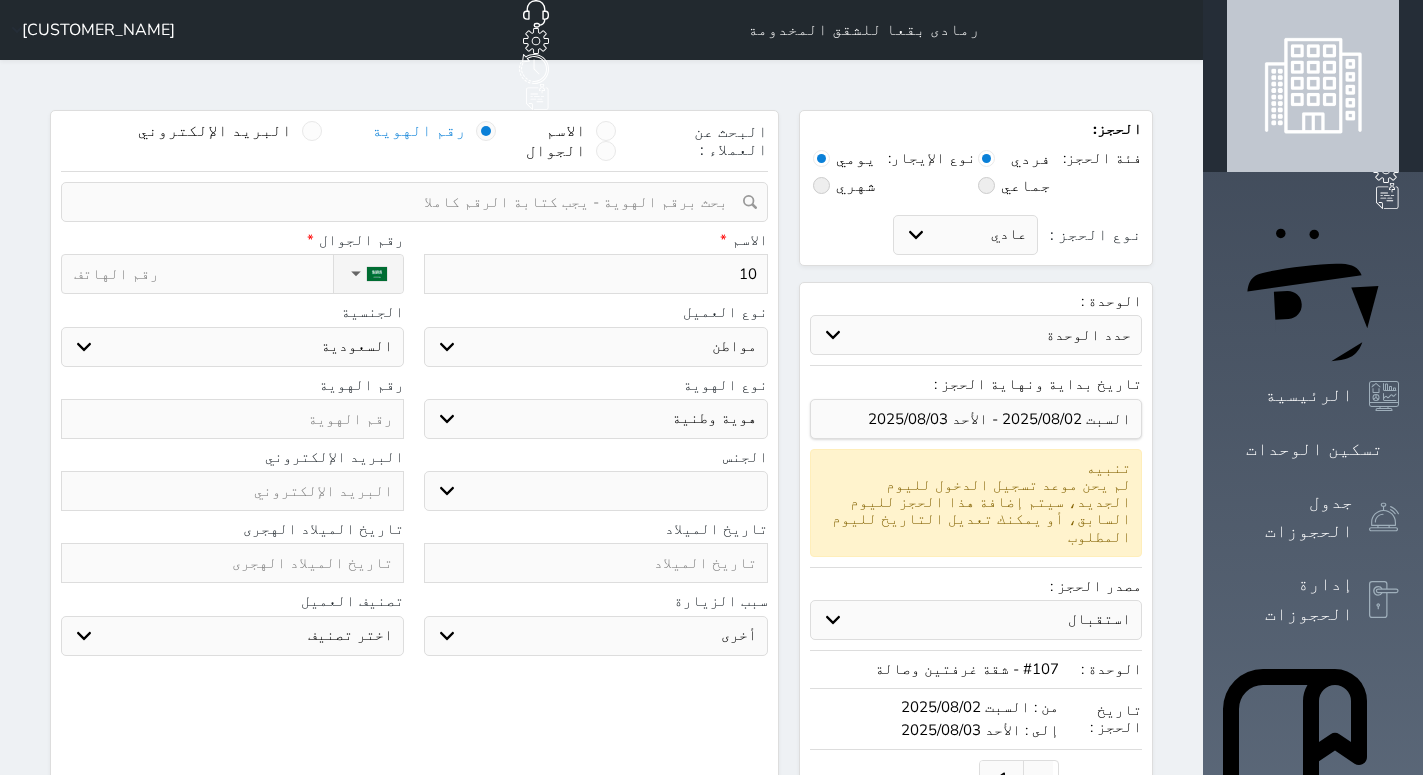type on "1" 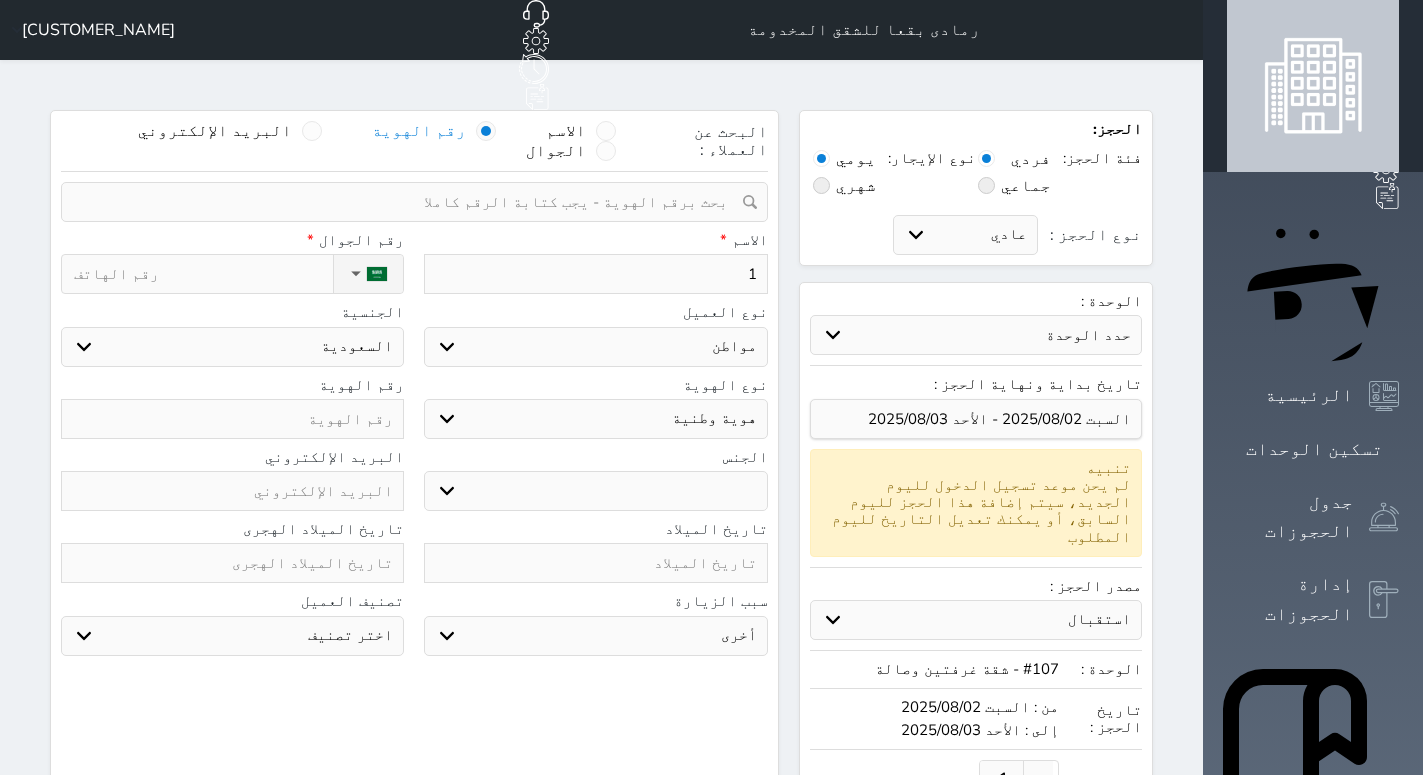 type 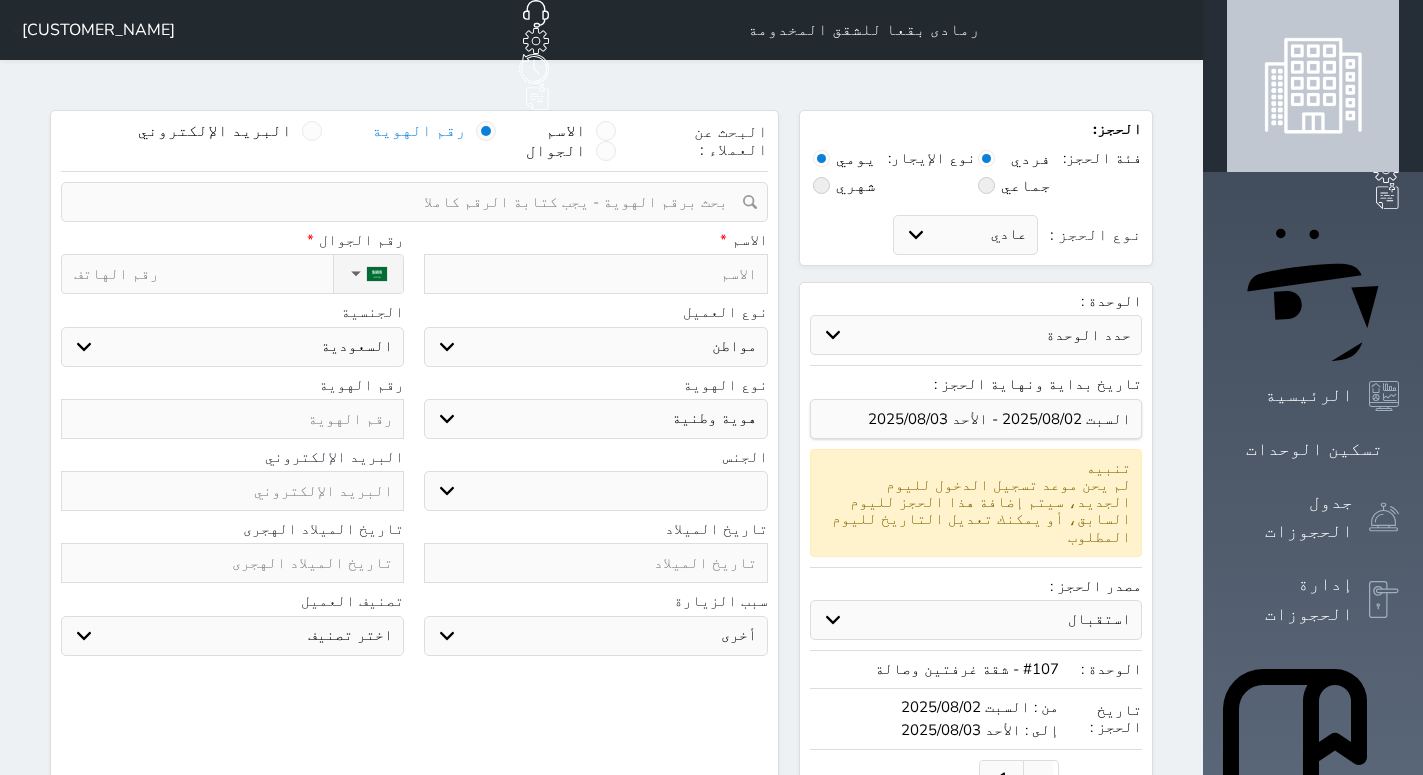click at bounding box center [407, 202] 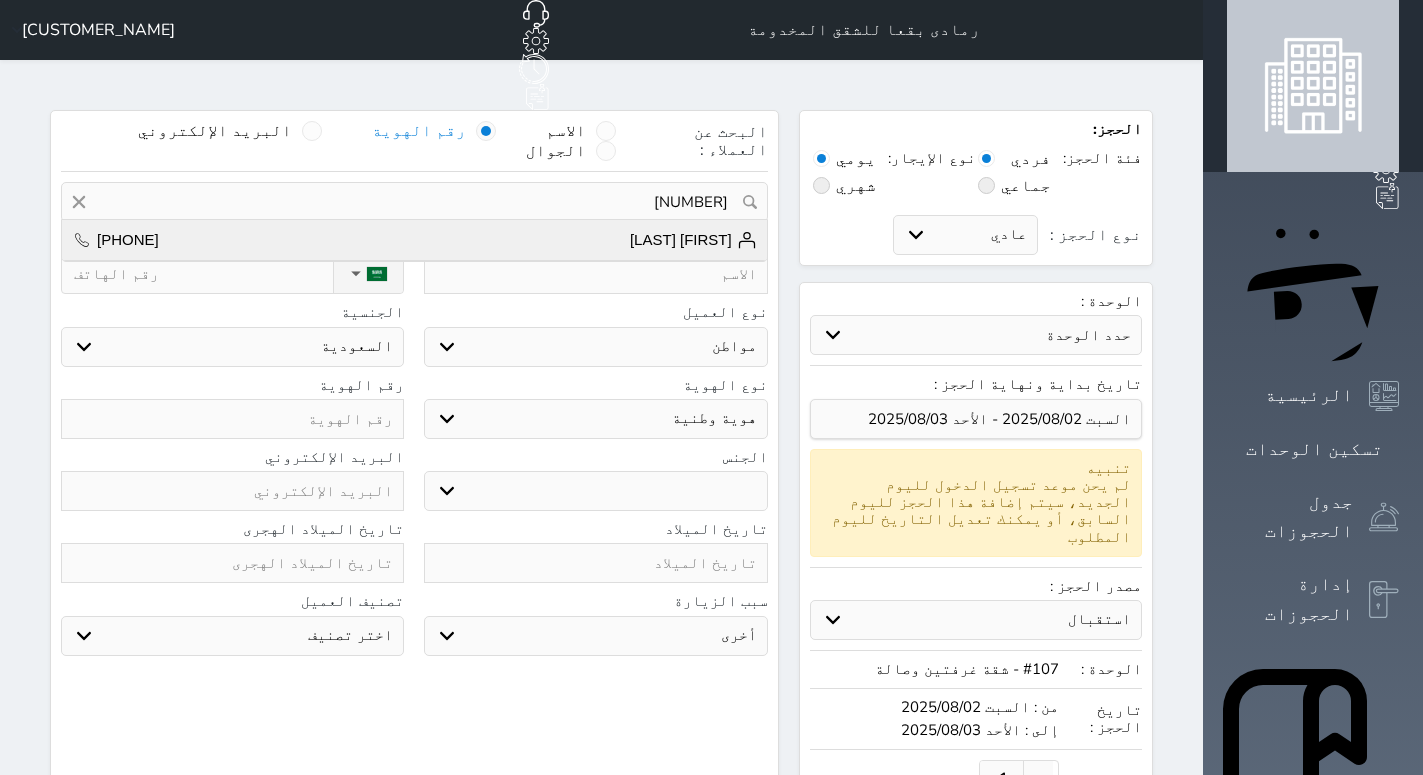 click on "[FIRST] [LAST]   [PHONE]" at bounding box center (414, 240) 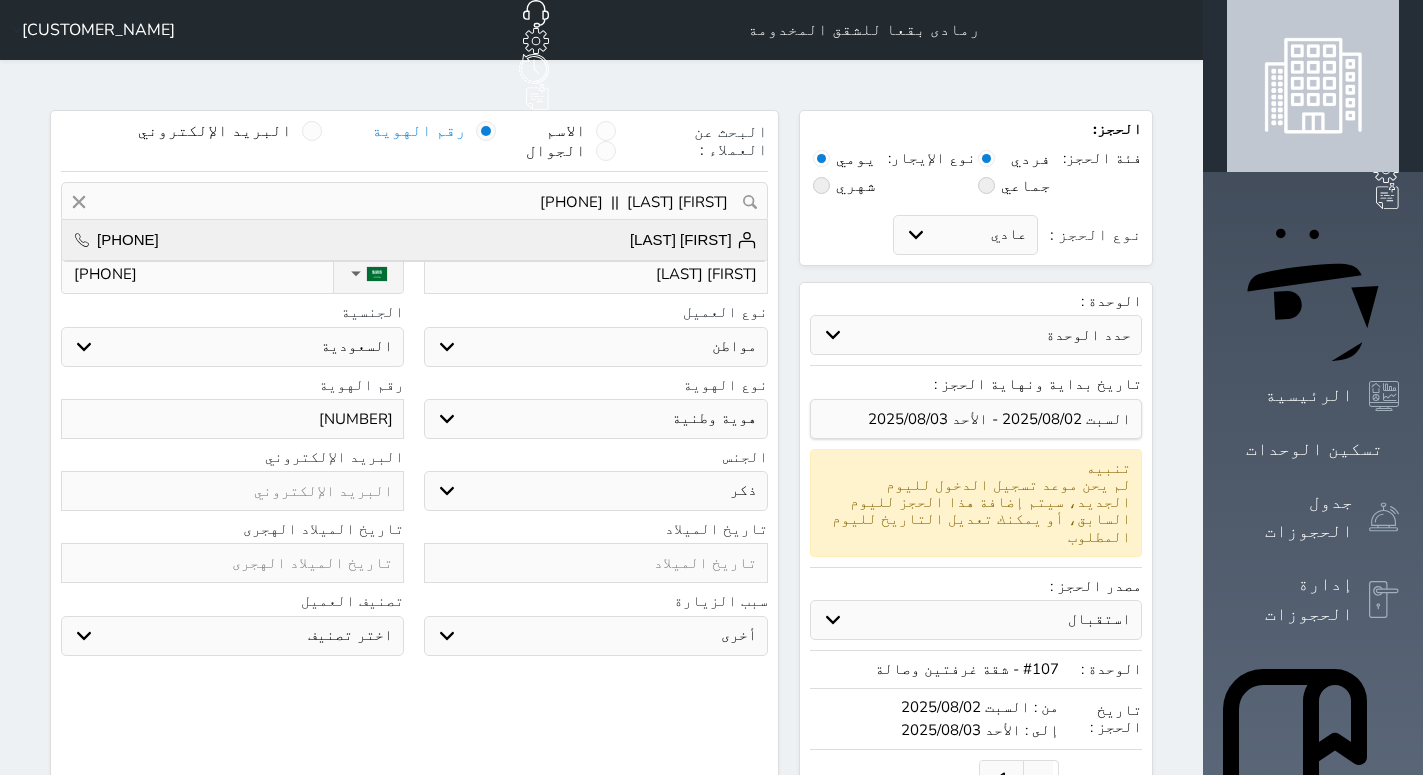 type on "[YEAR]/[MONTH]/[DATE]" 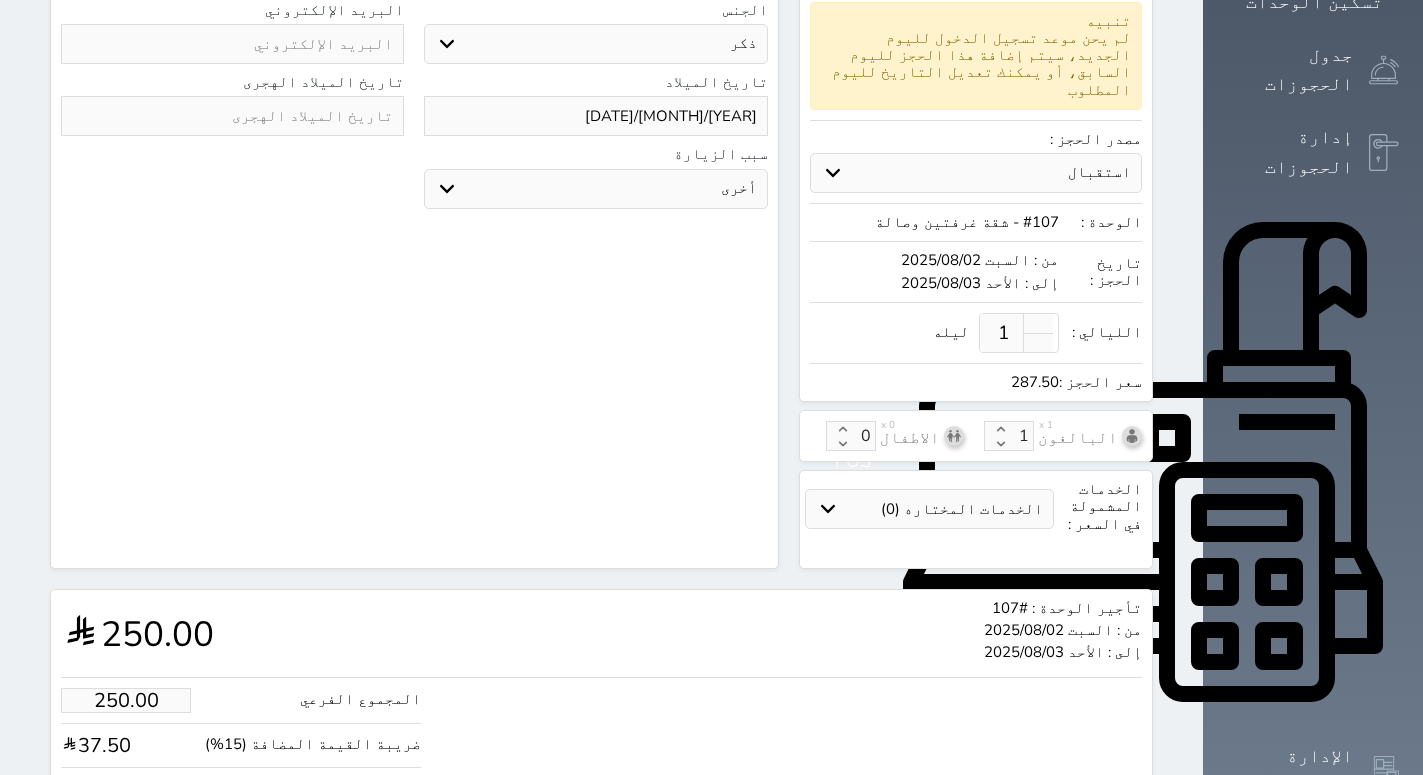scroll, scrollTop: 514, scrollLeft: 0, axis: vertical 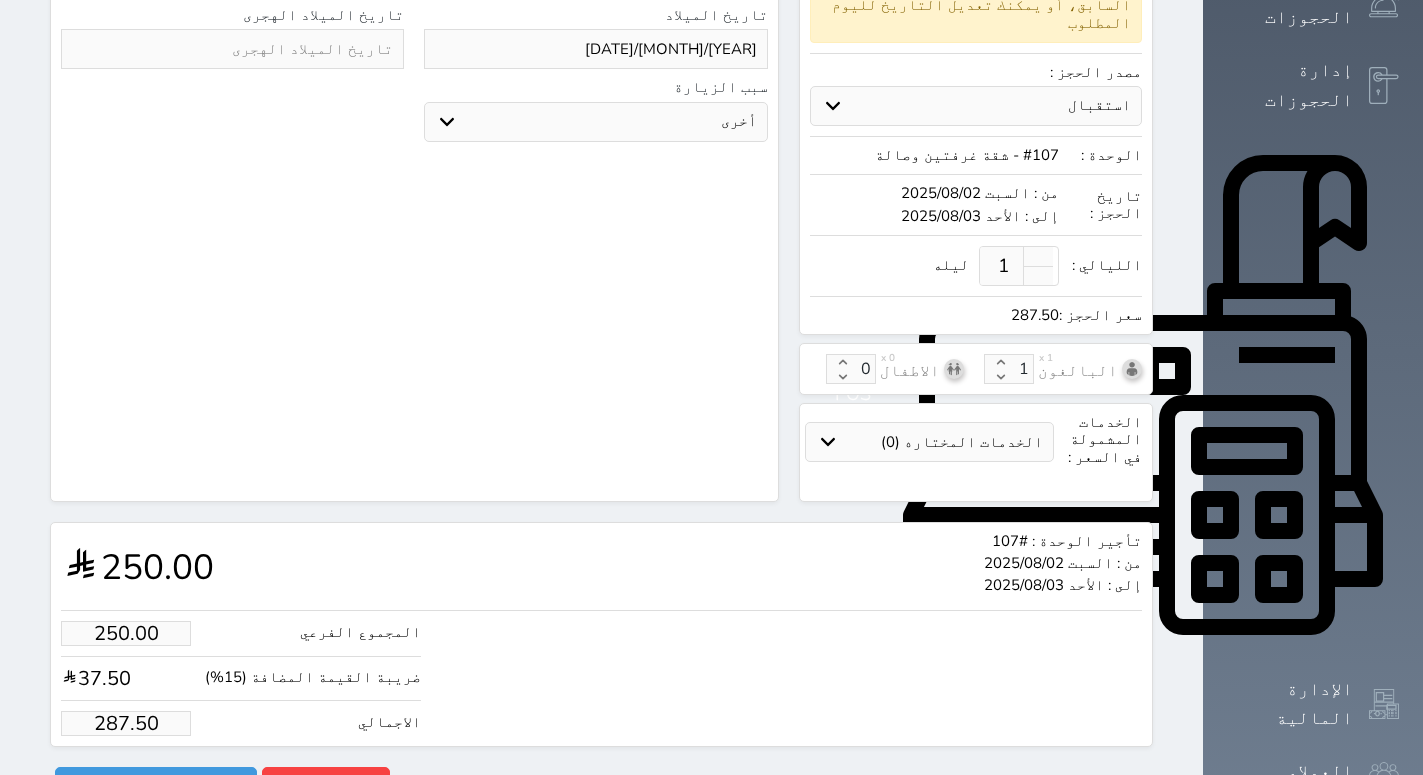 click on "[TOTAL] [PRICE]" at bounding box center (241, 723) 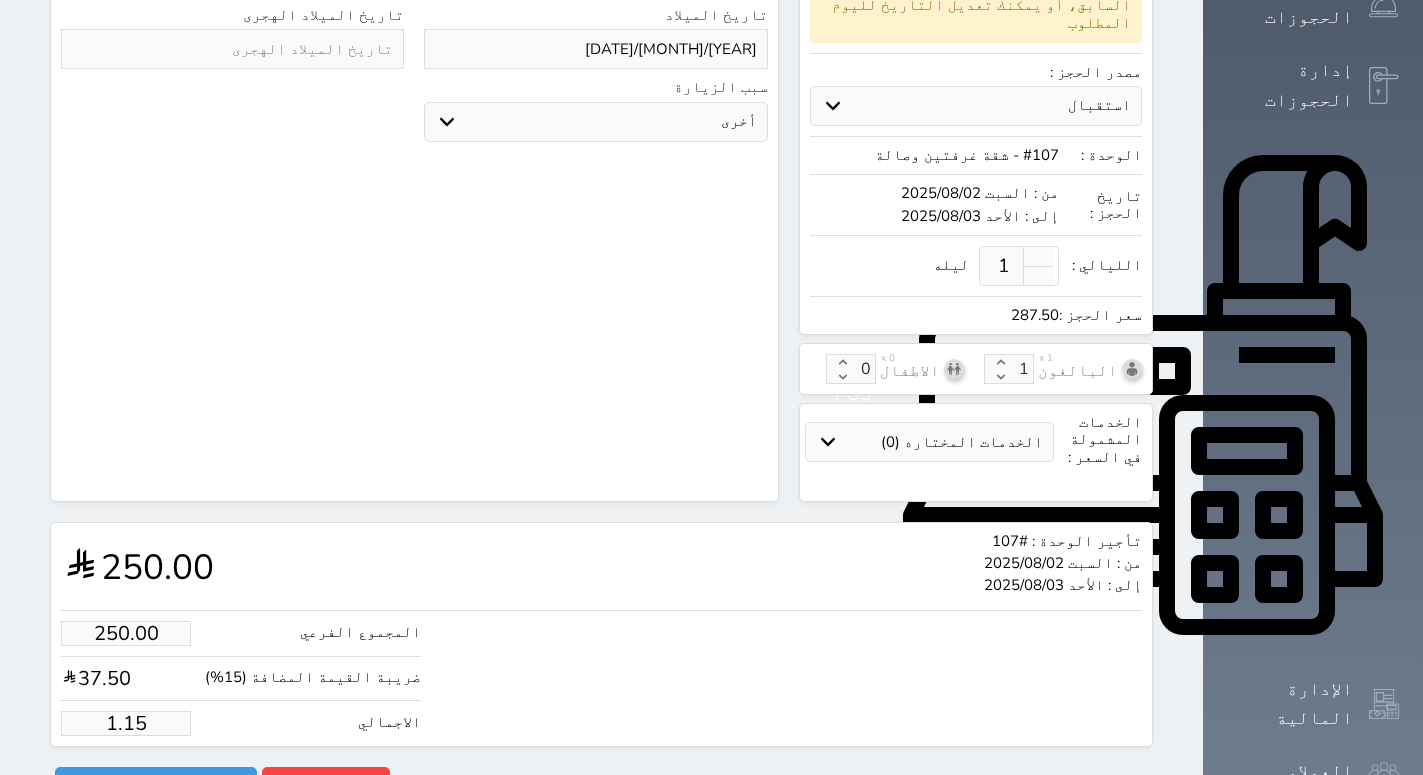 type on "1.00" 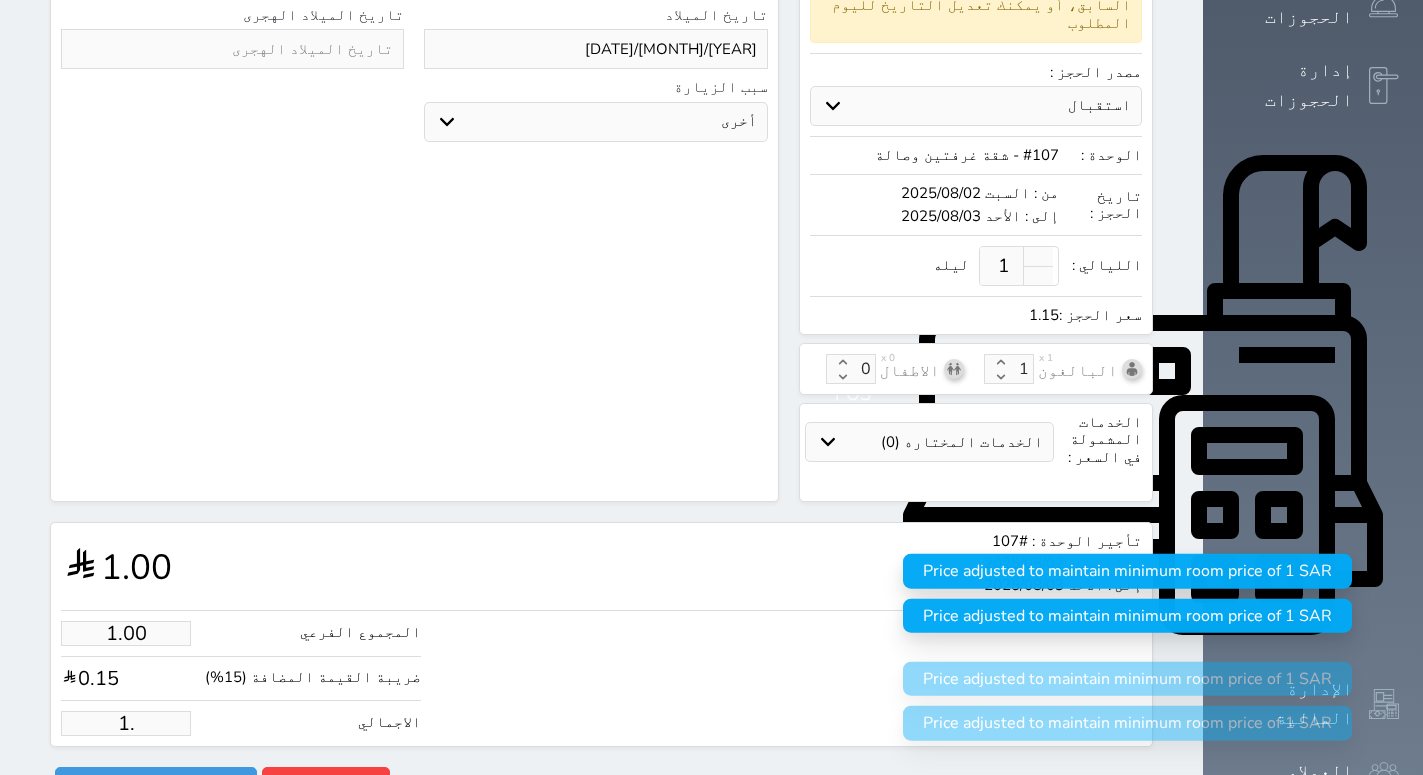 type on "1" 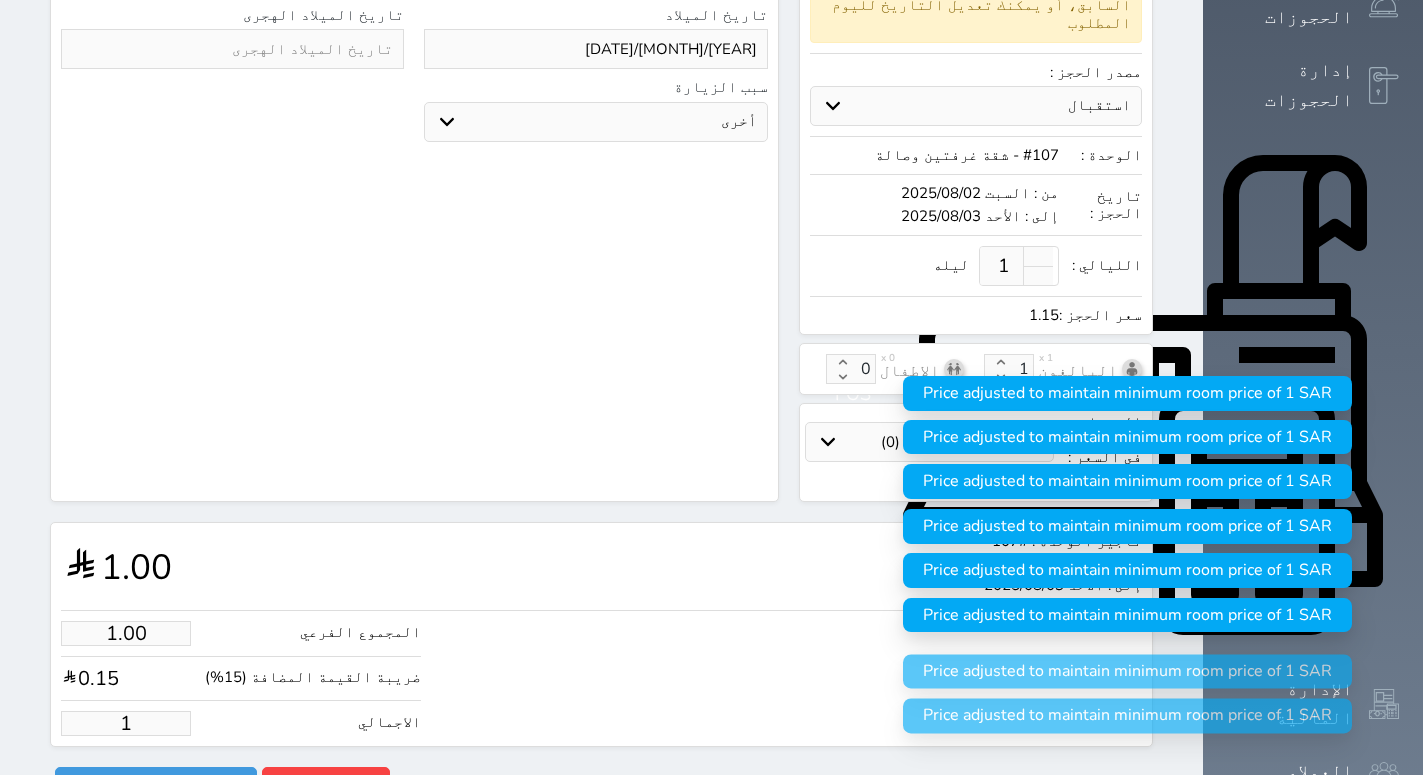 type 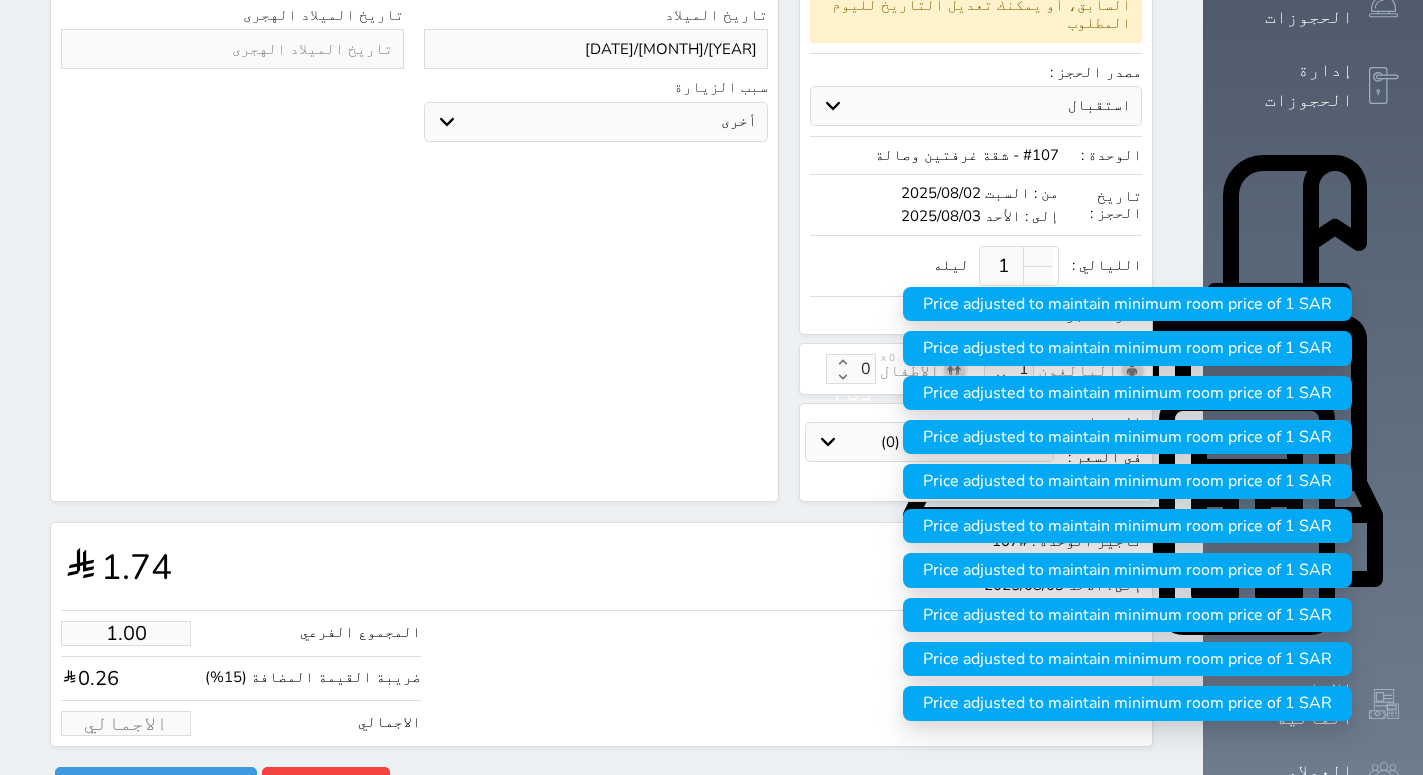 type on "1.74" 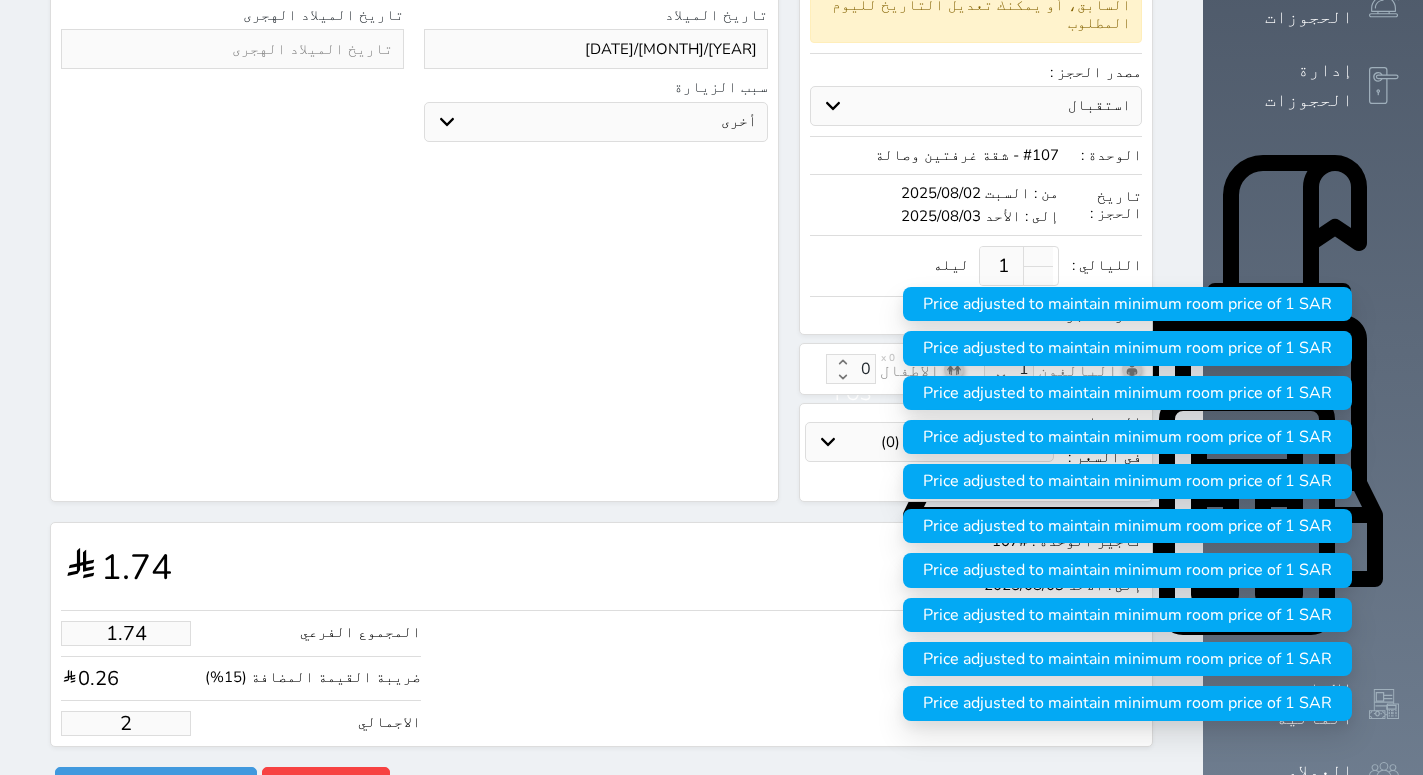 type on "23" 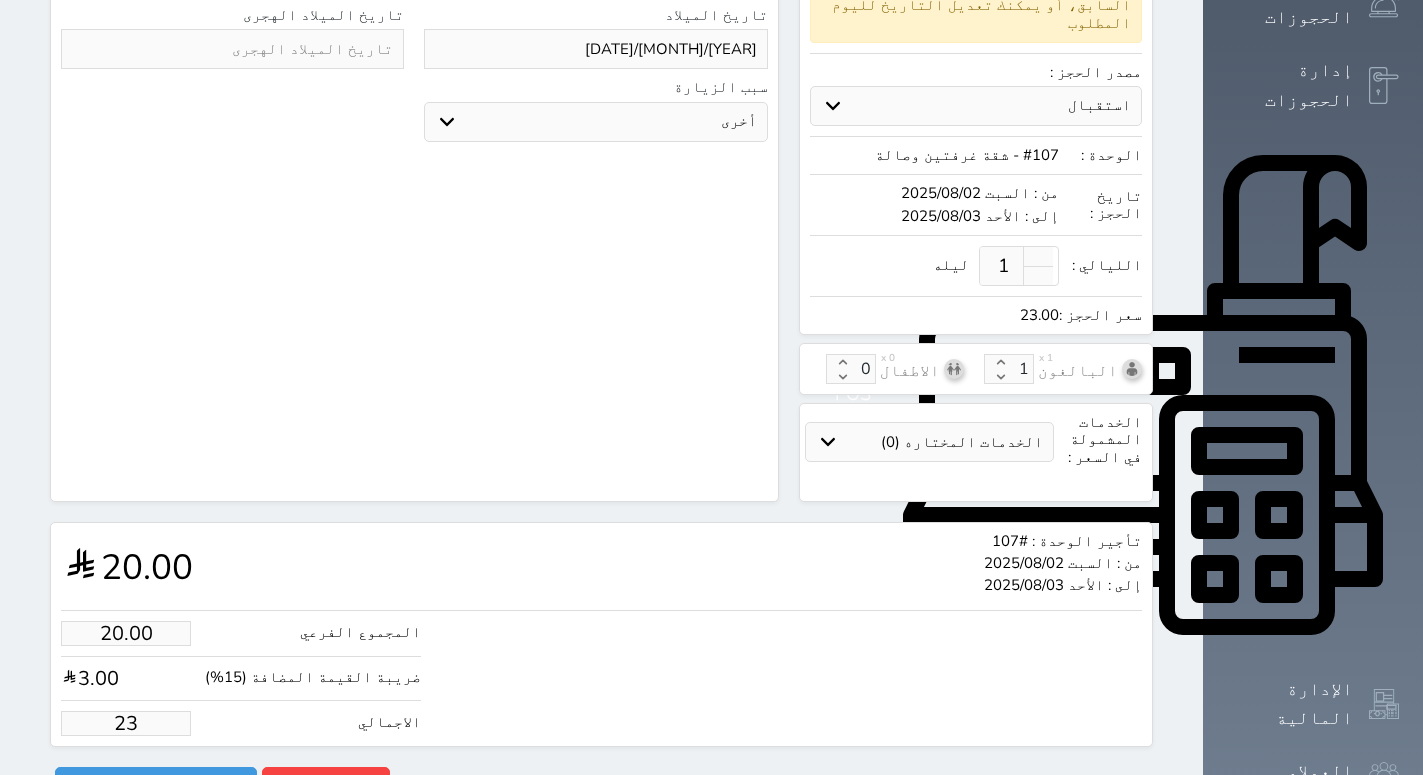 type on "1.74" 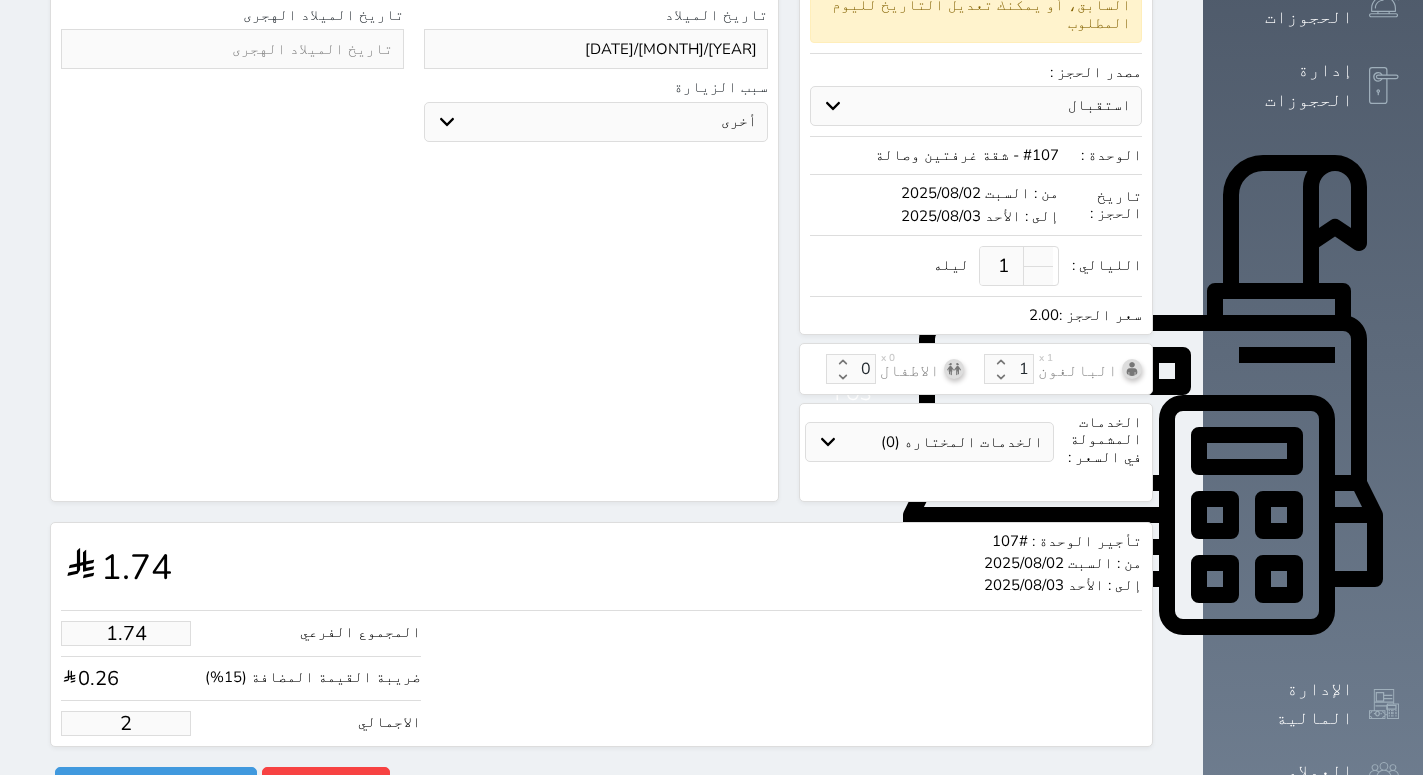 type on "1.15" 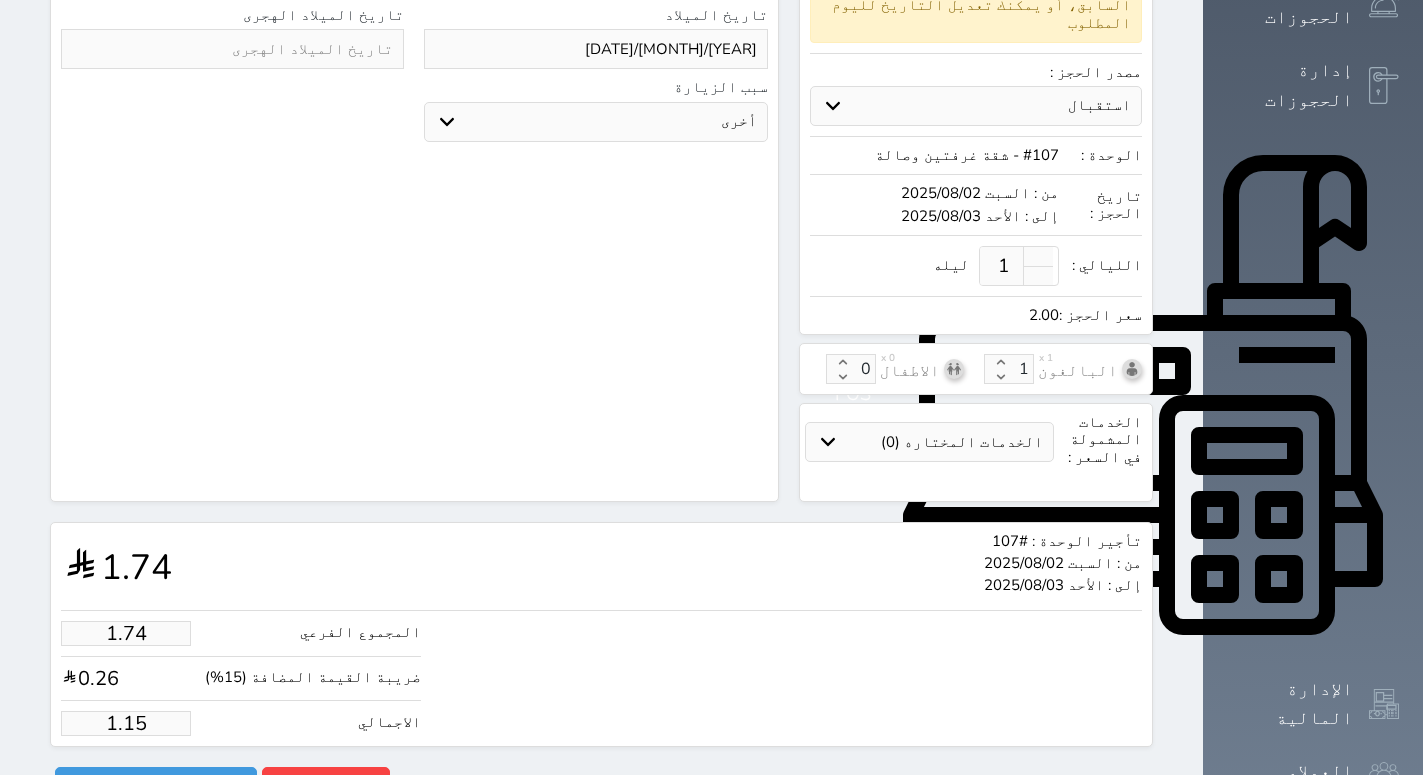 type on "1.00" 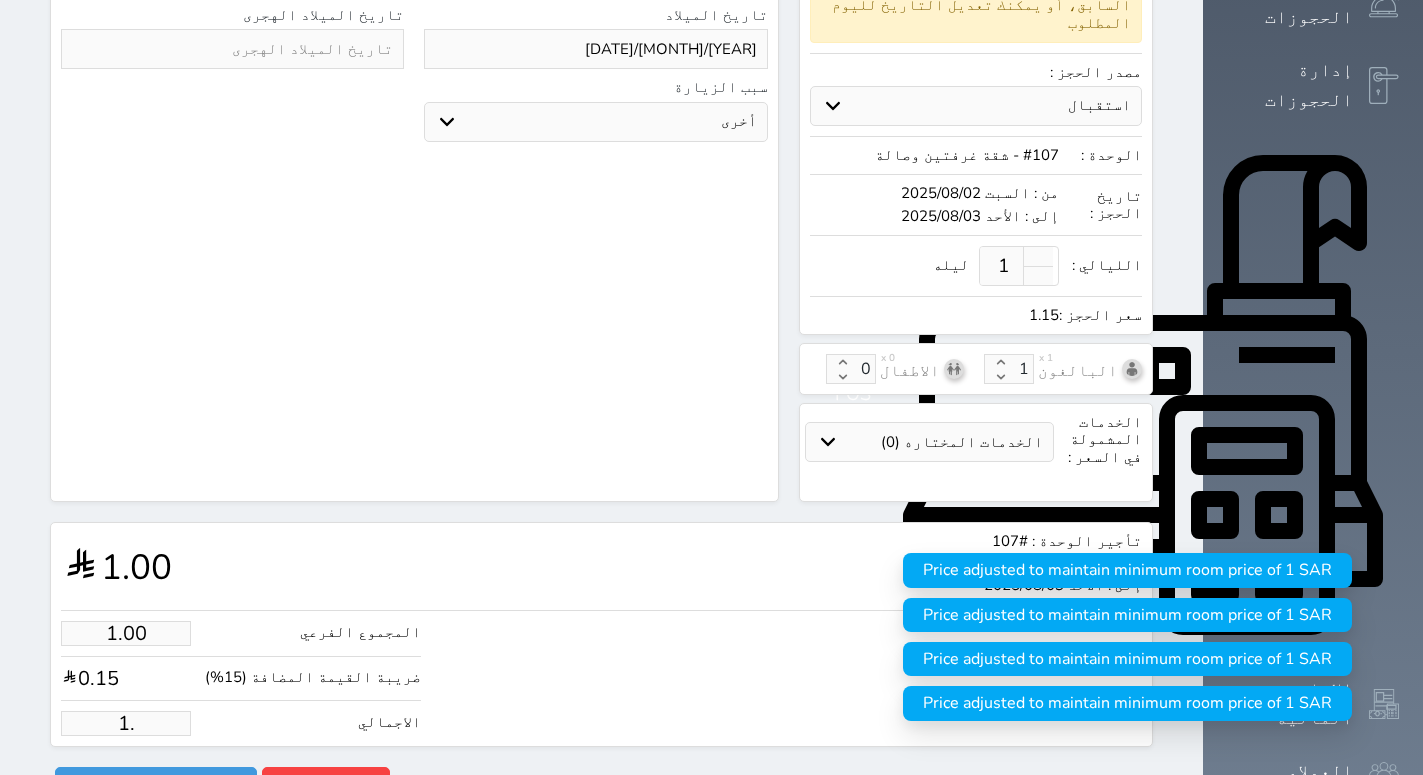 type on "1" 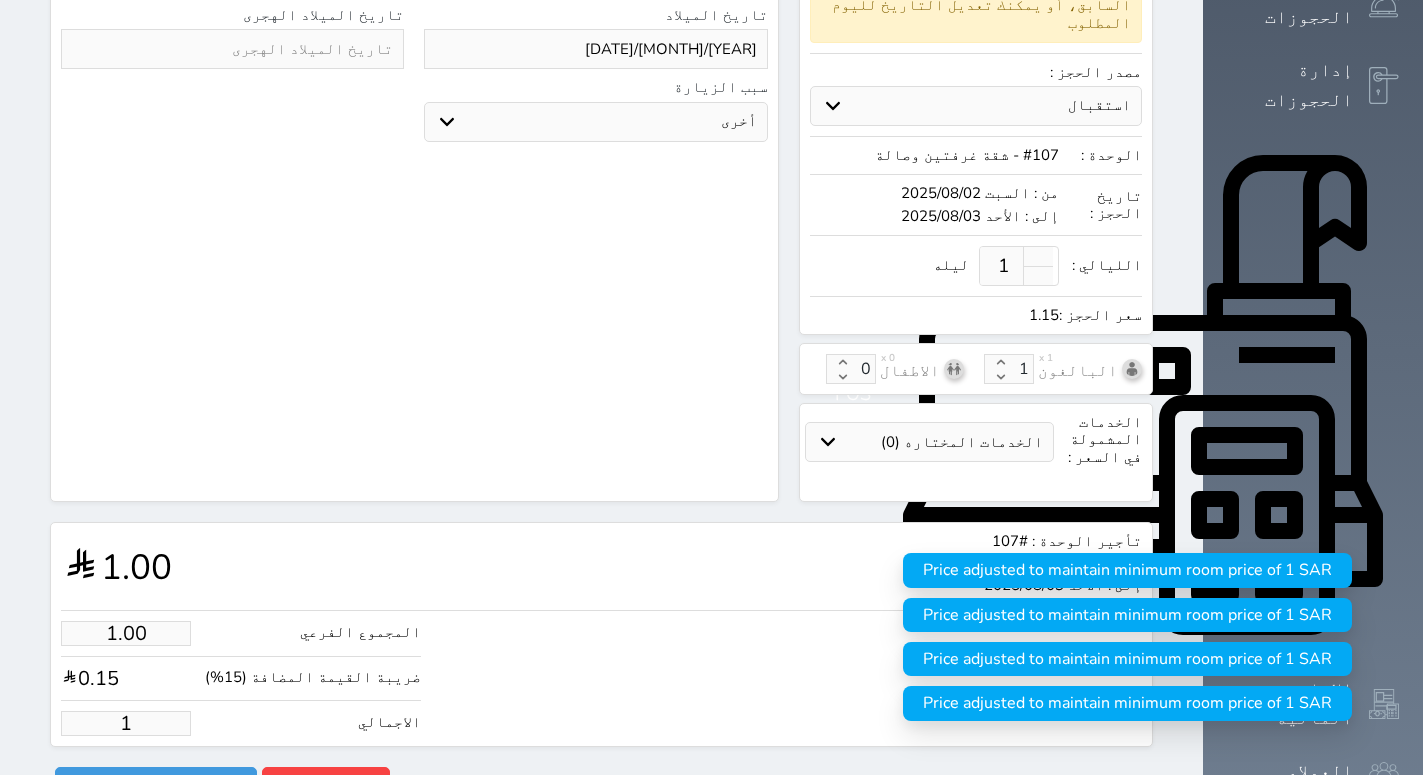 type 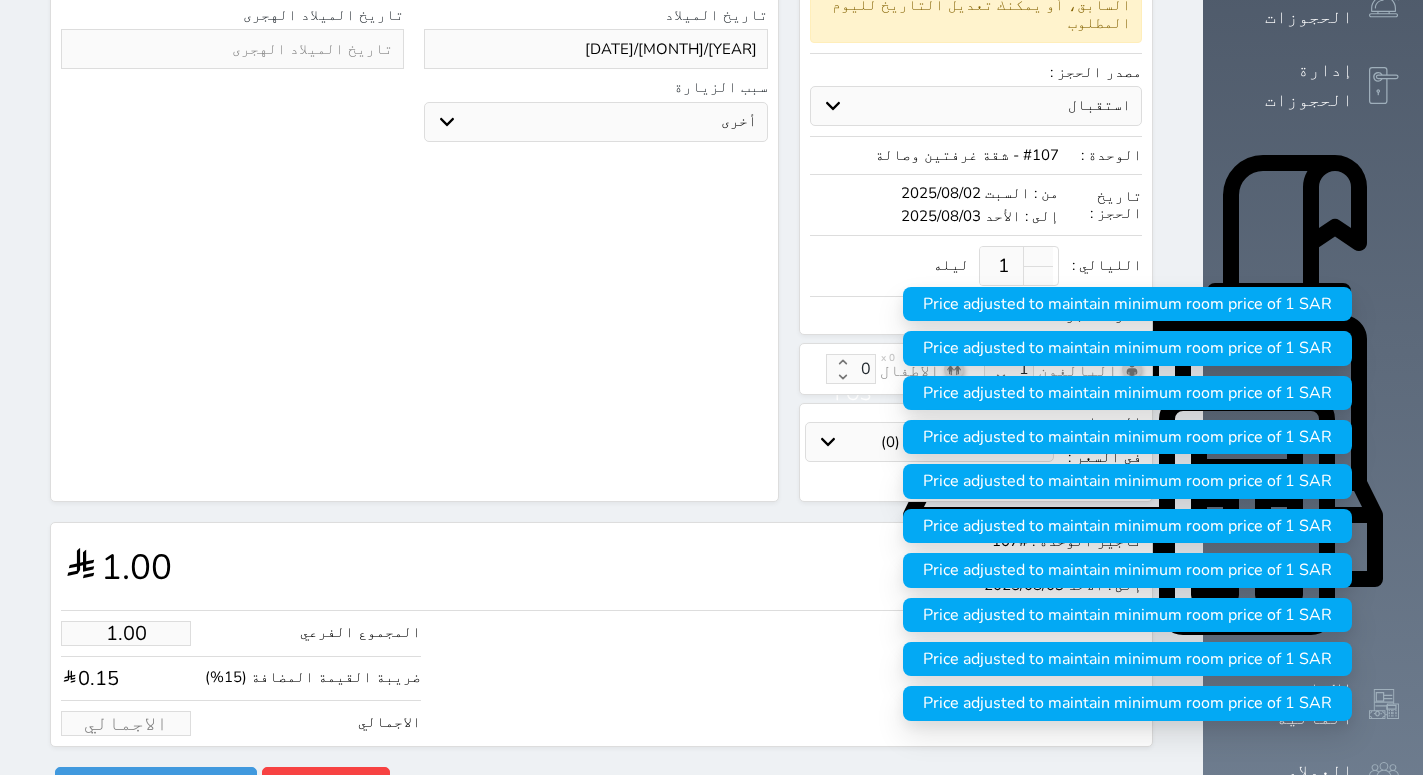 type on "1.74" 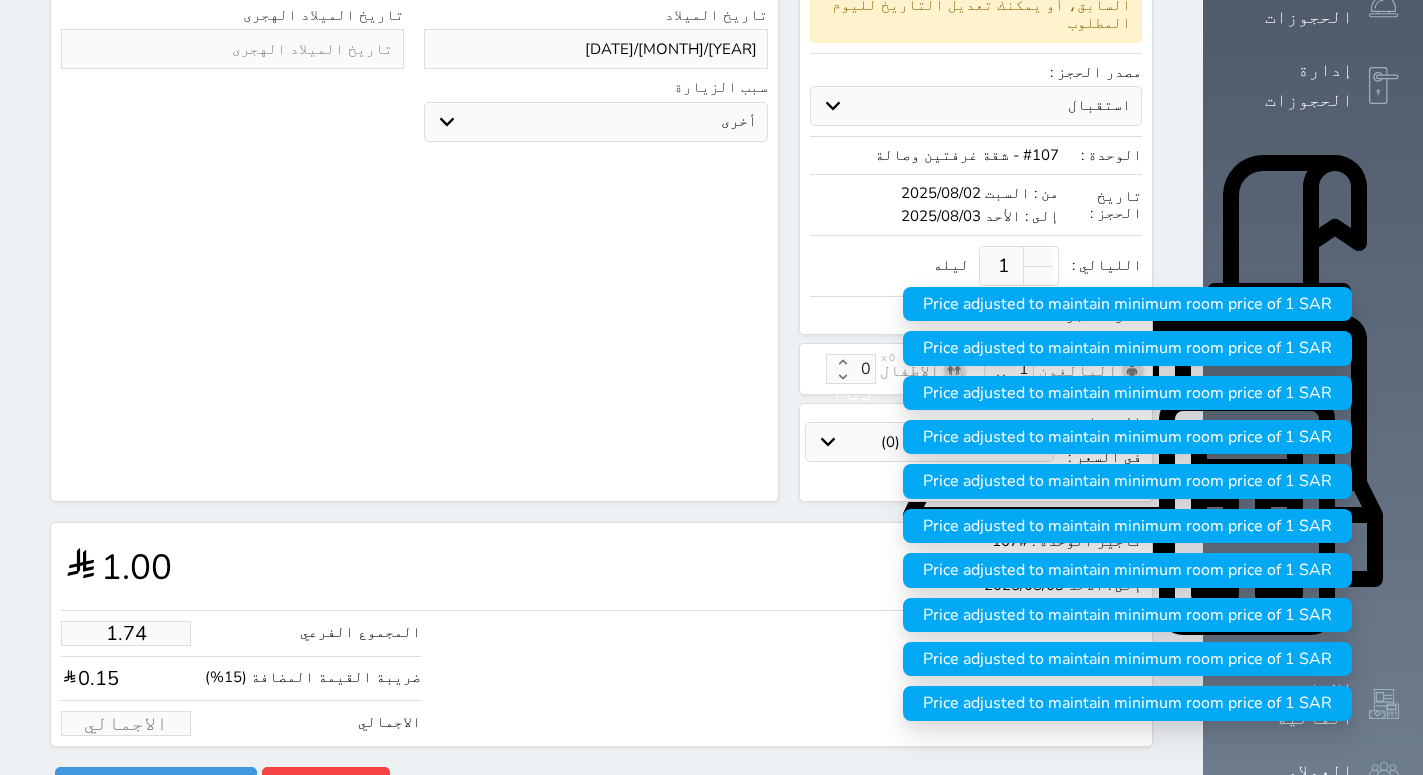 type on "2" 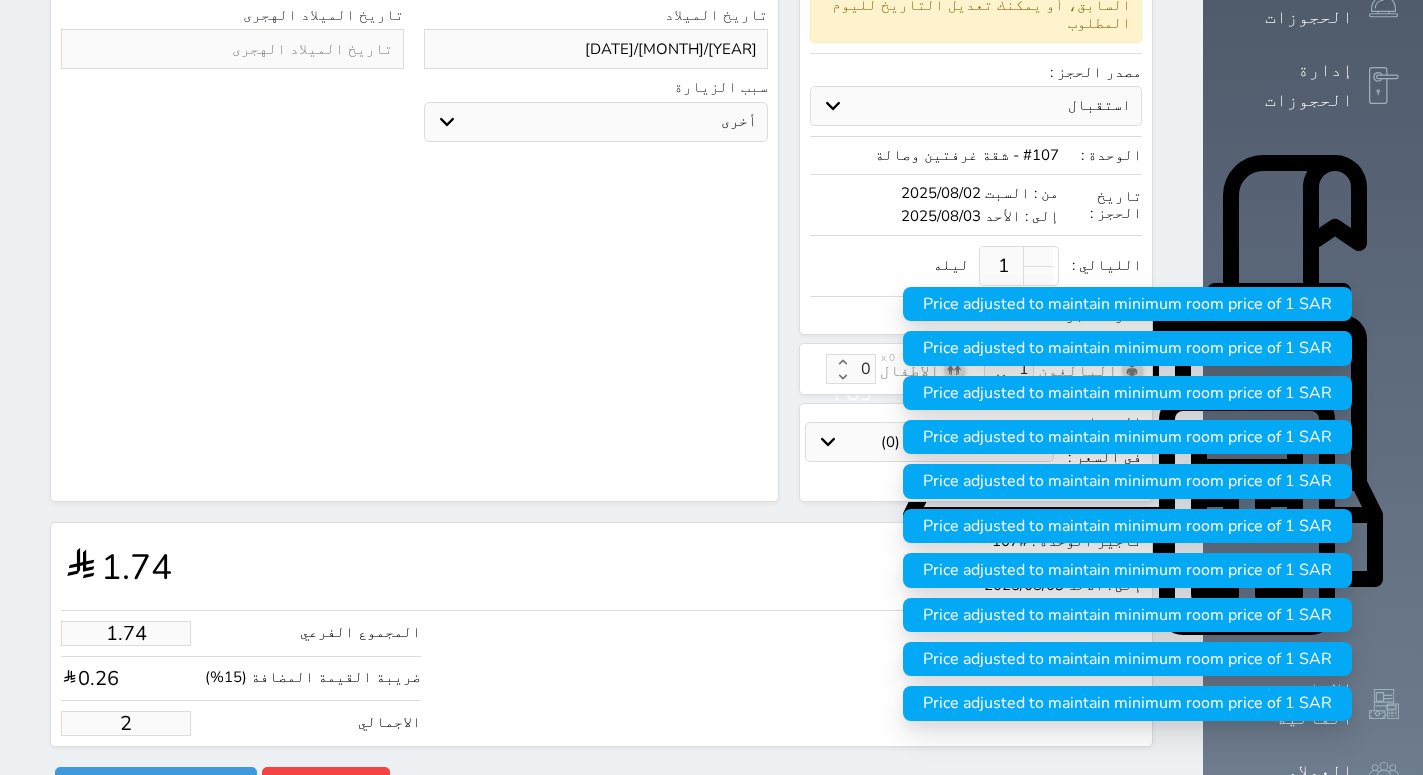 type on "20.00" 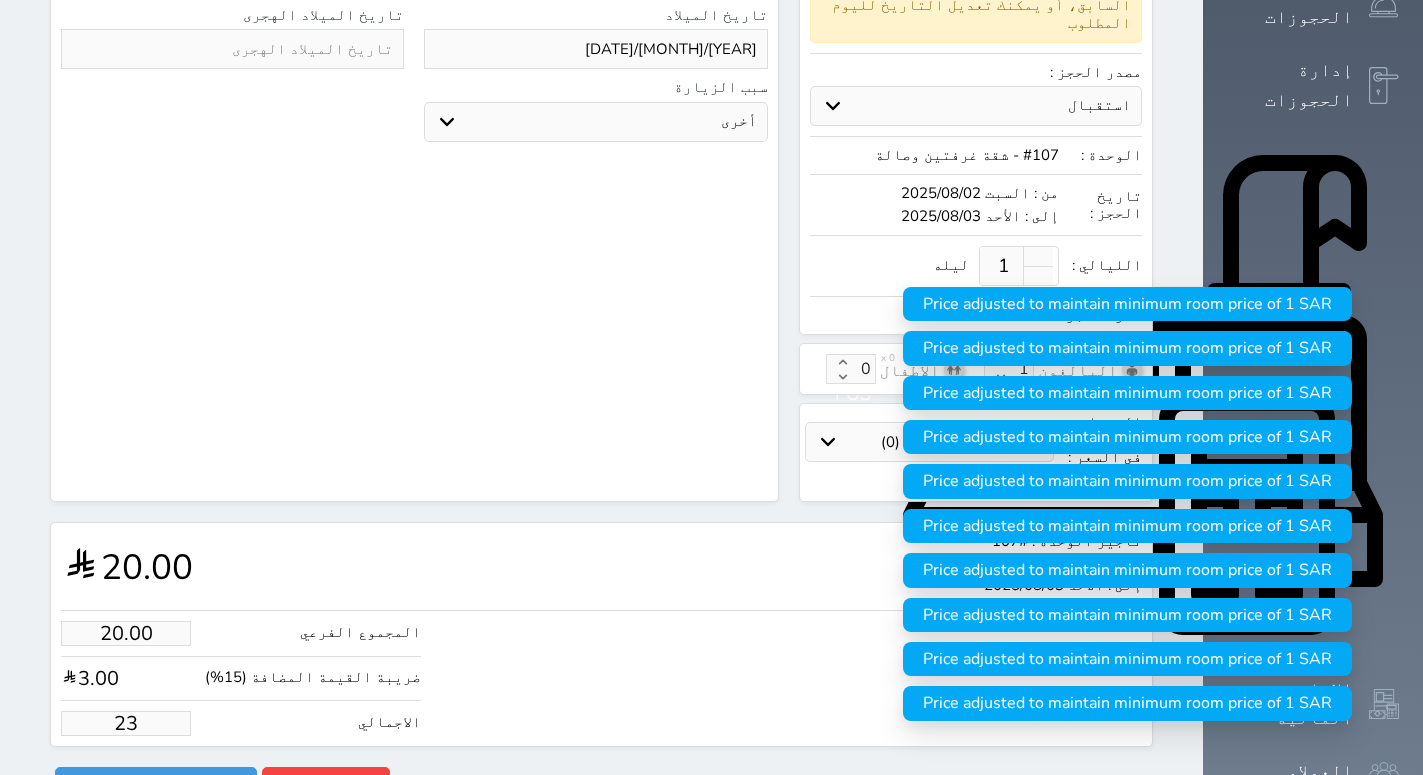 type on "200.00" 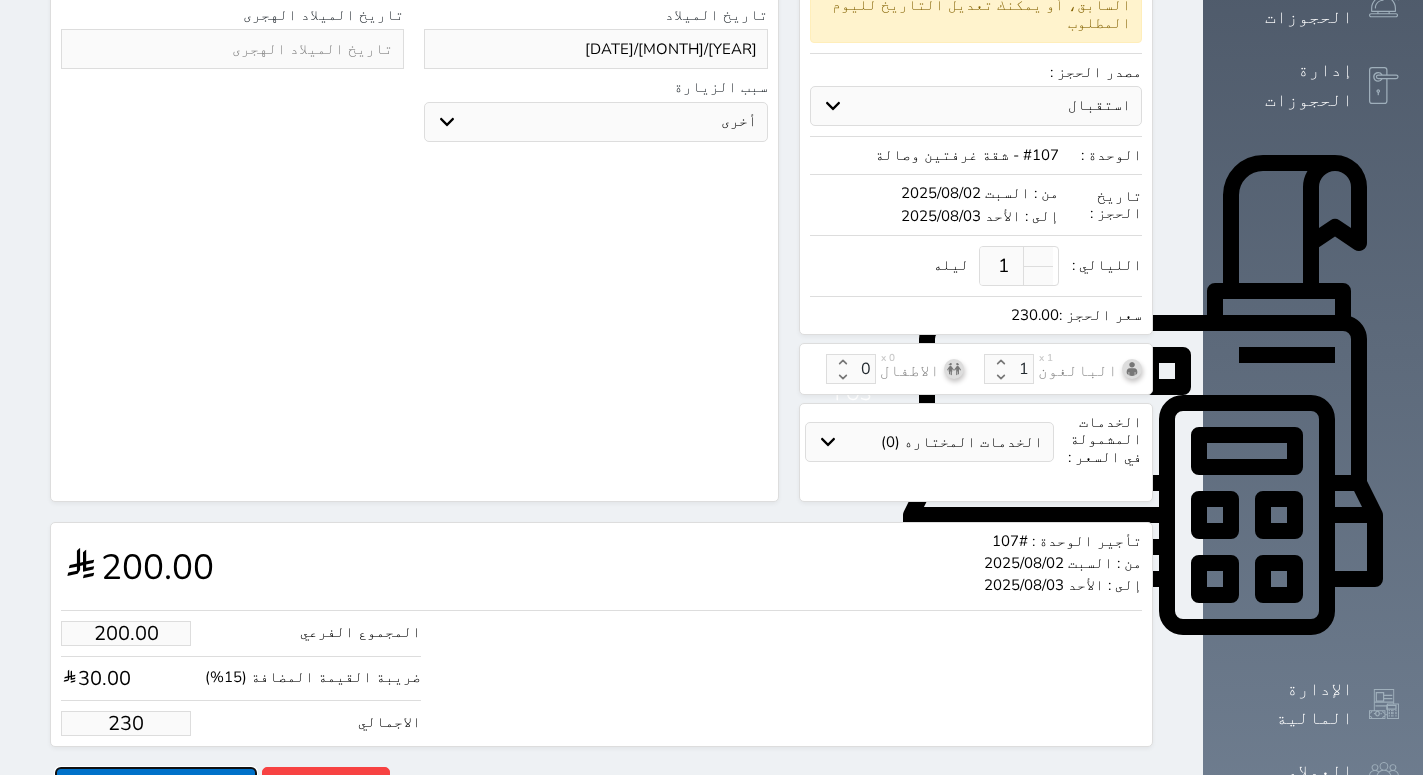 type on "230.00" 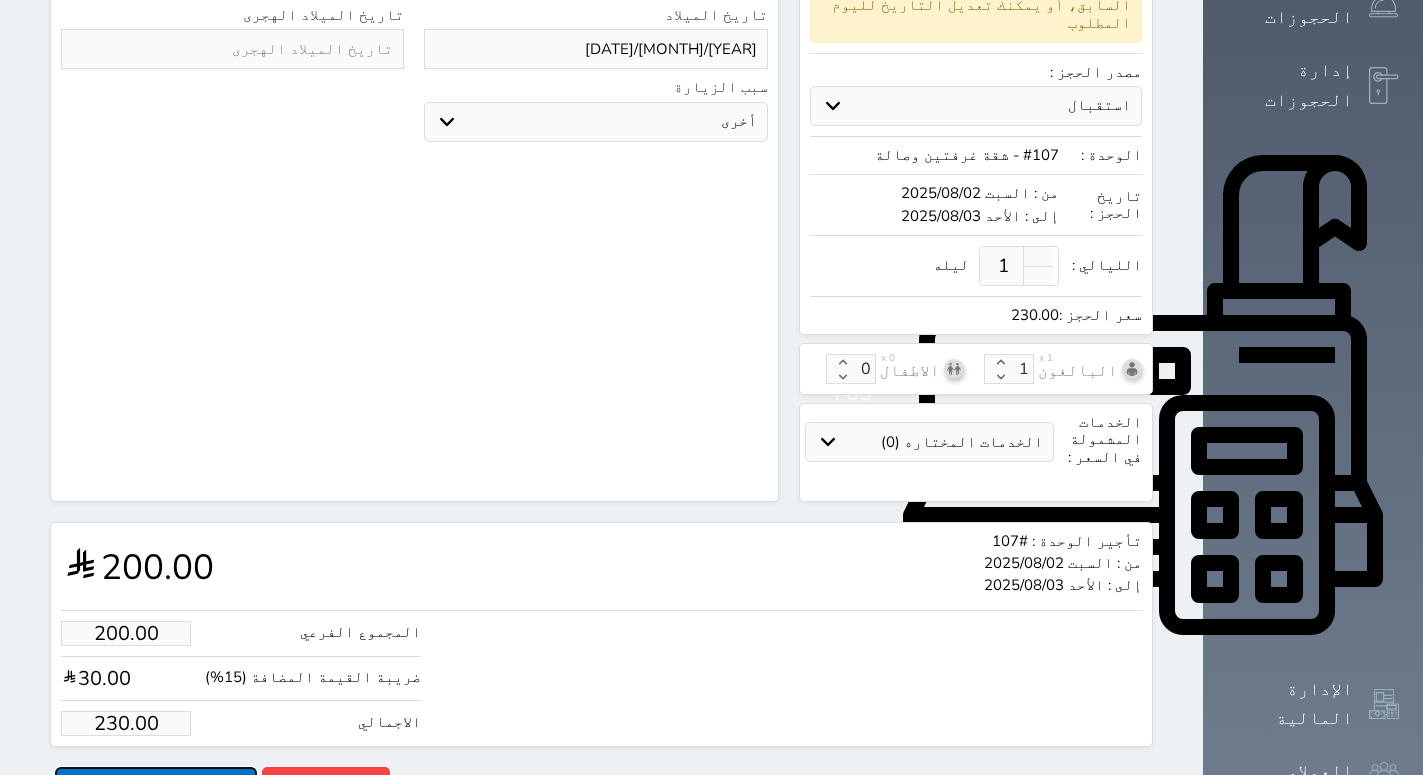 click on "حجز" at bounding box center [156, 784] 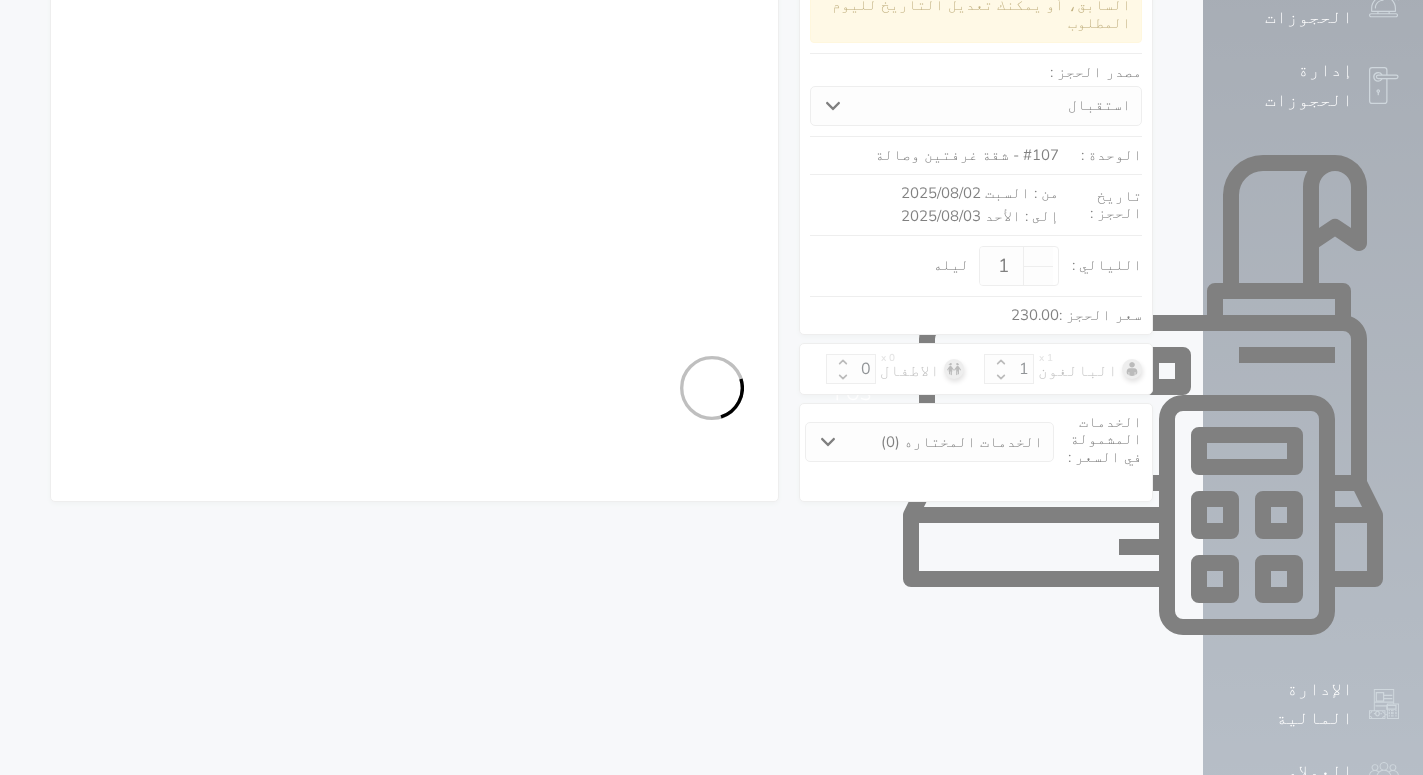 scroll, scrollTop: 510, scrollLeft: 0, axis: vertical 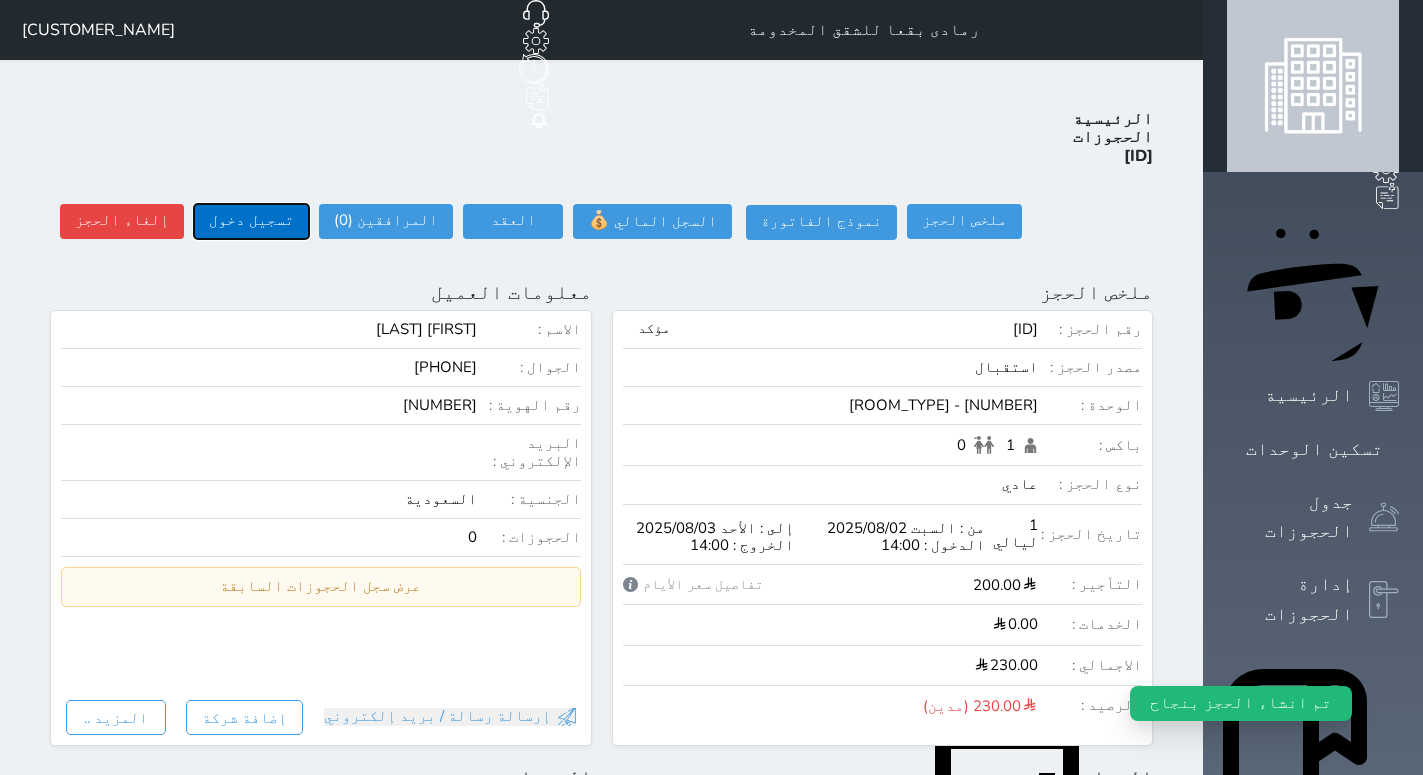click on "تسجيل دخول" at bounding box center [251, 221] 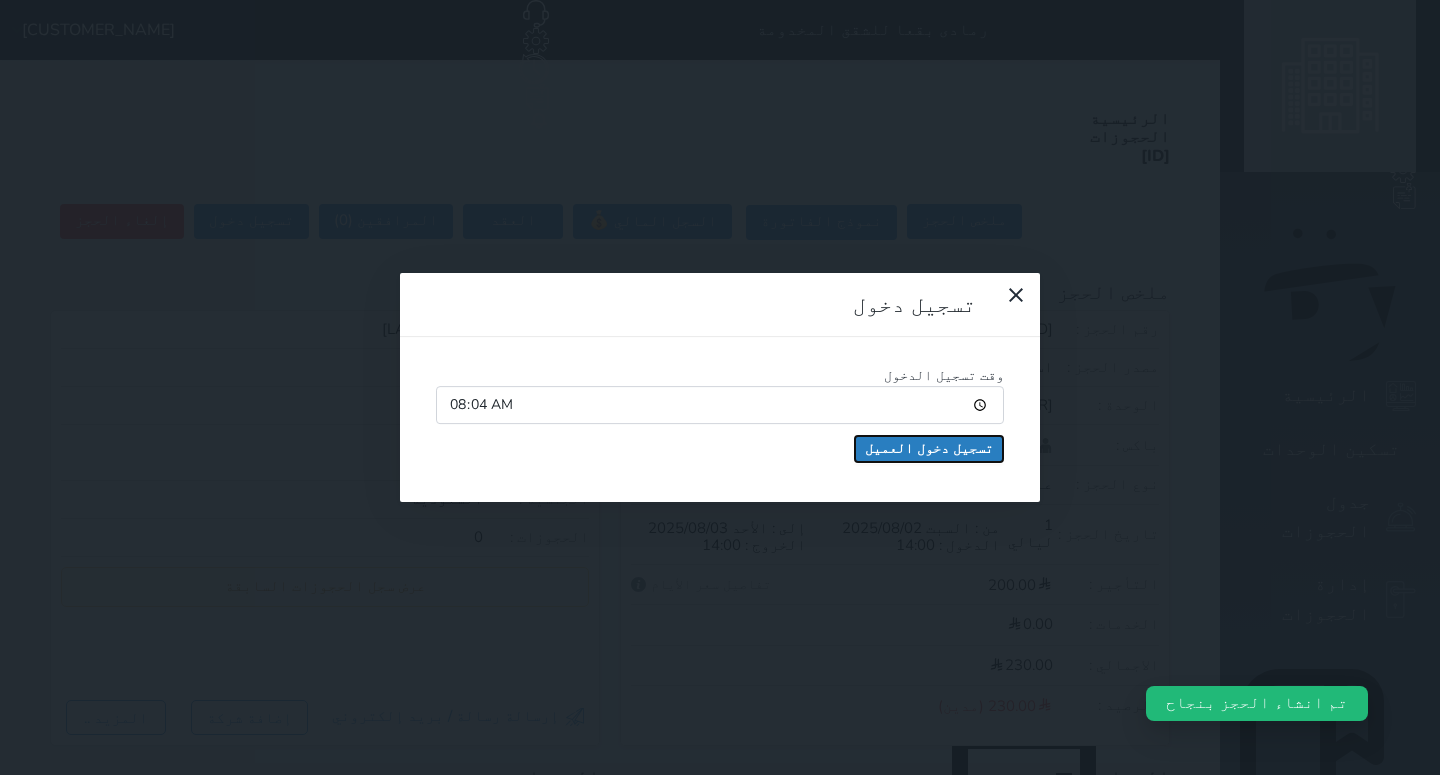 click on "تسجيل دخول العميل" at bounding box center [929, 449] 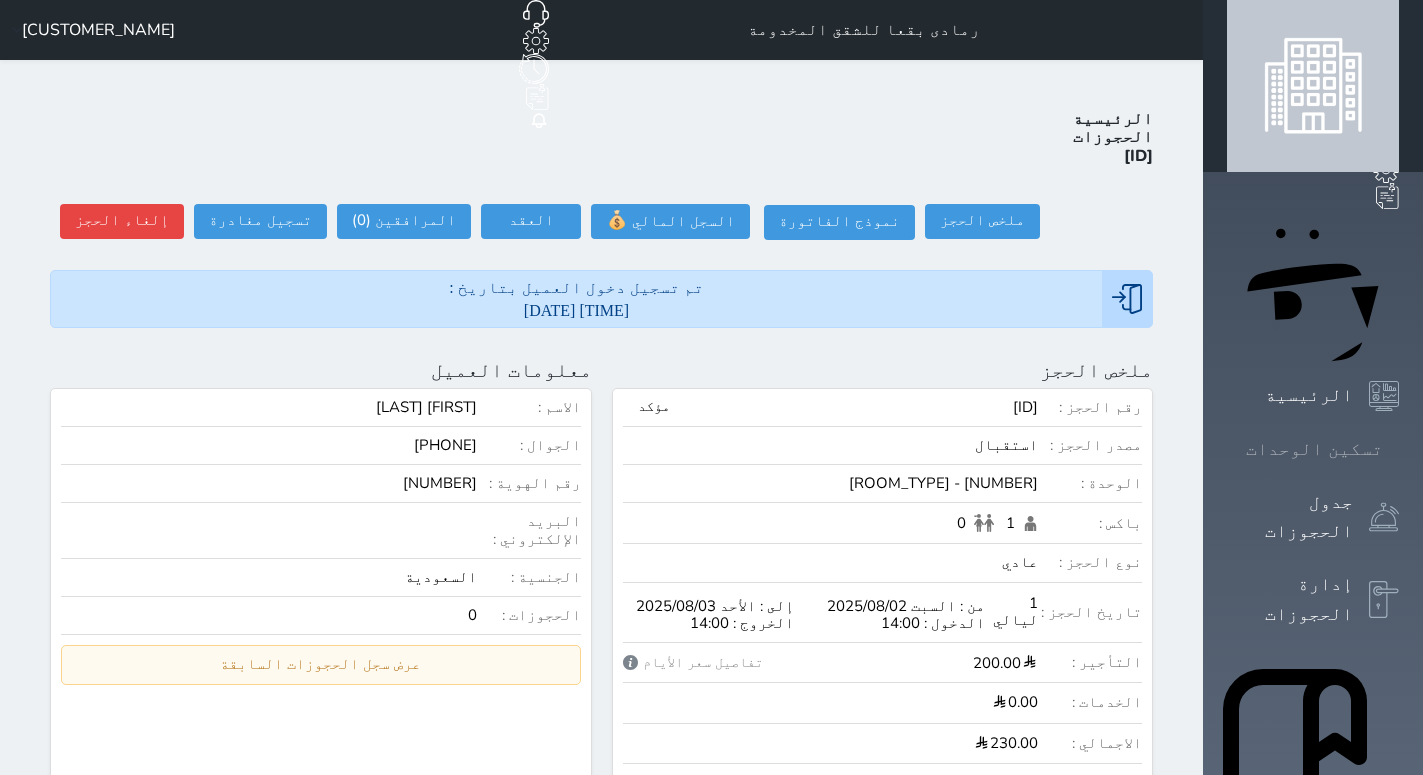 click on "تسكين الوحدات" at bounding box center (1314, 449) 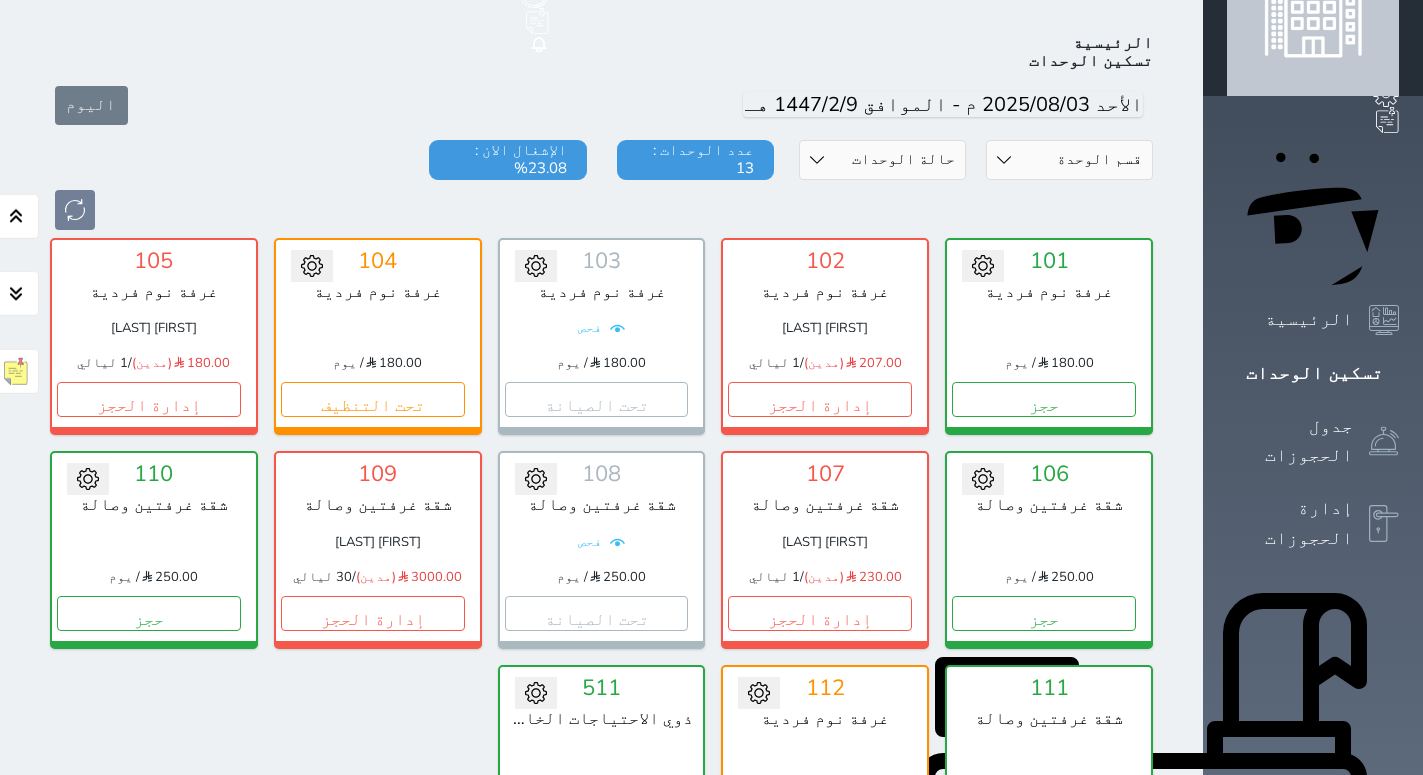 scroll, scrollTop: 78, scrollLeft: 0, axis: vertical 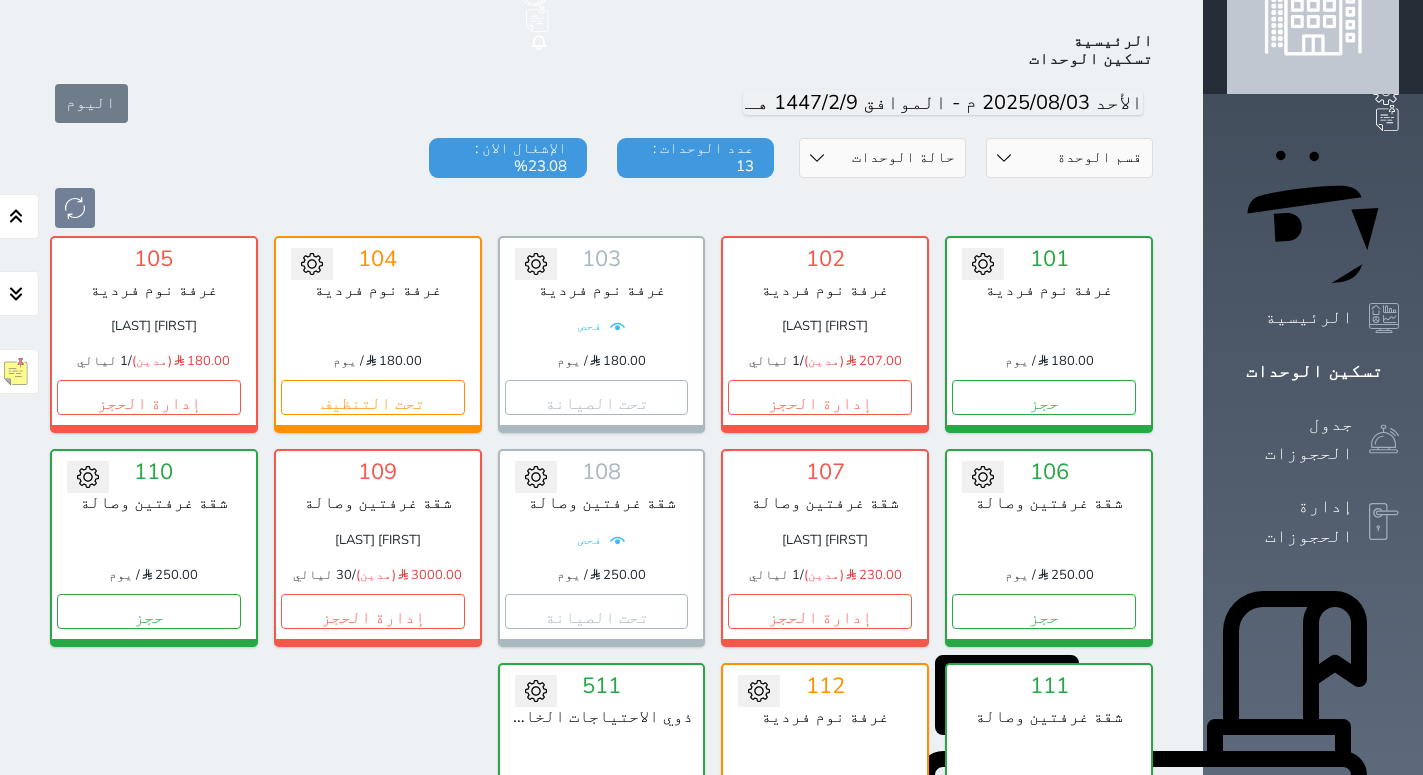 click 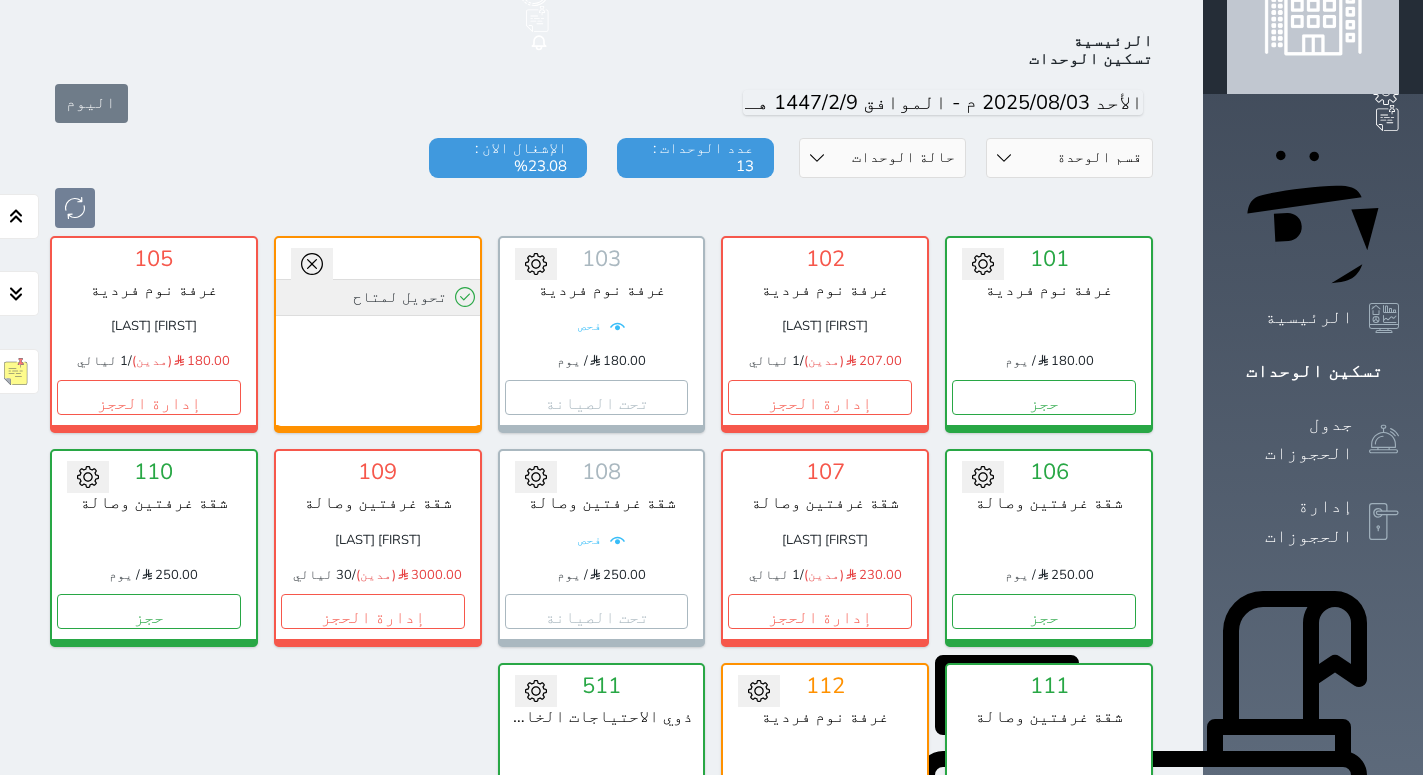 click on "تحويل لمتاح" at bounding box center [378, 297] 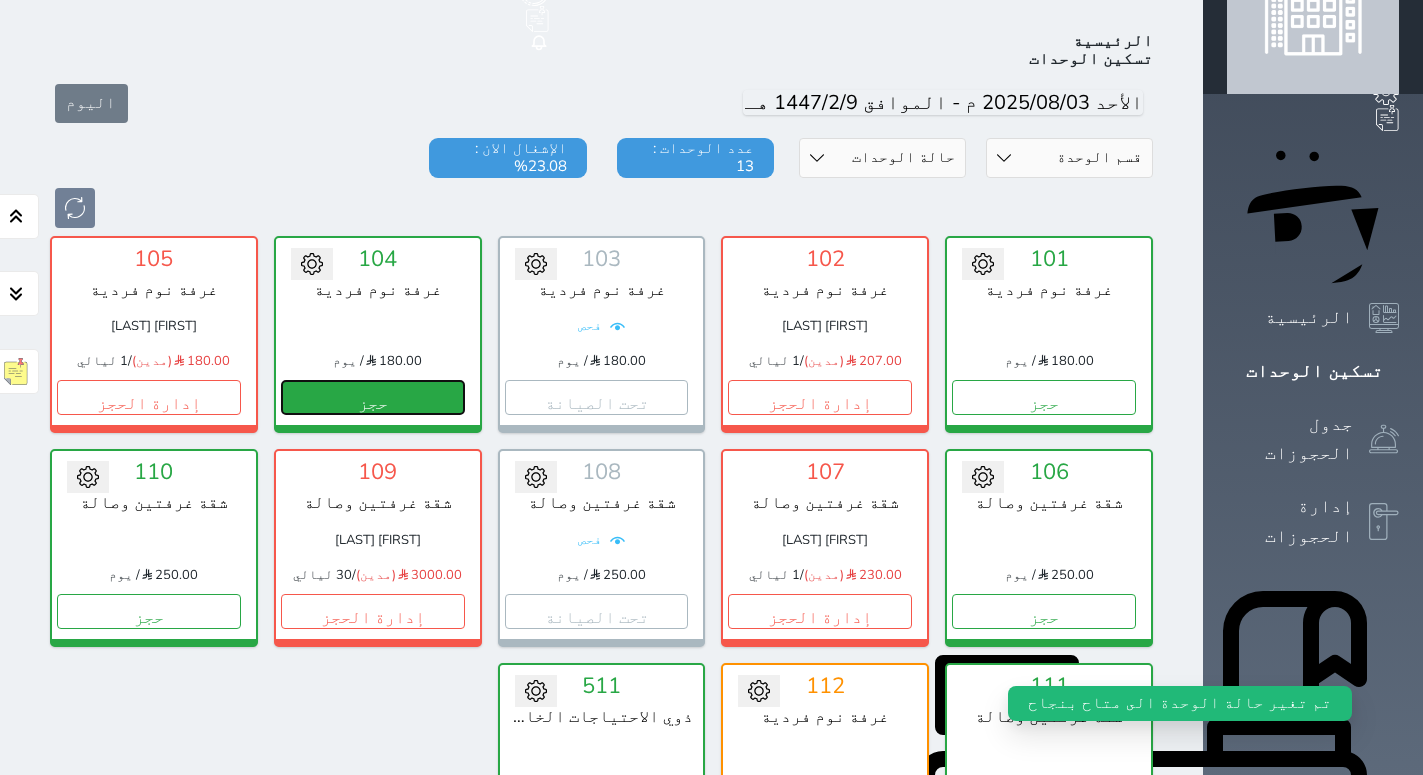 click on "حجز" at bounding box center (373, 397) 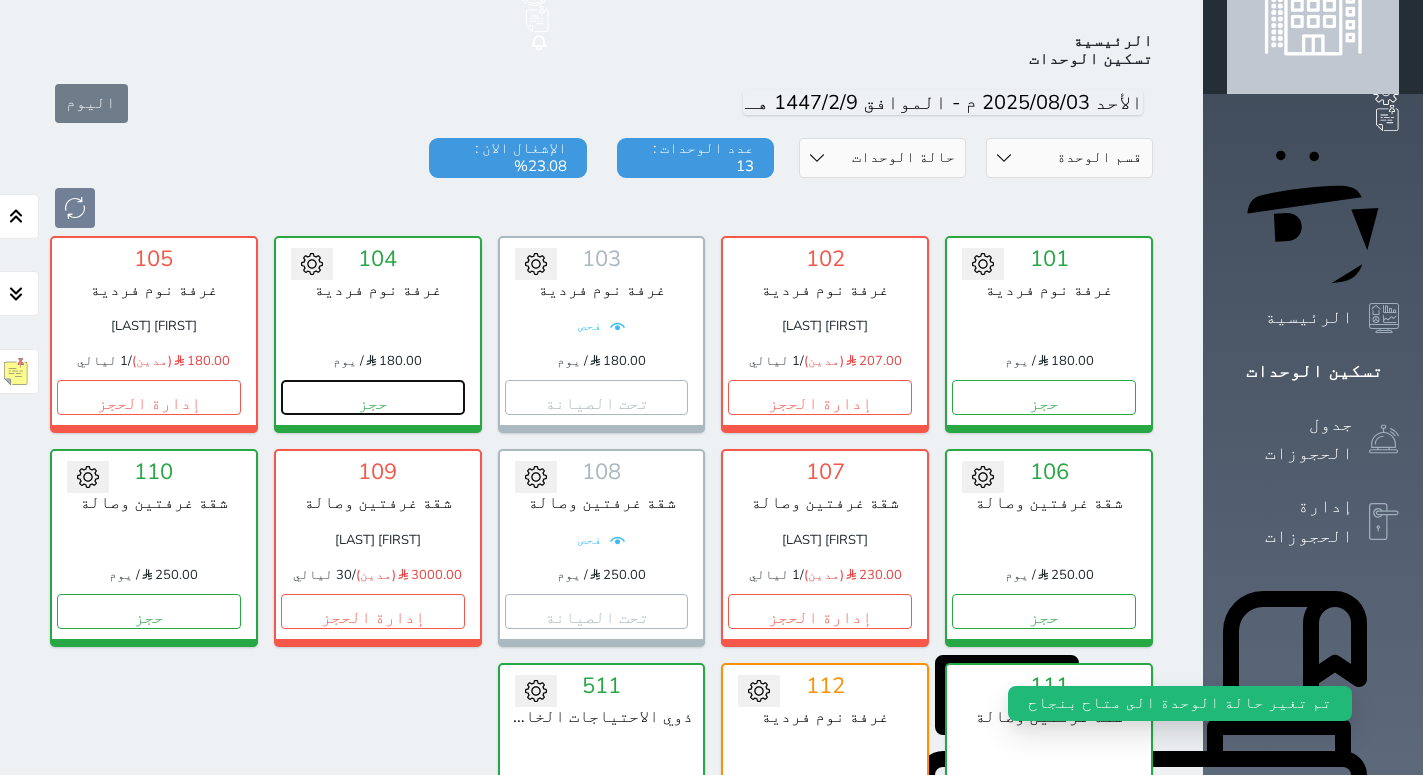 select on "1" 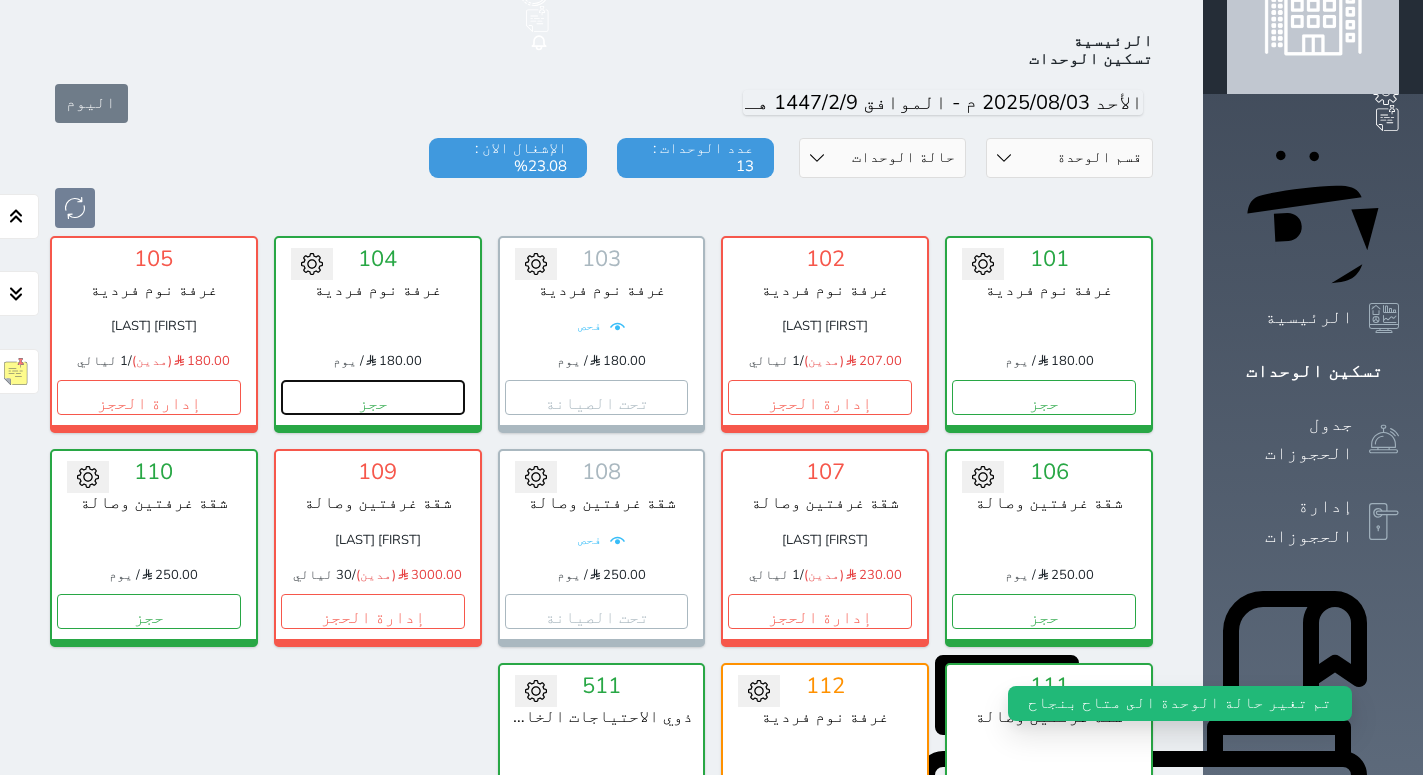 select 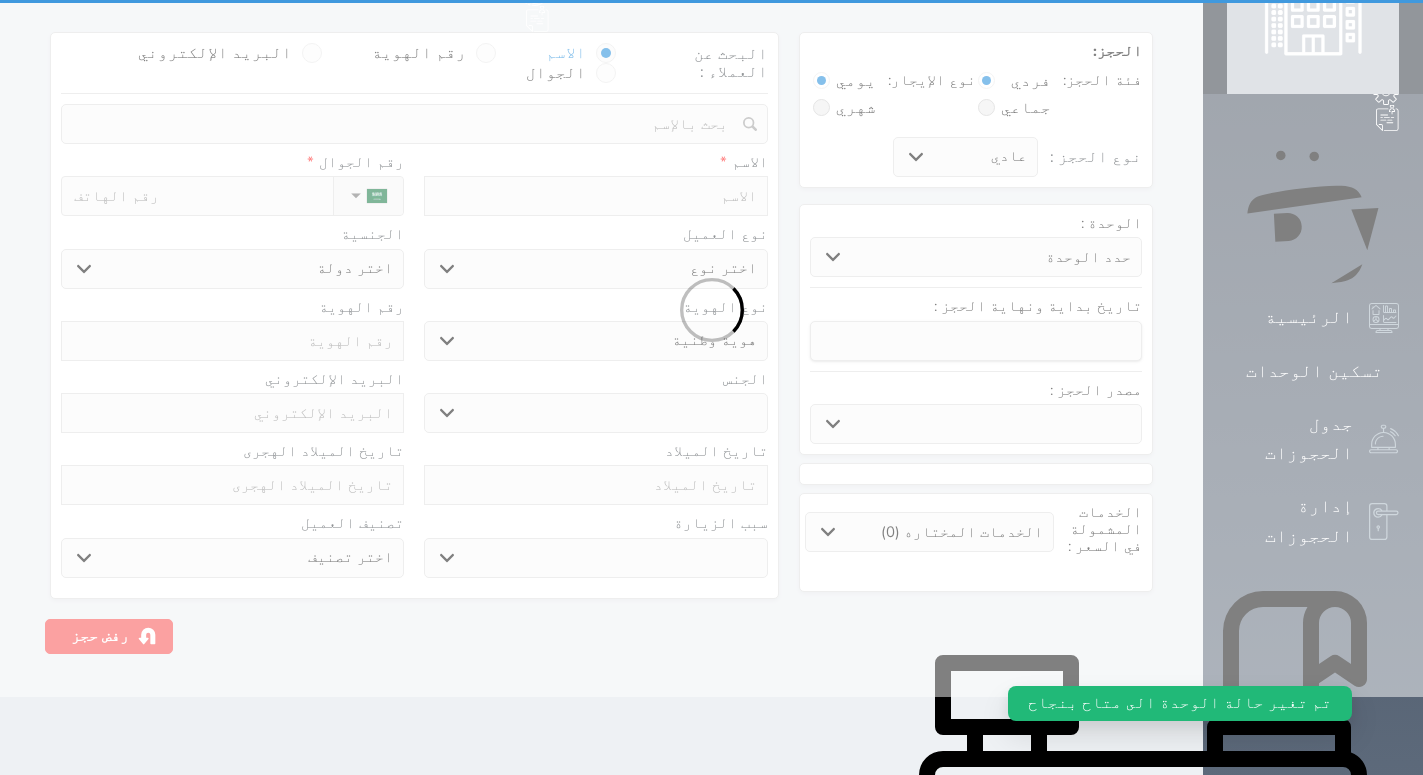 scroll, scrollTop: 0, scrollLeft: 0, axis: both 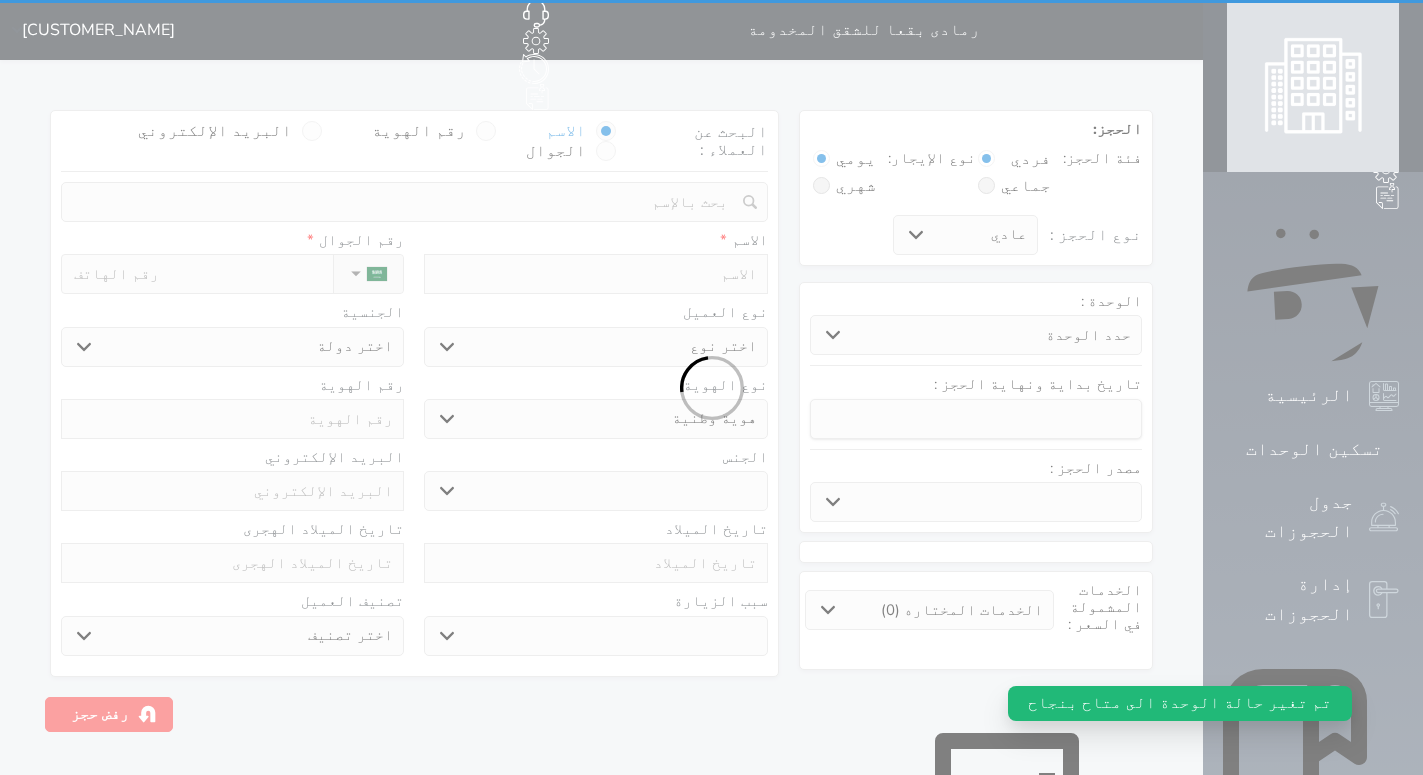 select 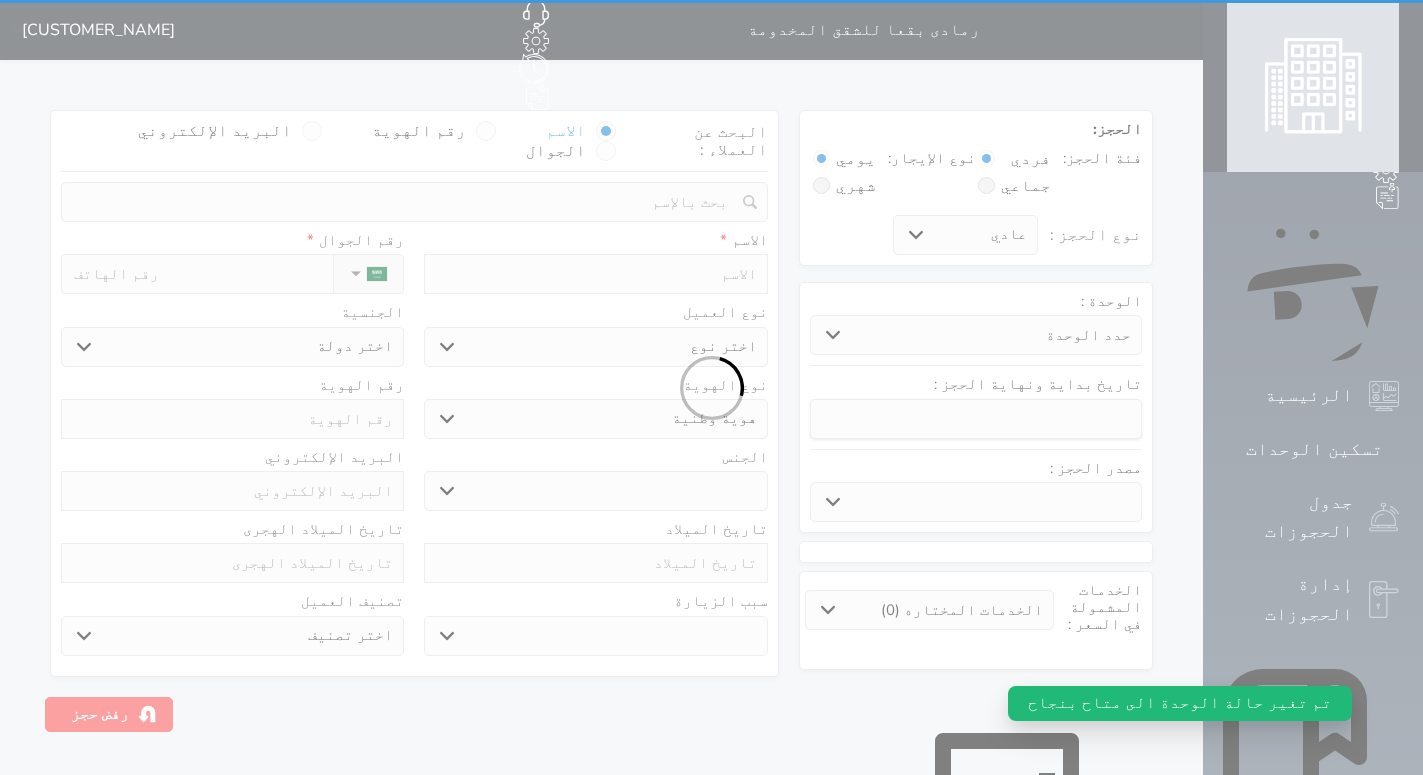 select on "[NUMBER]" 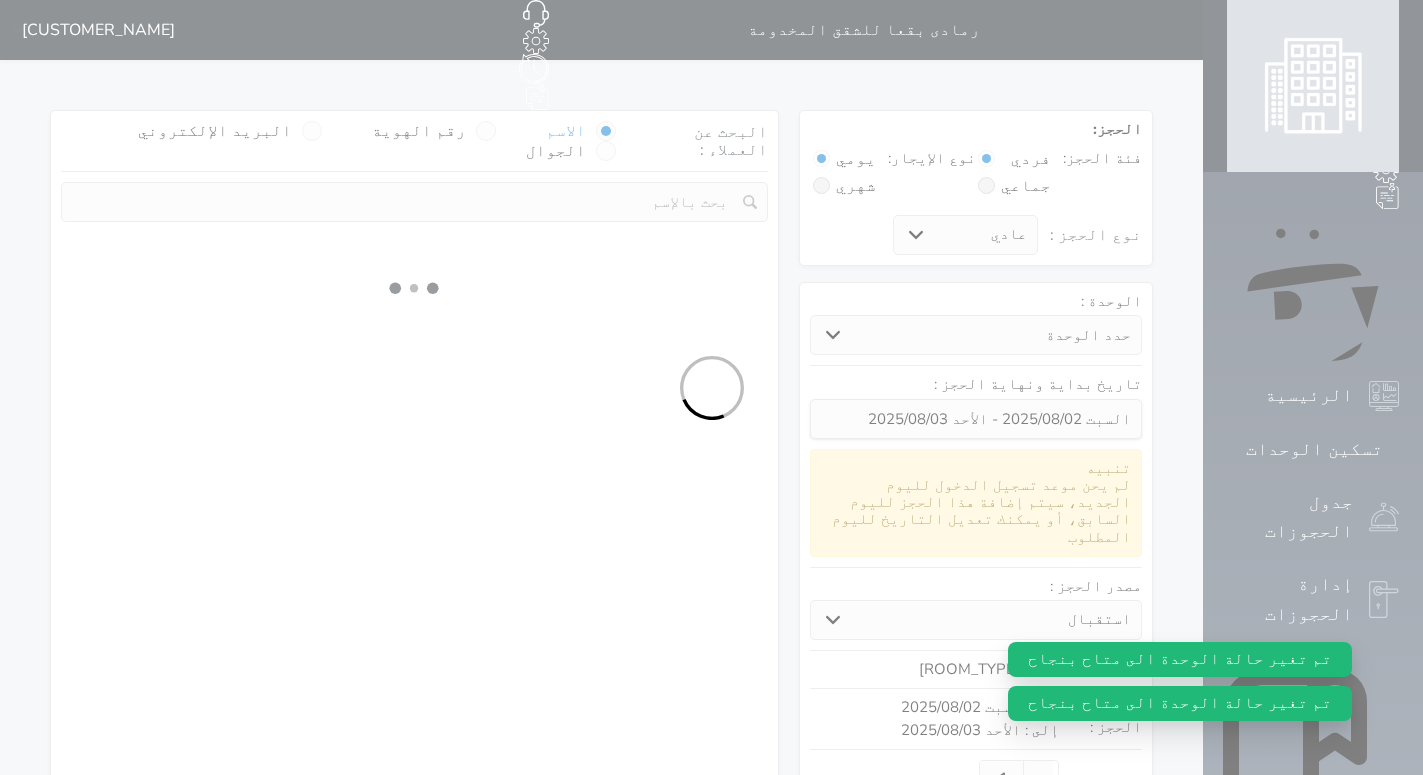 select 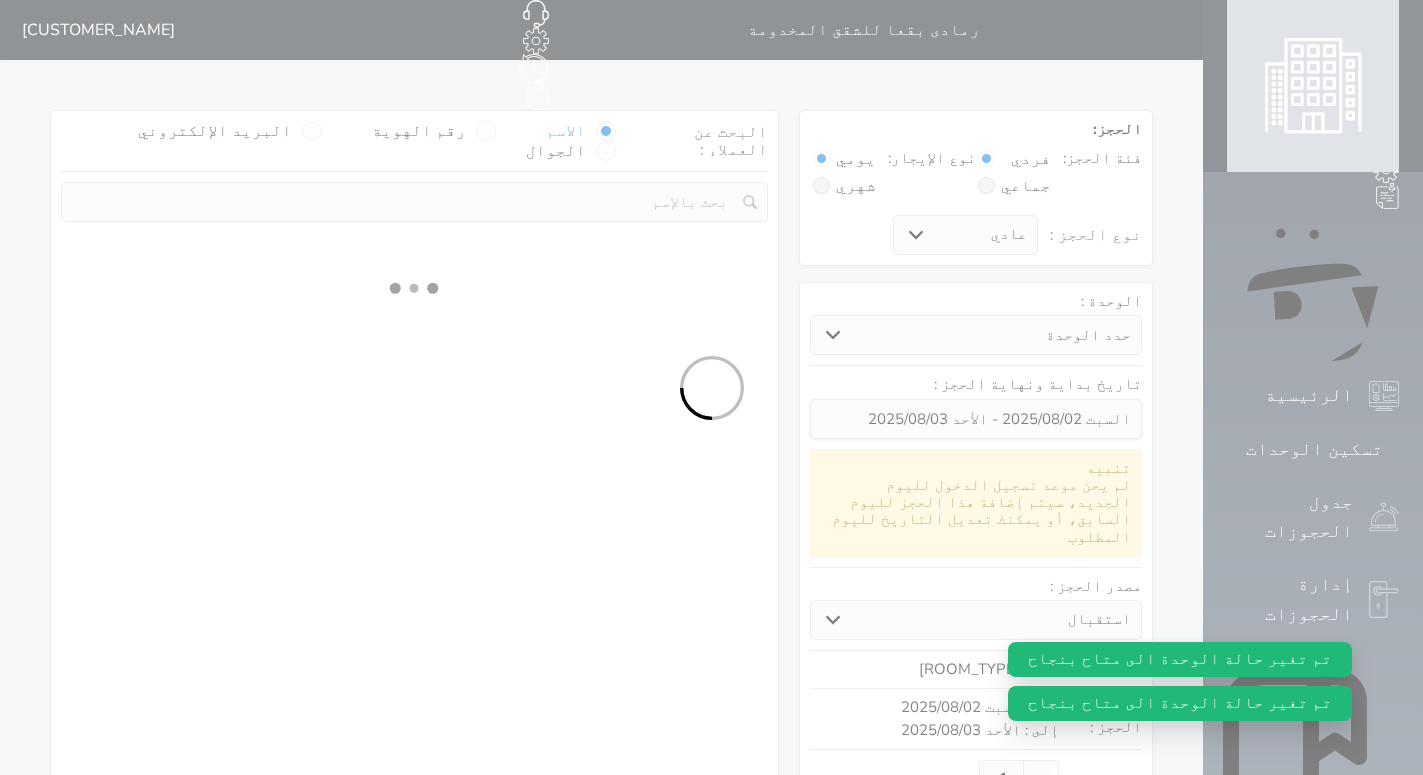 select on "1" 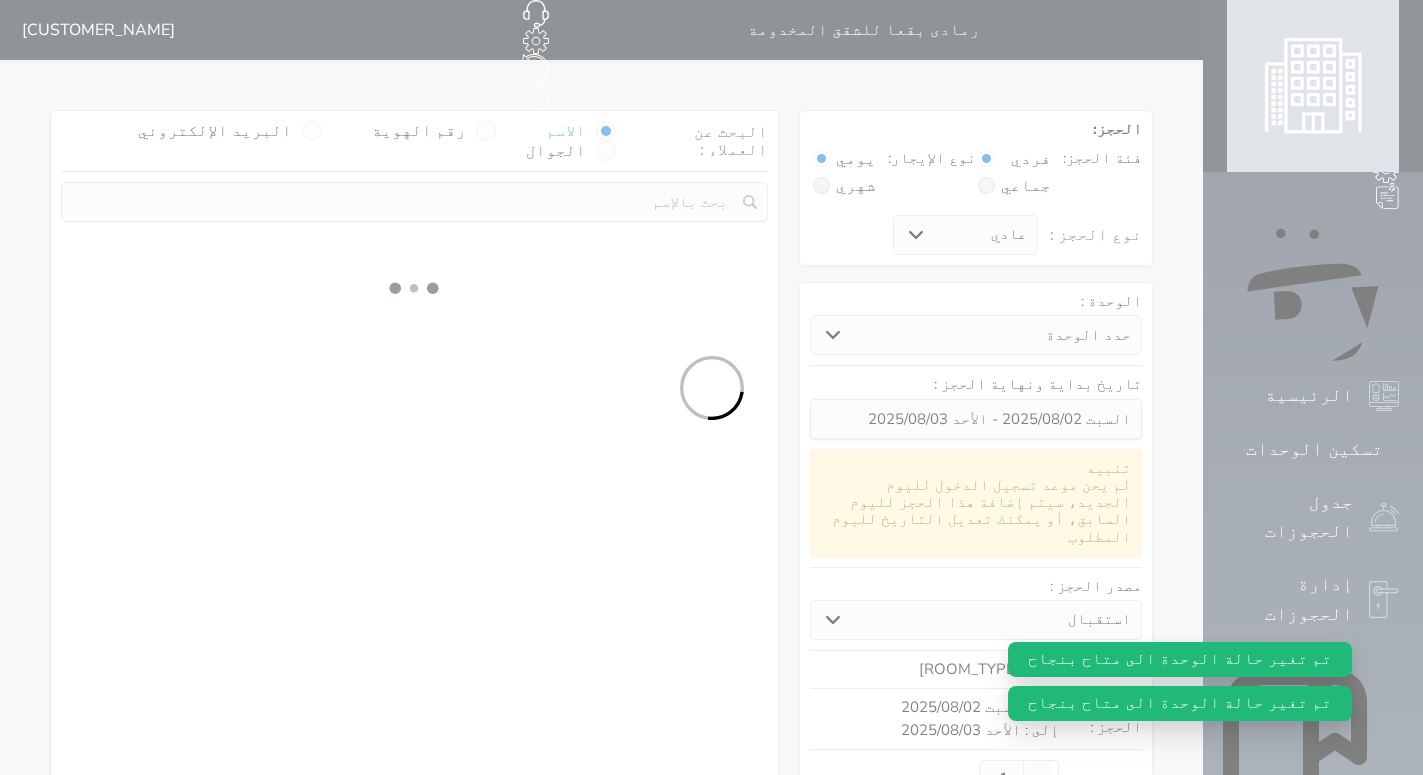 select on "113" 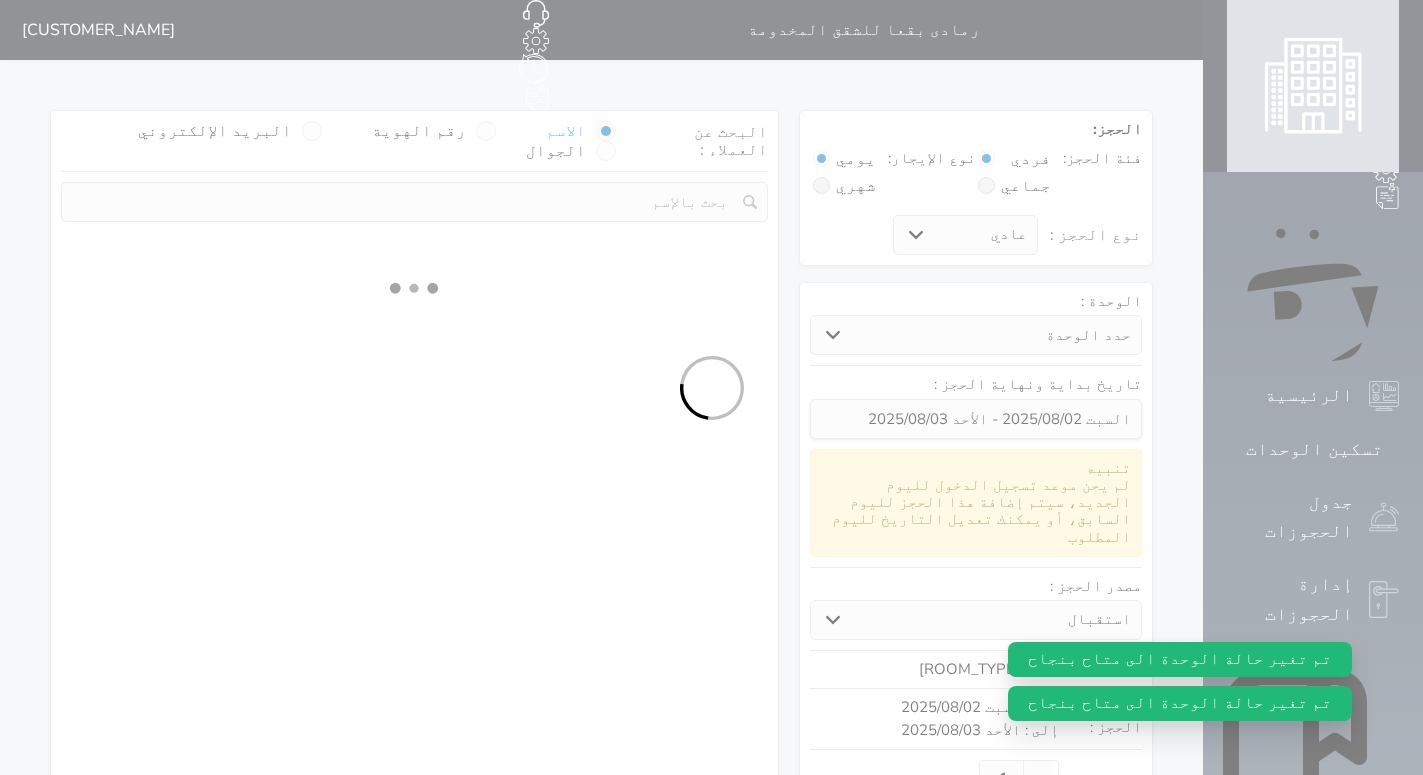 select on "1" 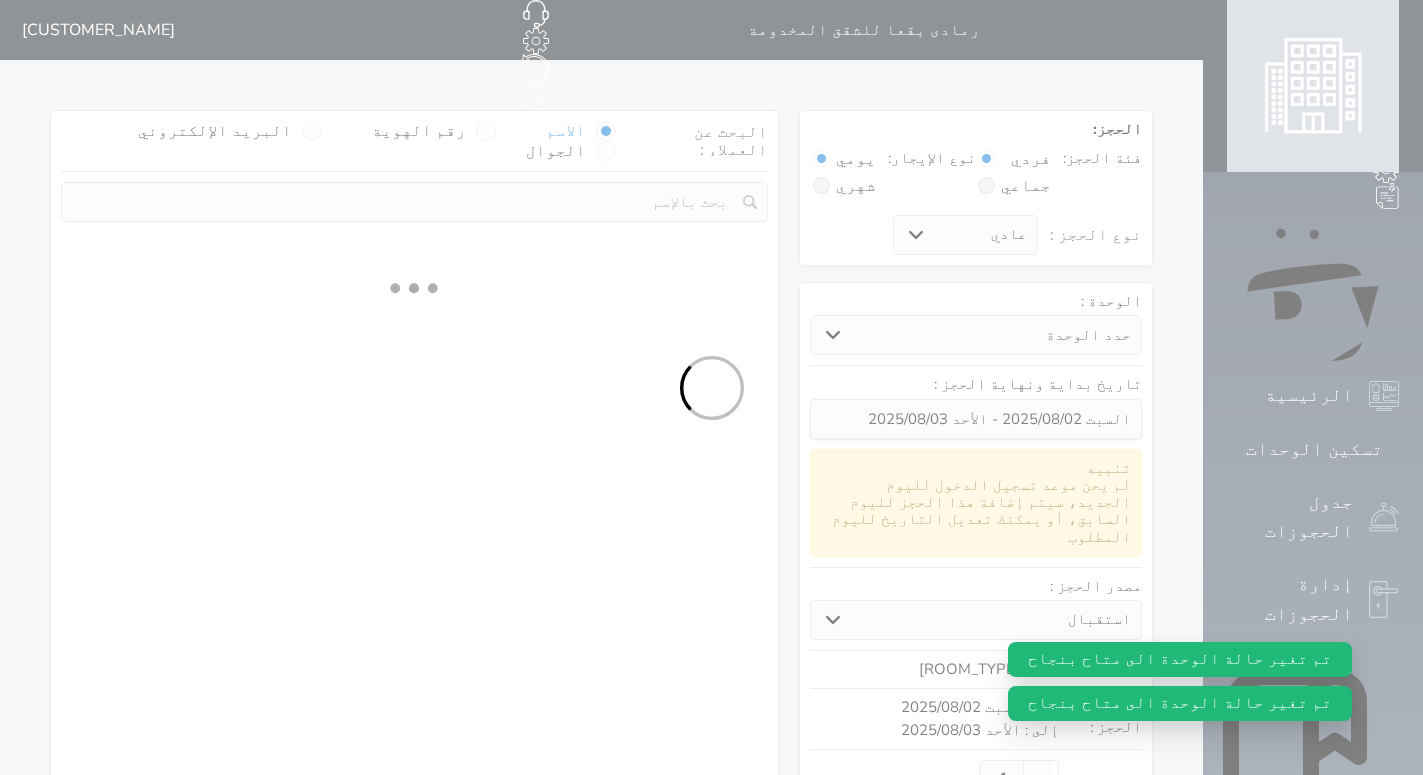 select 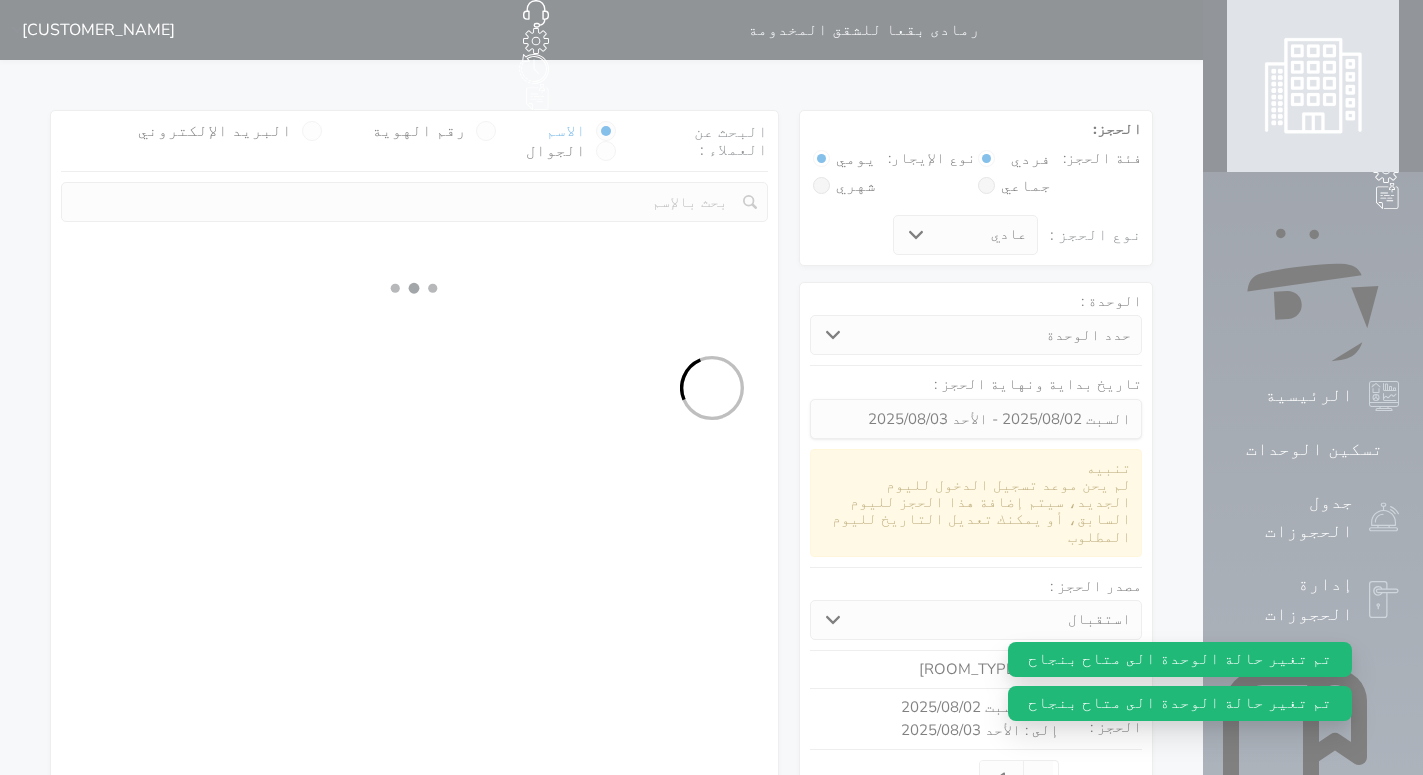 select on "7" 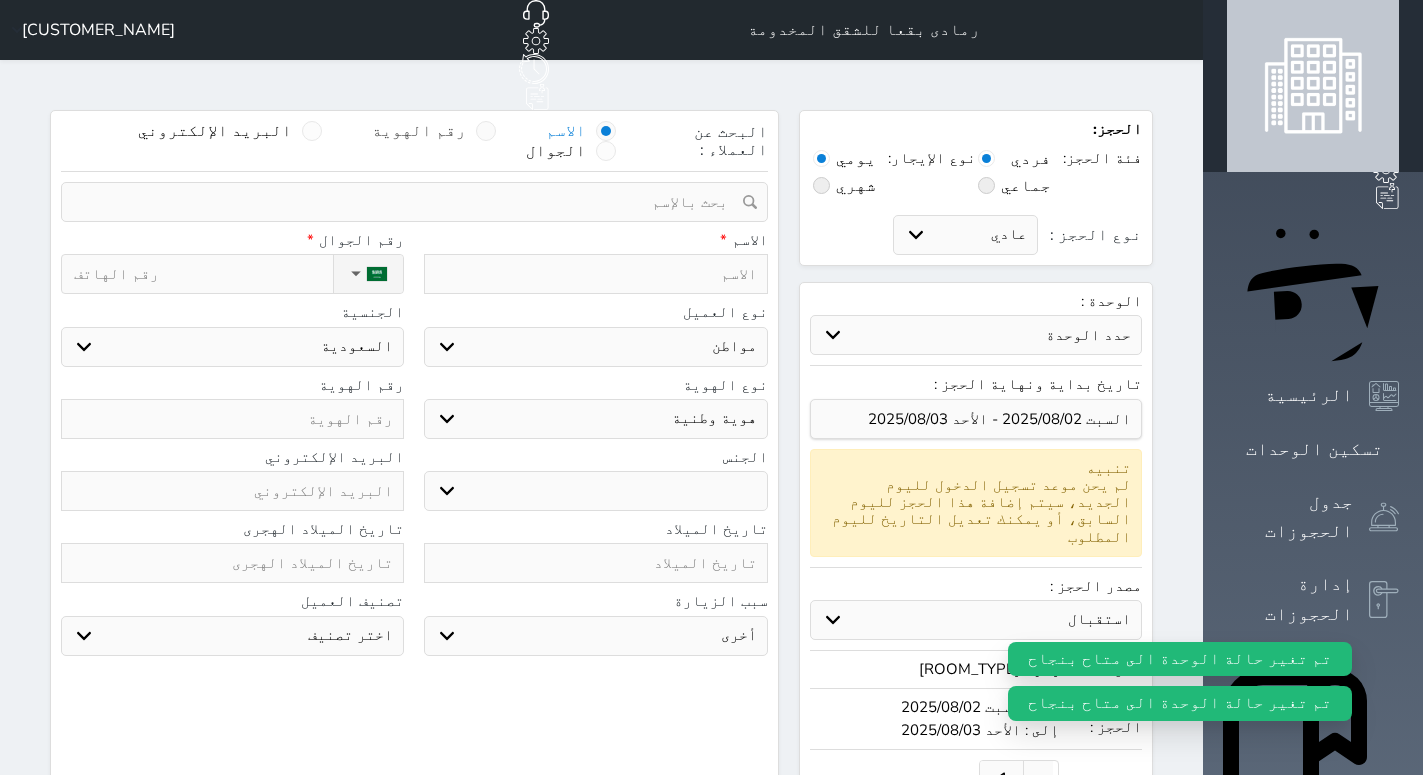 click at bounding box center (486, 131) 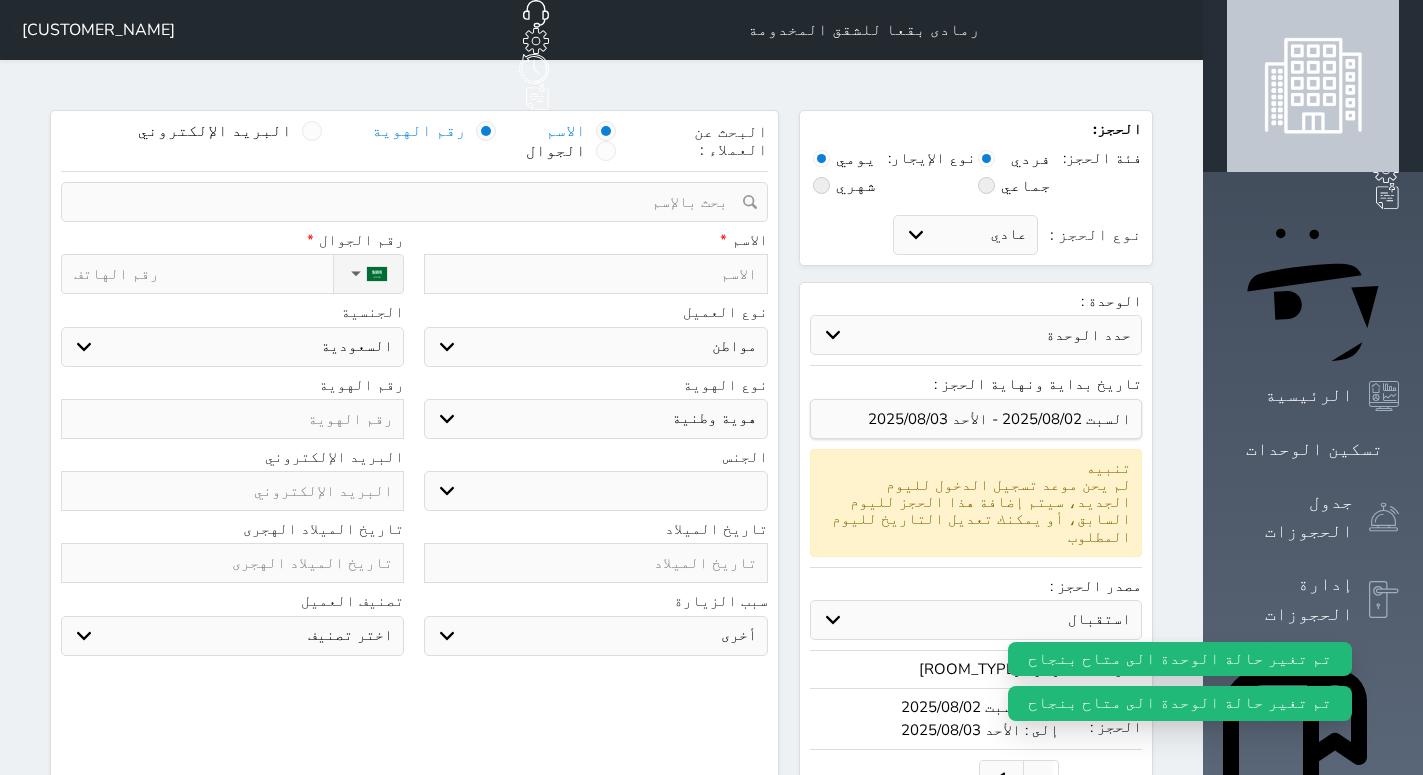 select 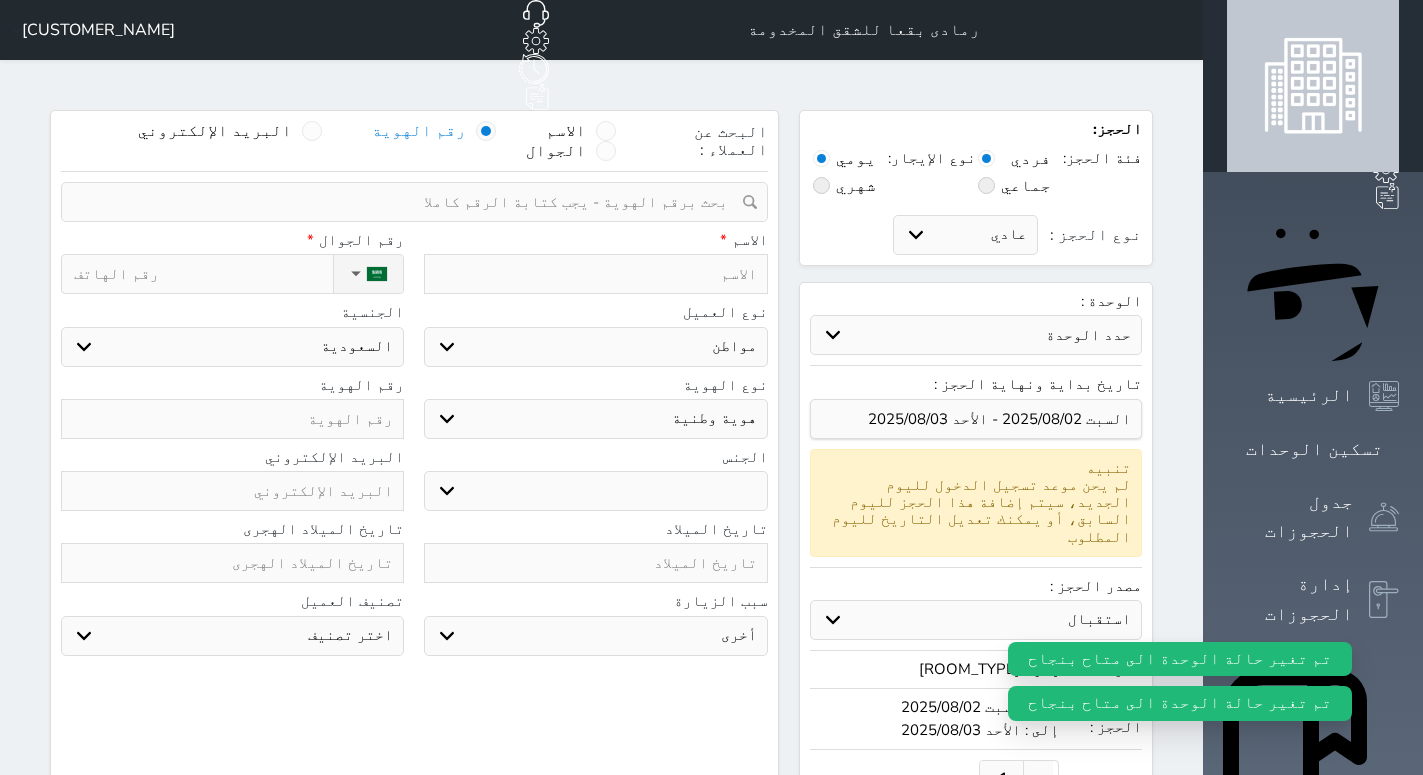 click at bounding box center (407, 202) 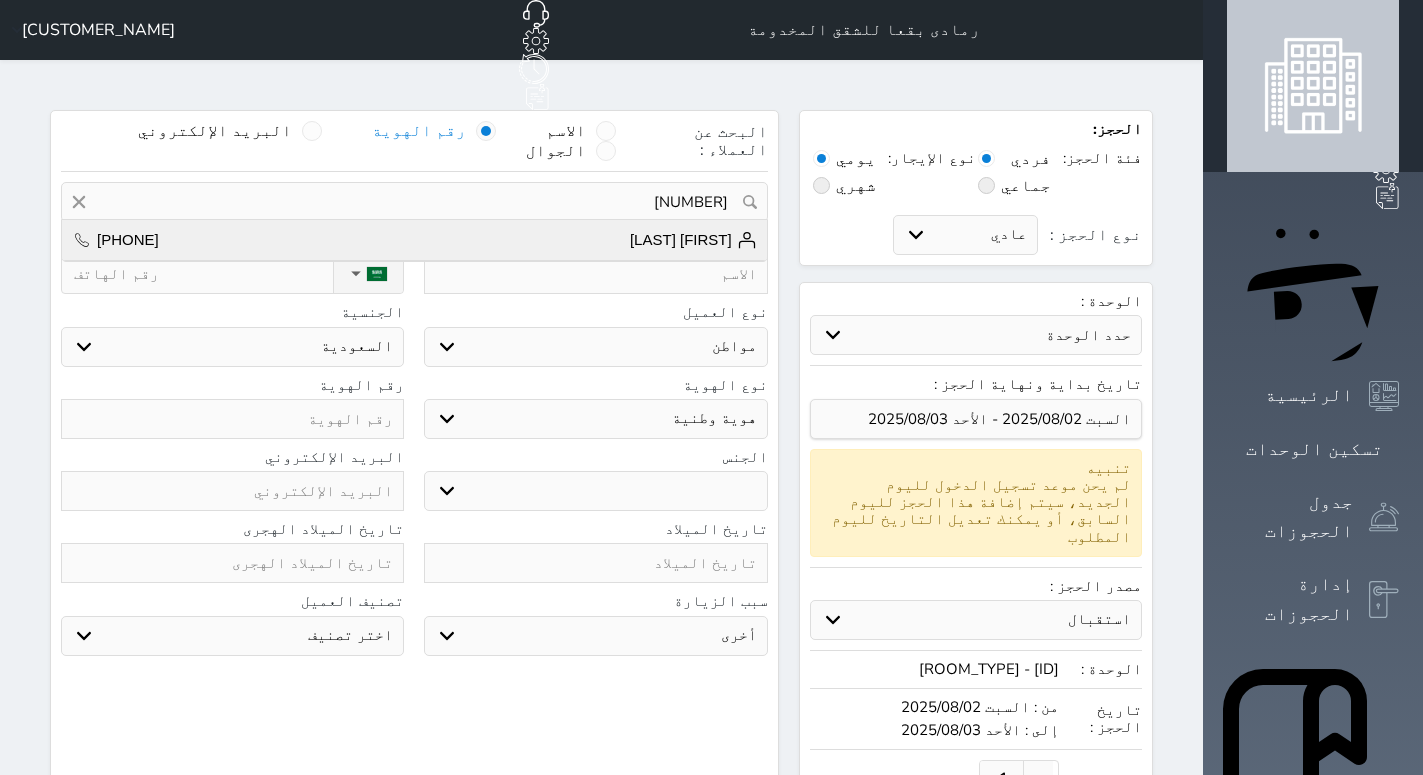 click on "[FIRST] [LAST]   [PHONE]" at bounding box center [414, 240] 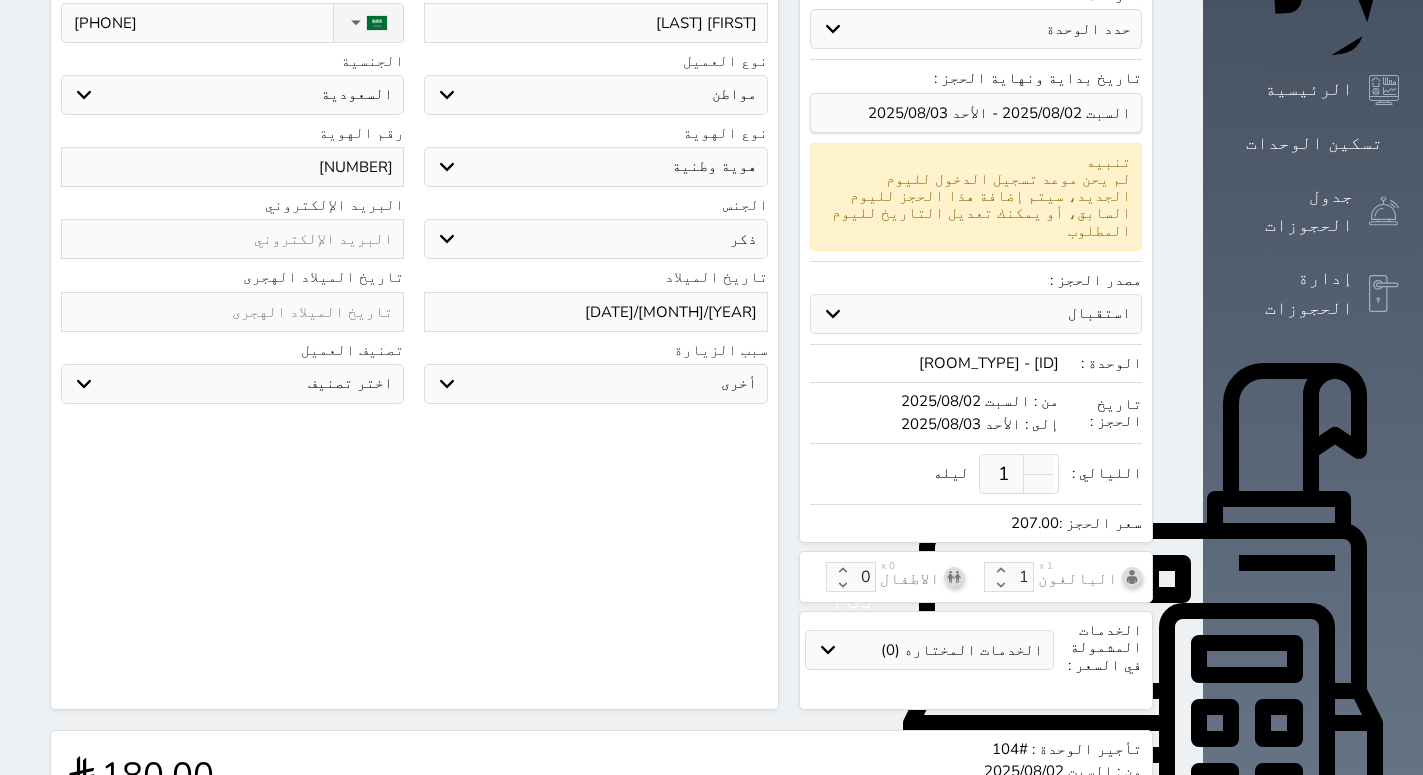 scroll, scrollTop: 510, scrollLeft: 0, axis: vertical 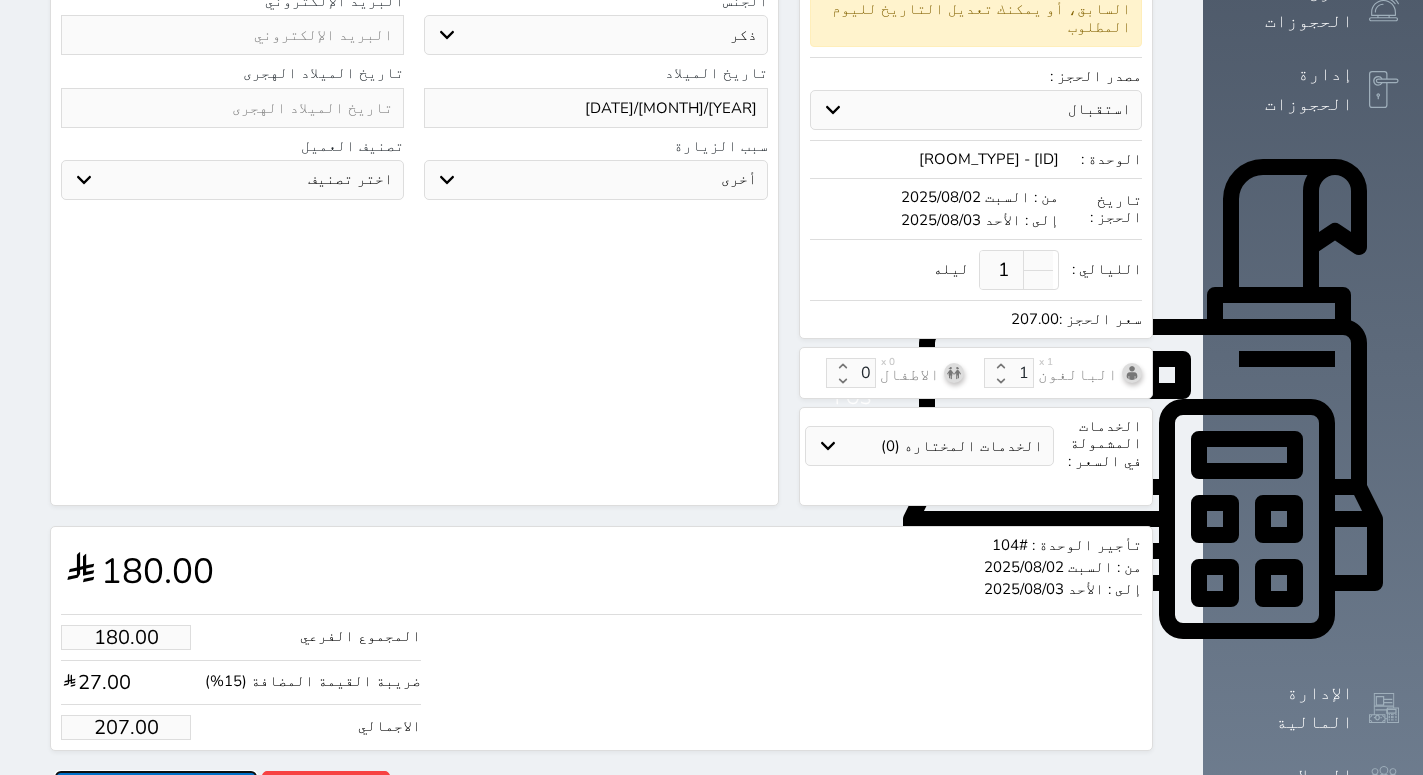 click on "حجز" at bounding box center [156, 788] 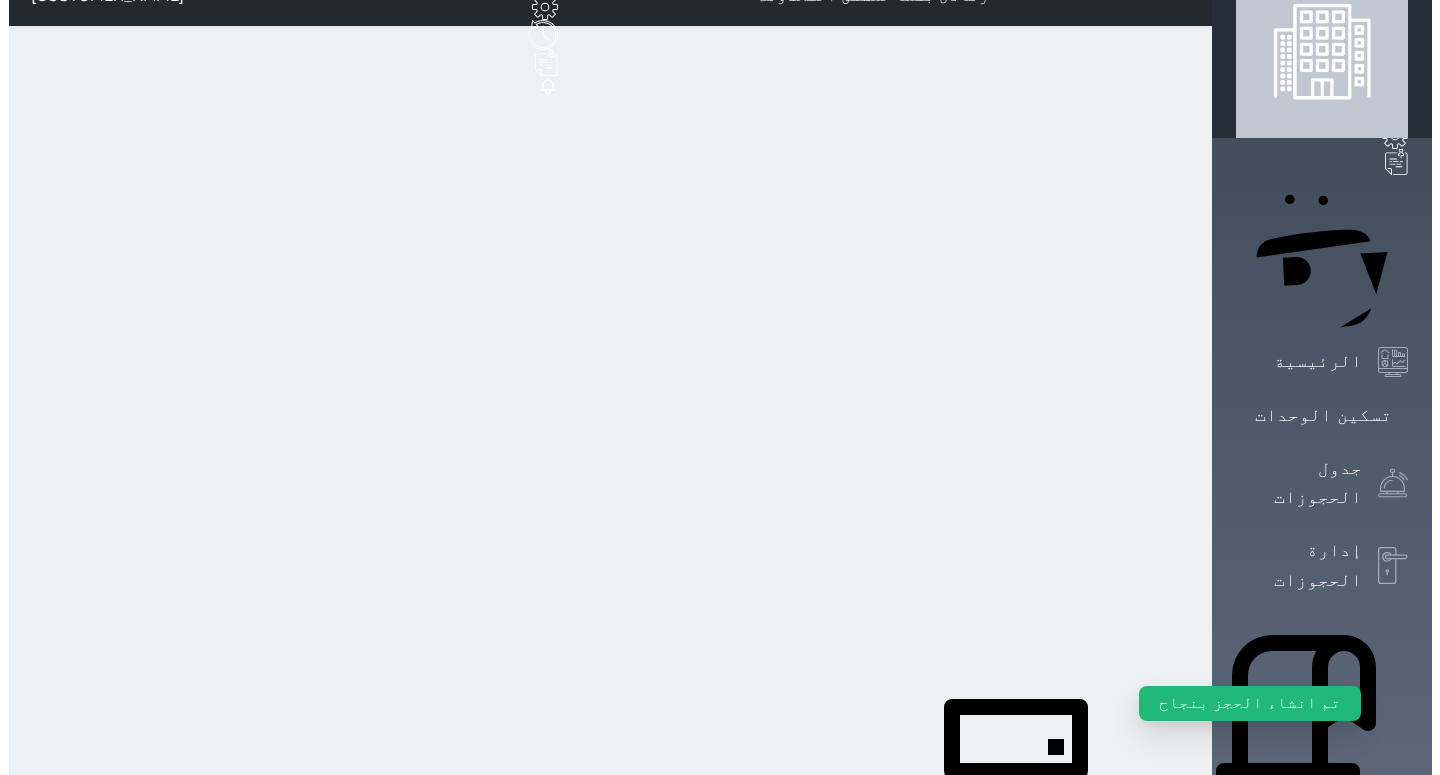 scroll, scrollTop: 0, scrollLeft: 0, axis: both 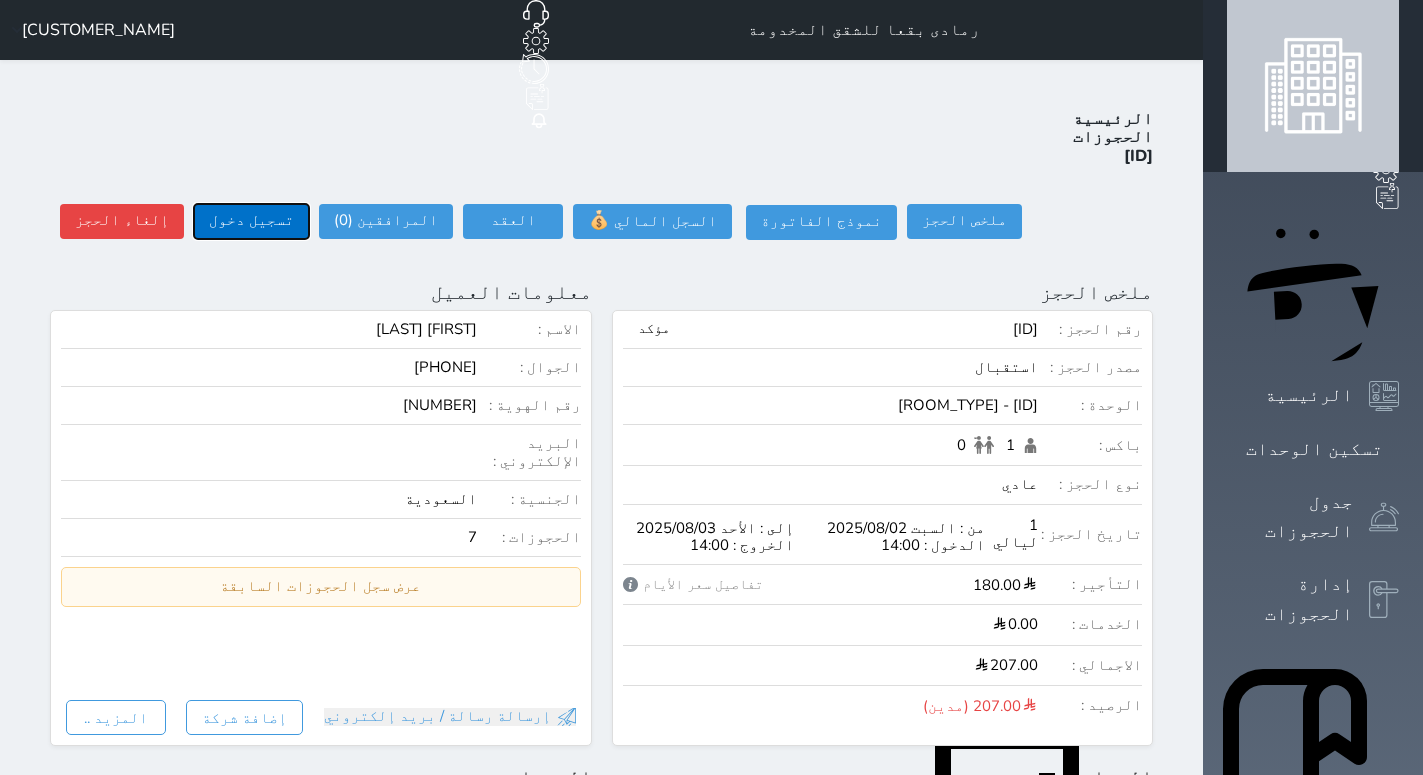 click on "تسجيل دخول" at bounding box center (251, 221) 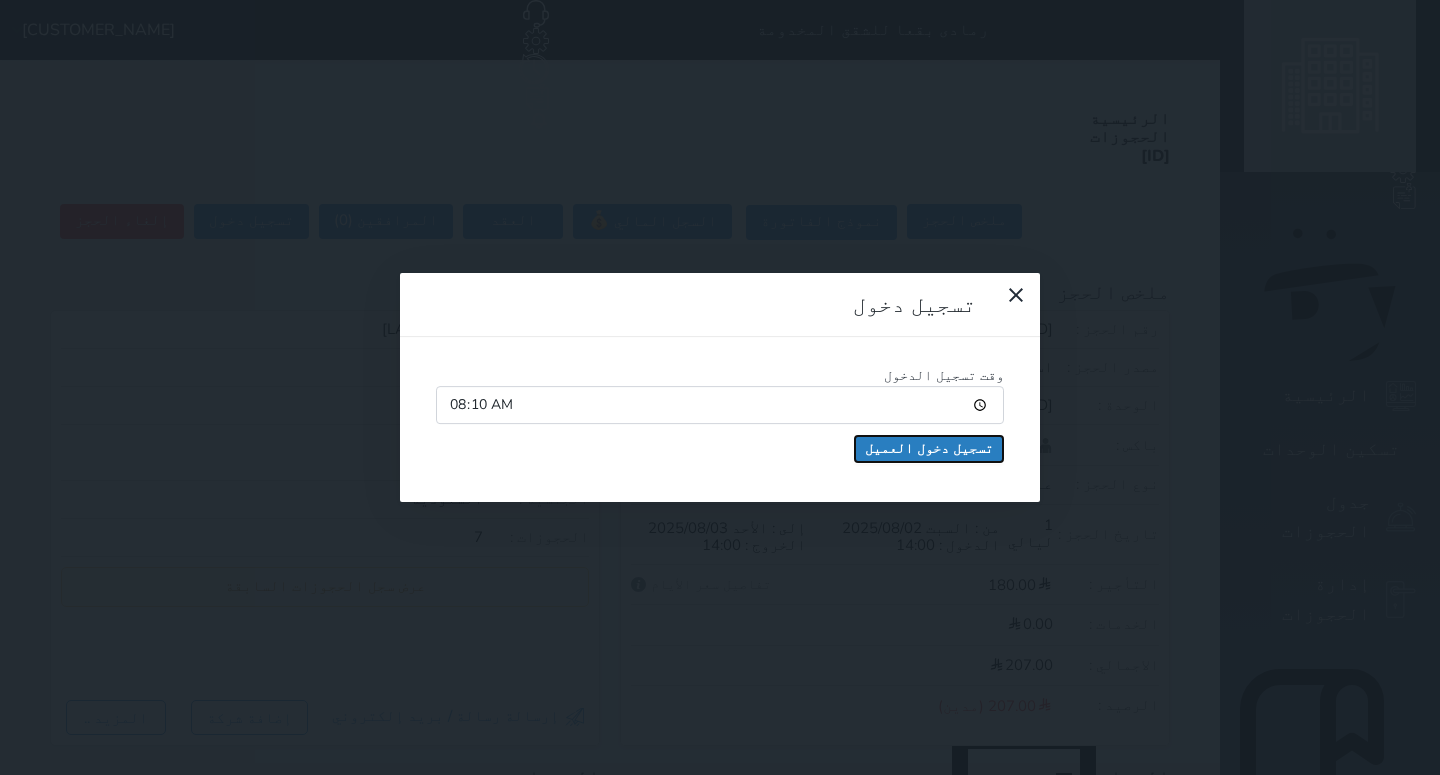 click on "تسجيل دخول العميل" at bounding box center [929, 449] 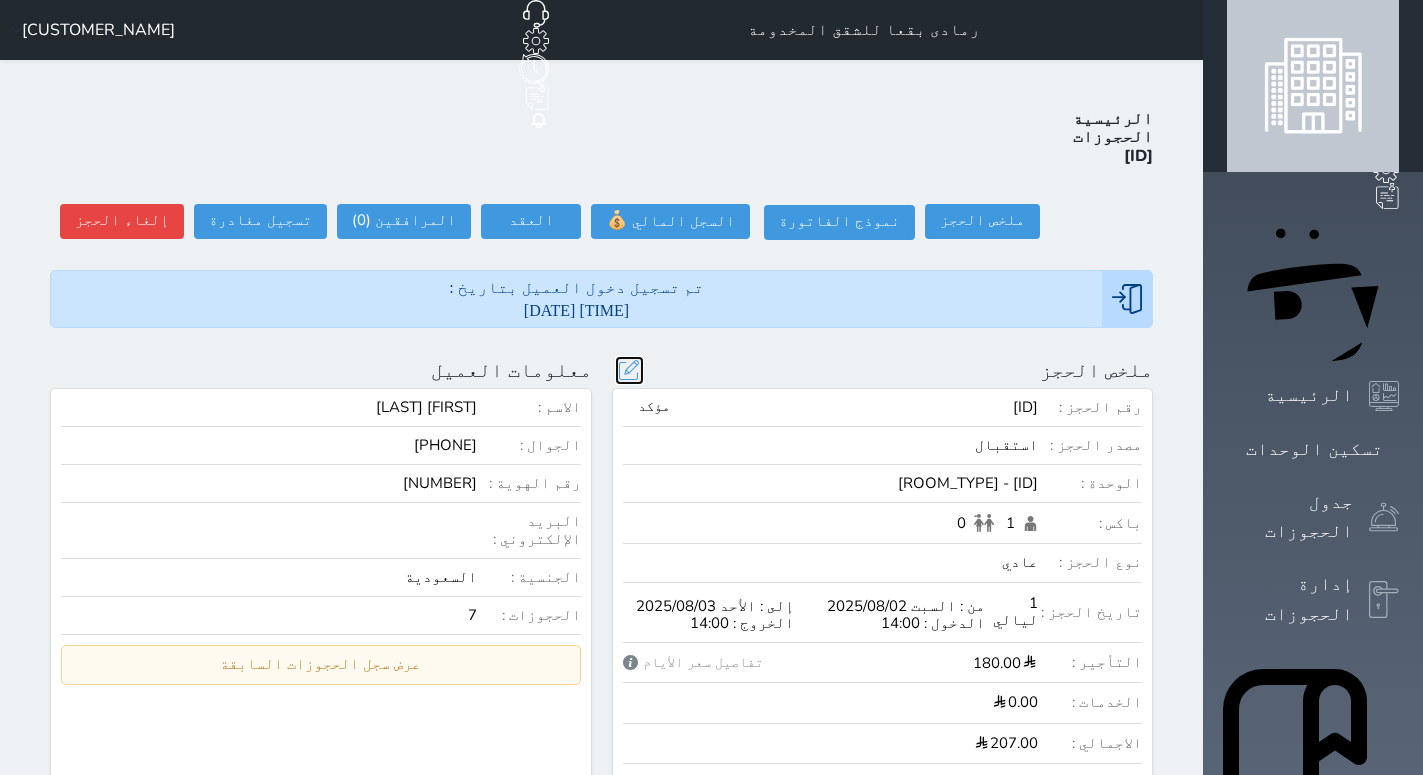 click at bounding box center (629, 370) 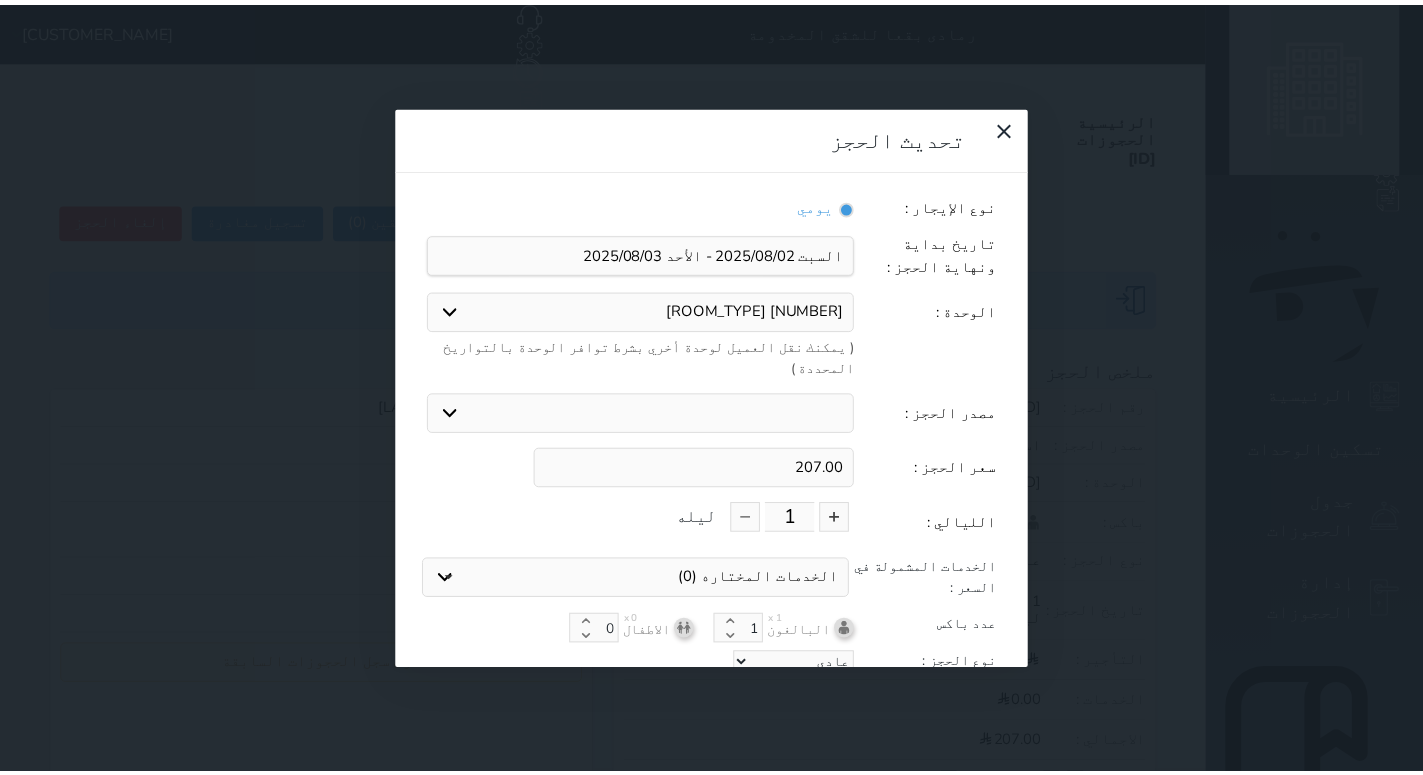 scroll, scrollTop: 45, scrollLeft: 0, axis: vertical 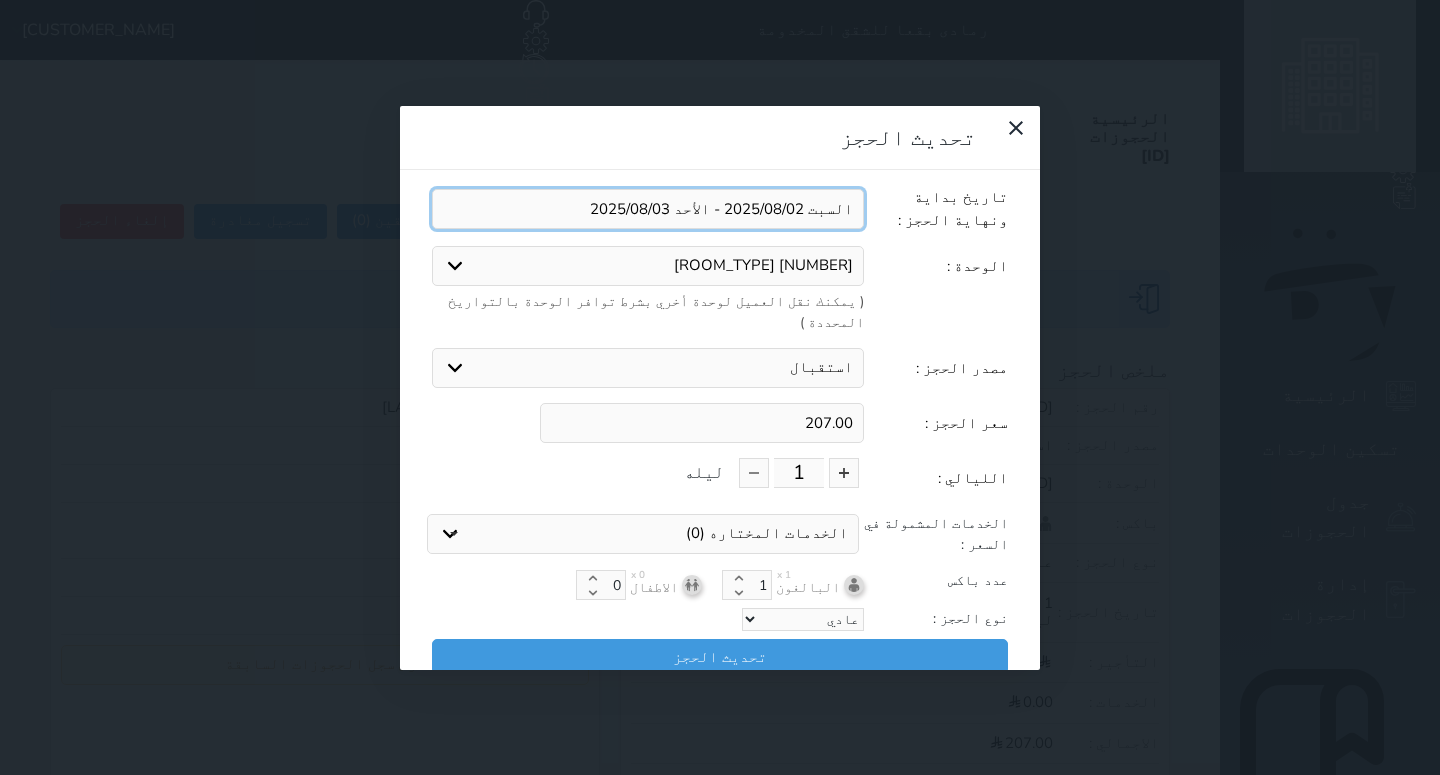 click at bounding box center (648, 209) 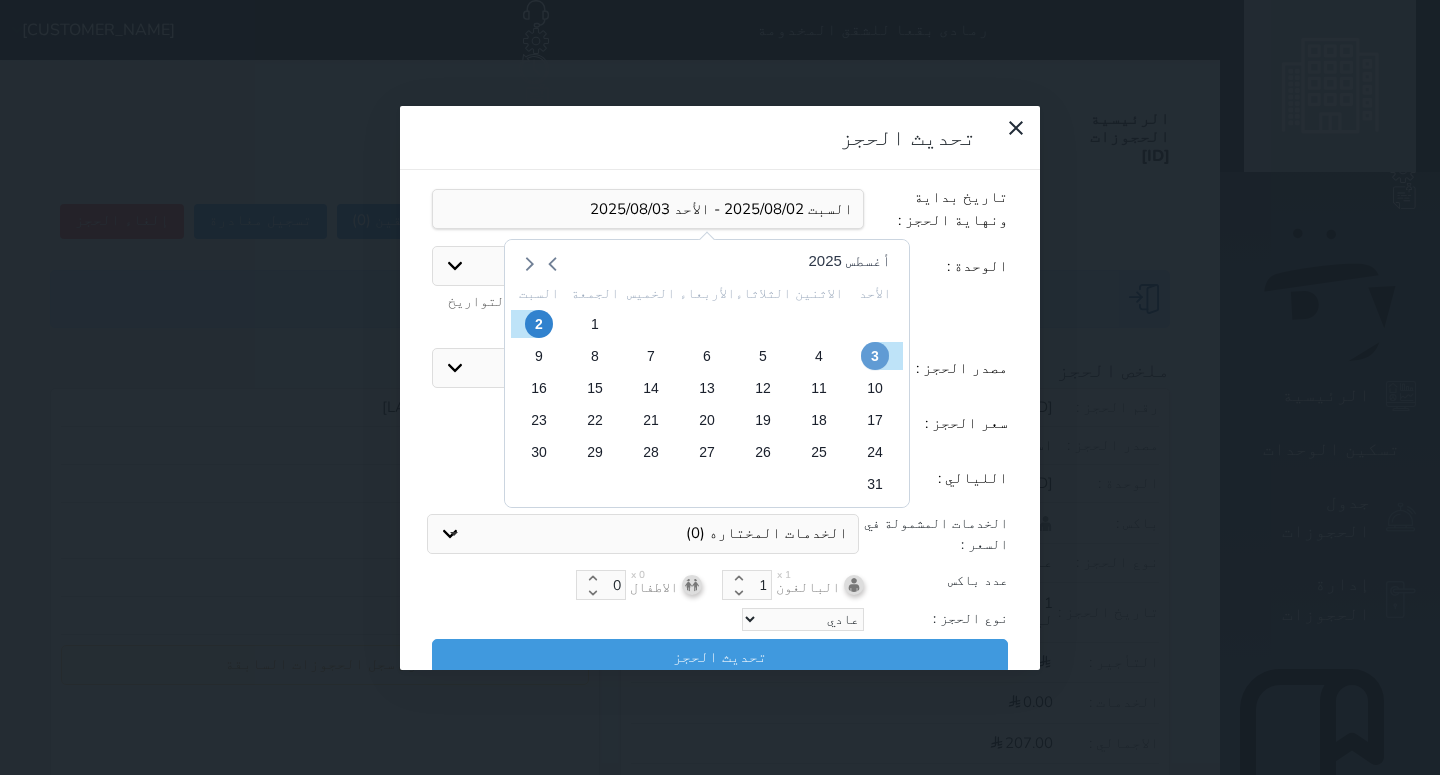 click on "3" at bounding box center (875, 356) 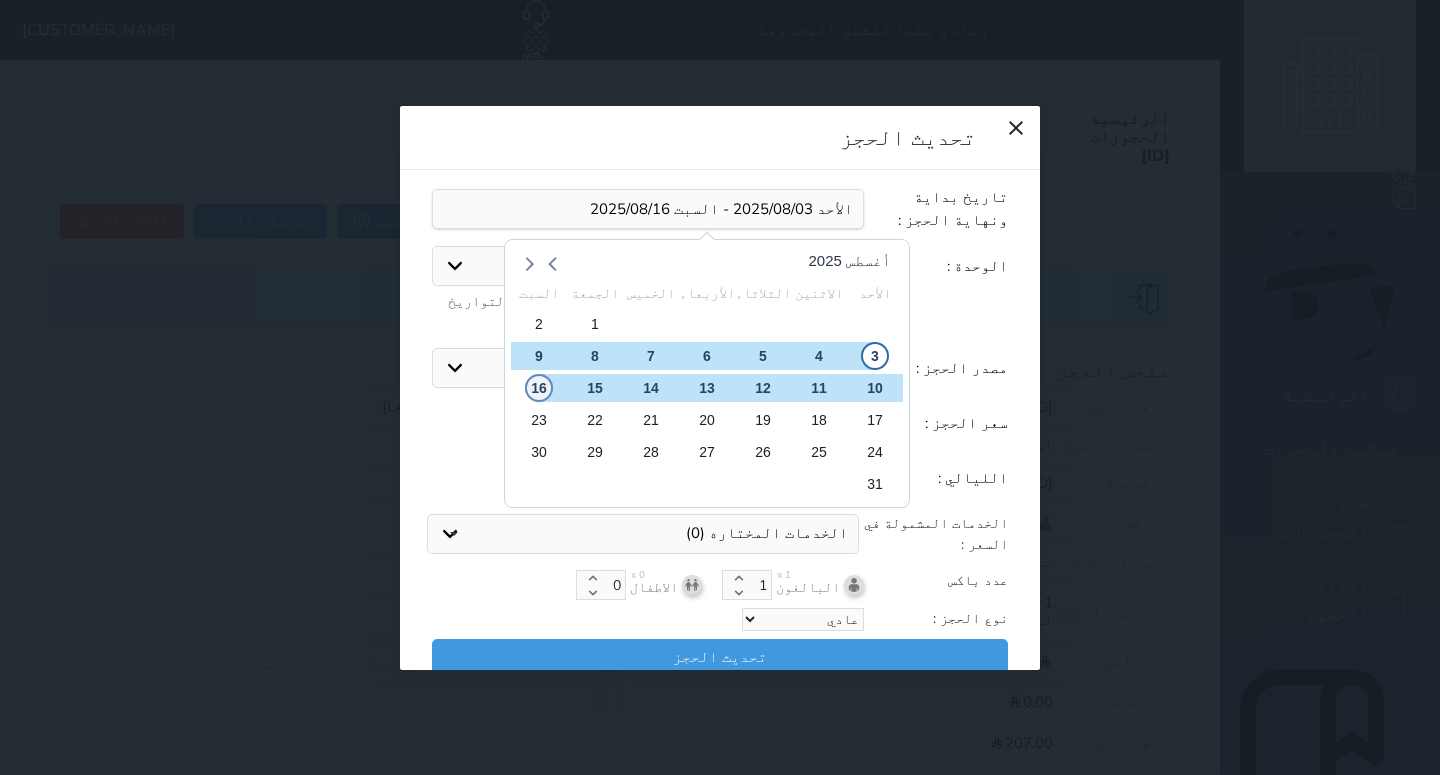 click on "16" at bounding box center [539, 388] 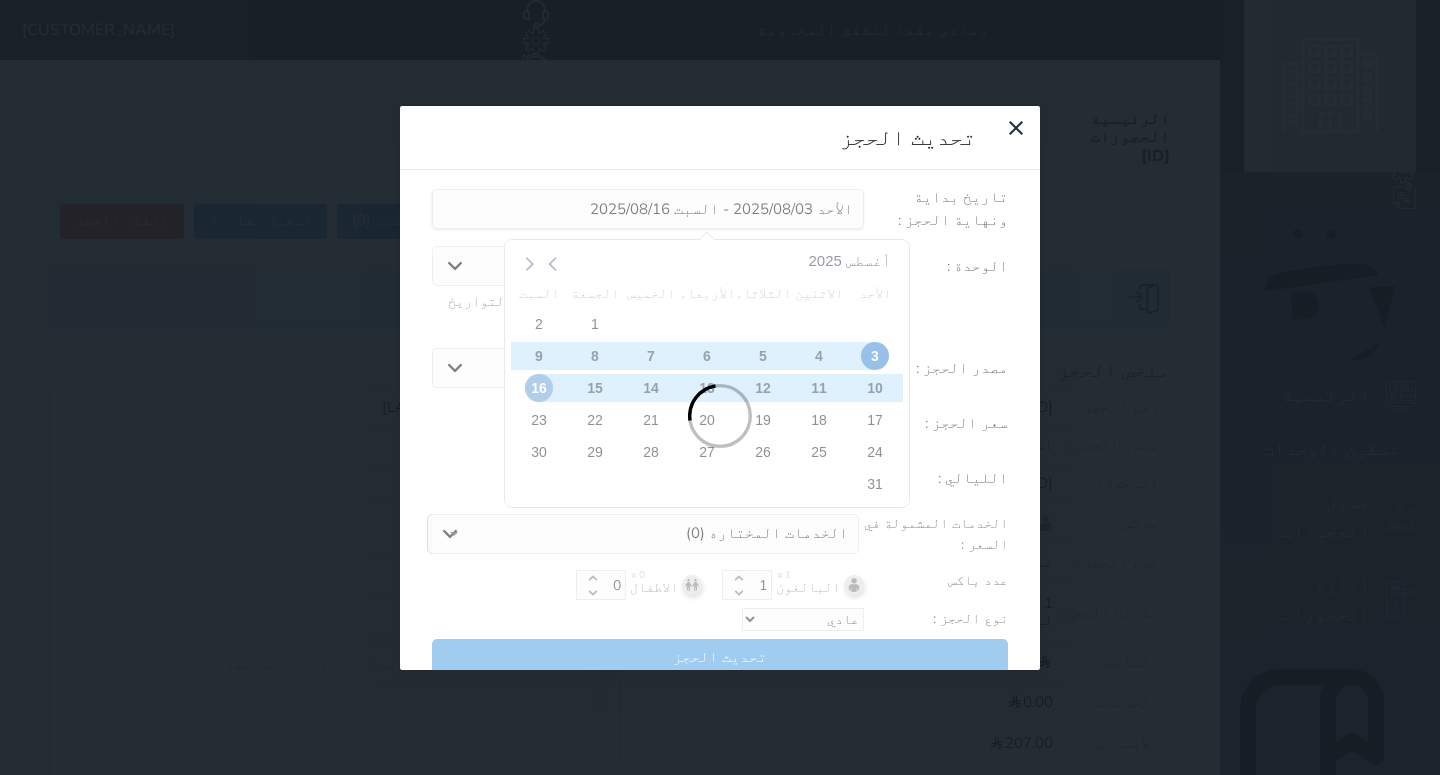 type on "13" 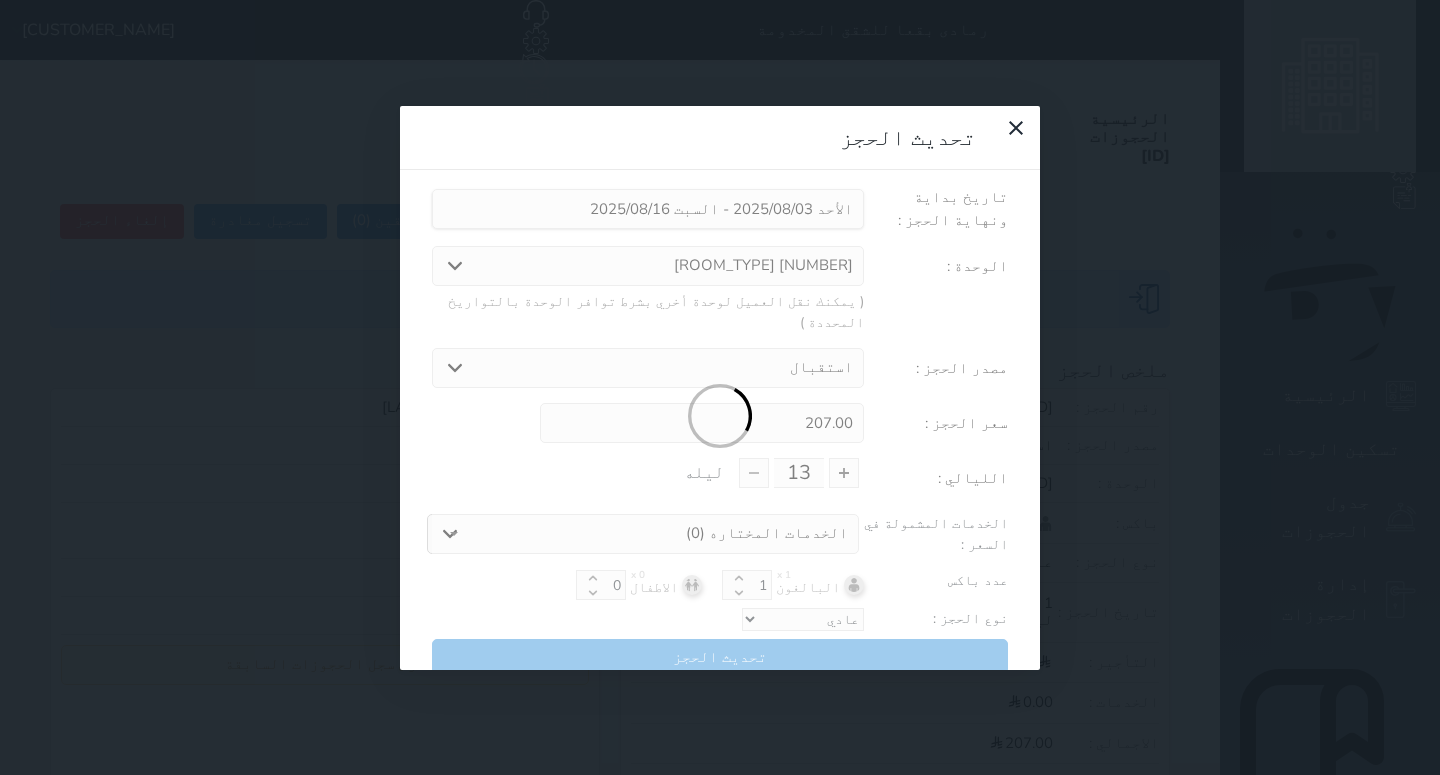 type on "[PRICE]" 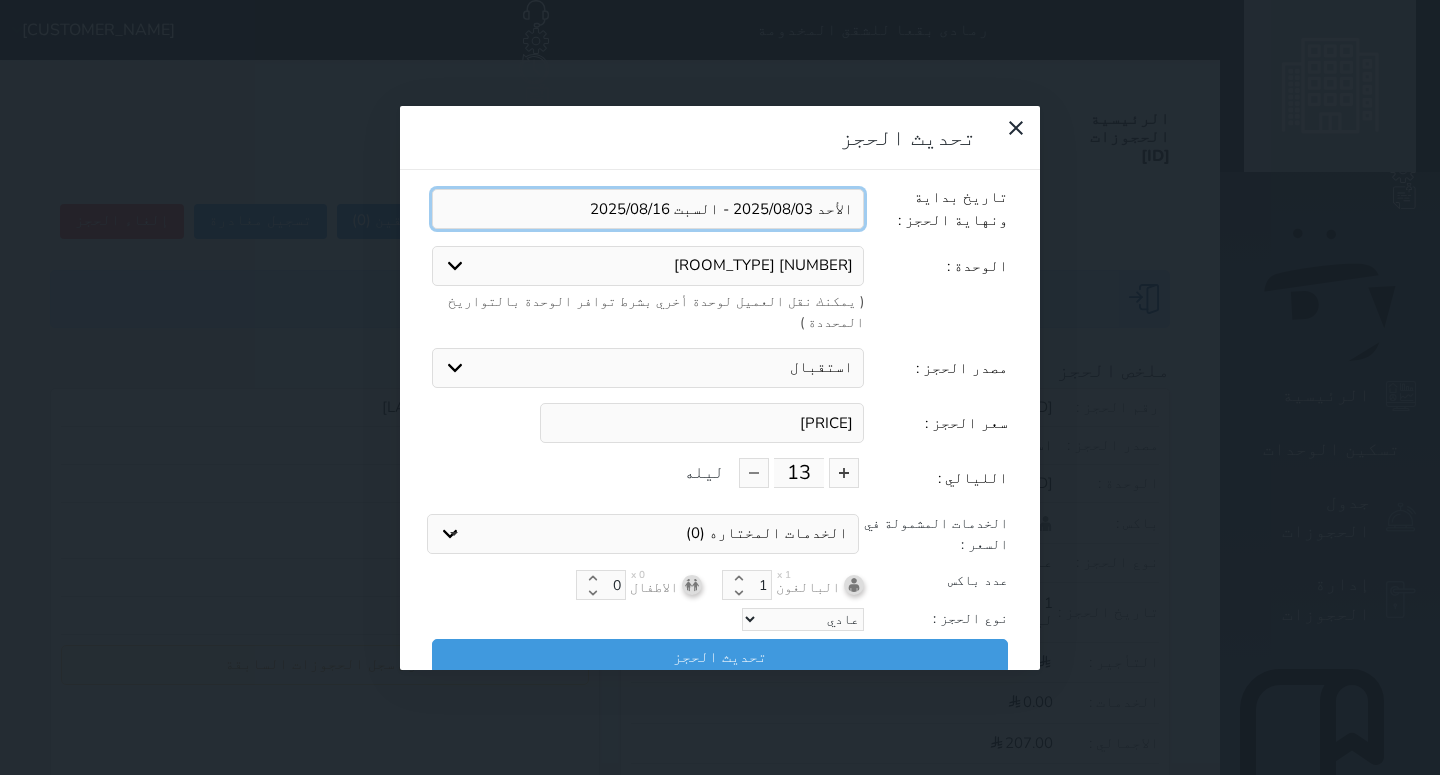 click at bounding box center (648, 209) 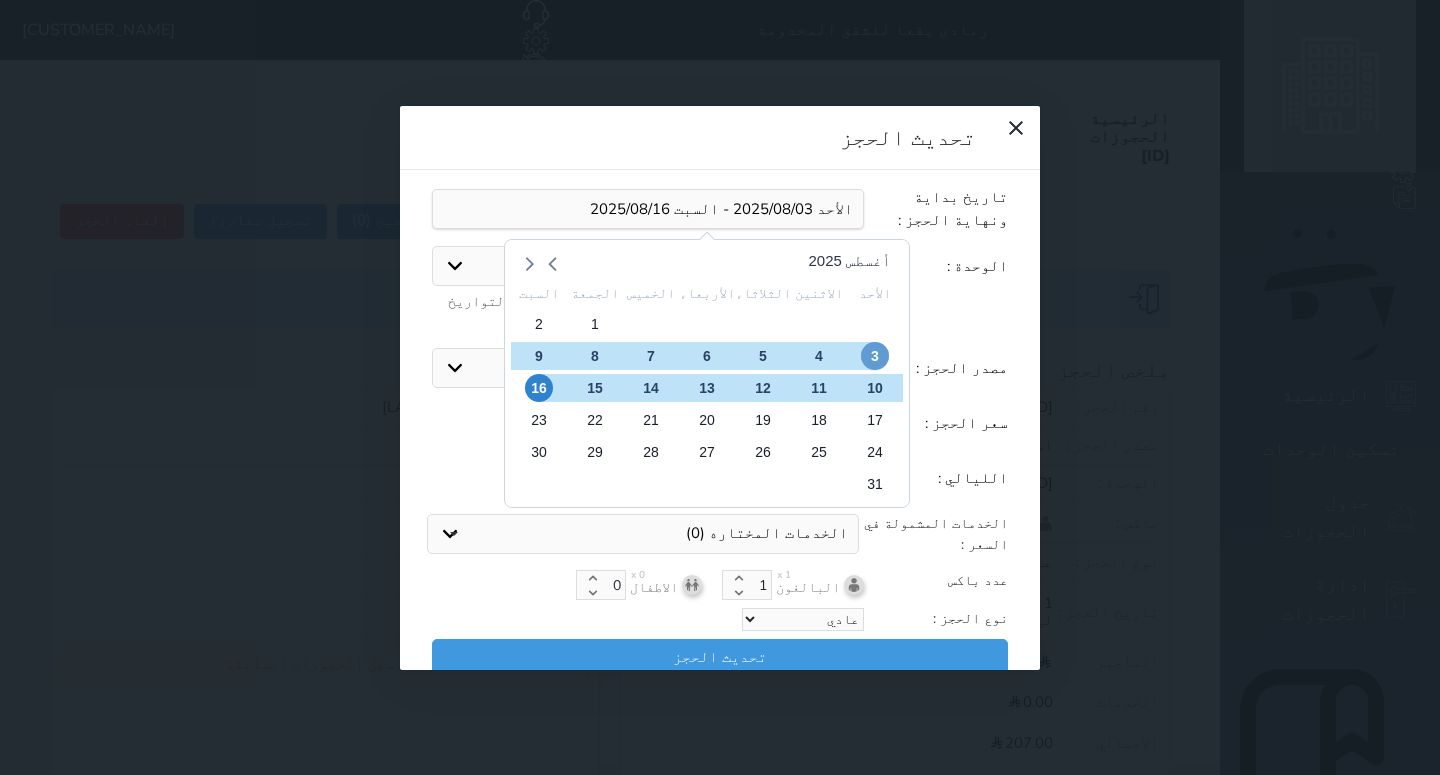 click on "3" at bounding box center [875, 356] 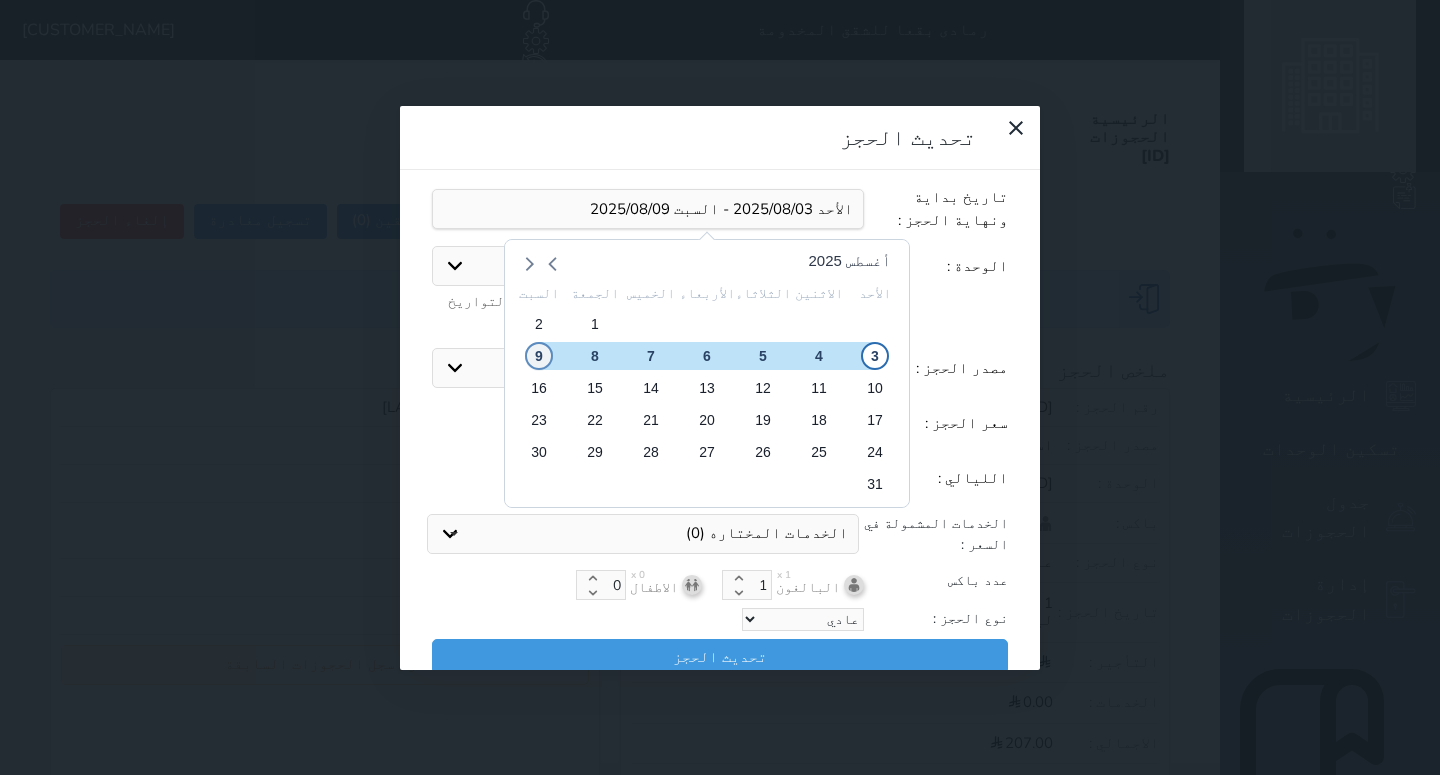 click on "9" at bounding box center (539, 356) 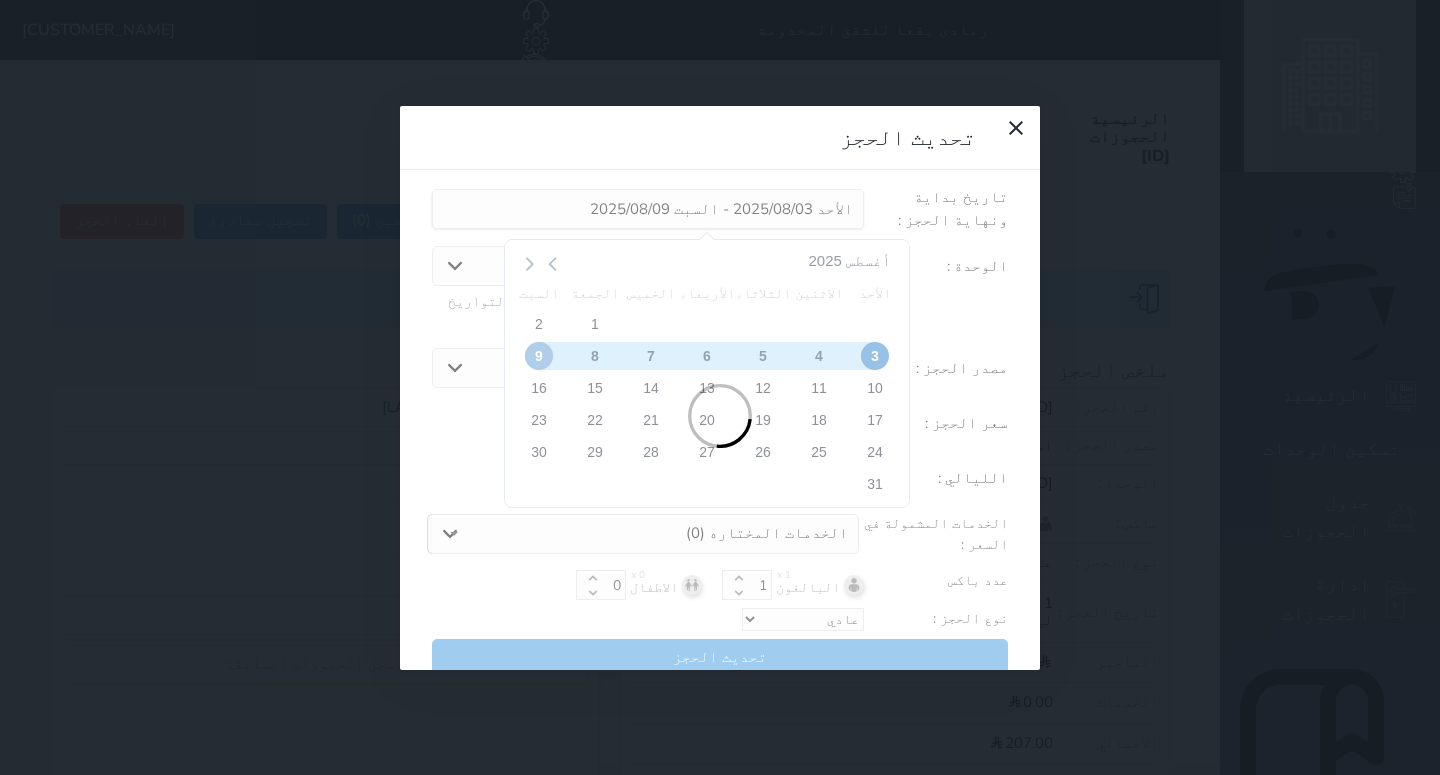 type on "6" 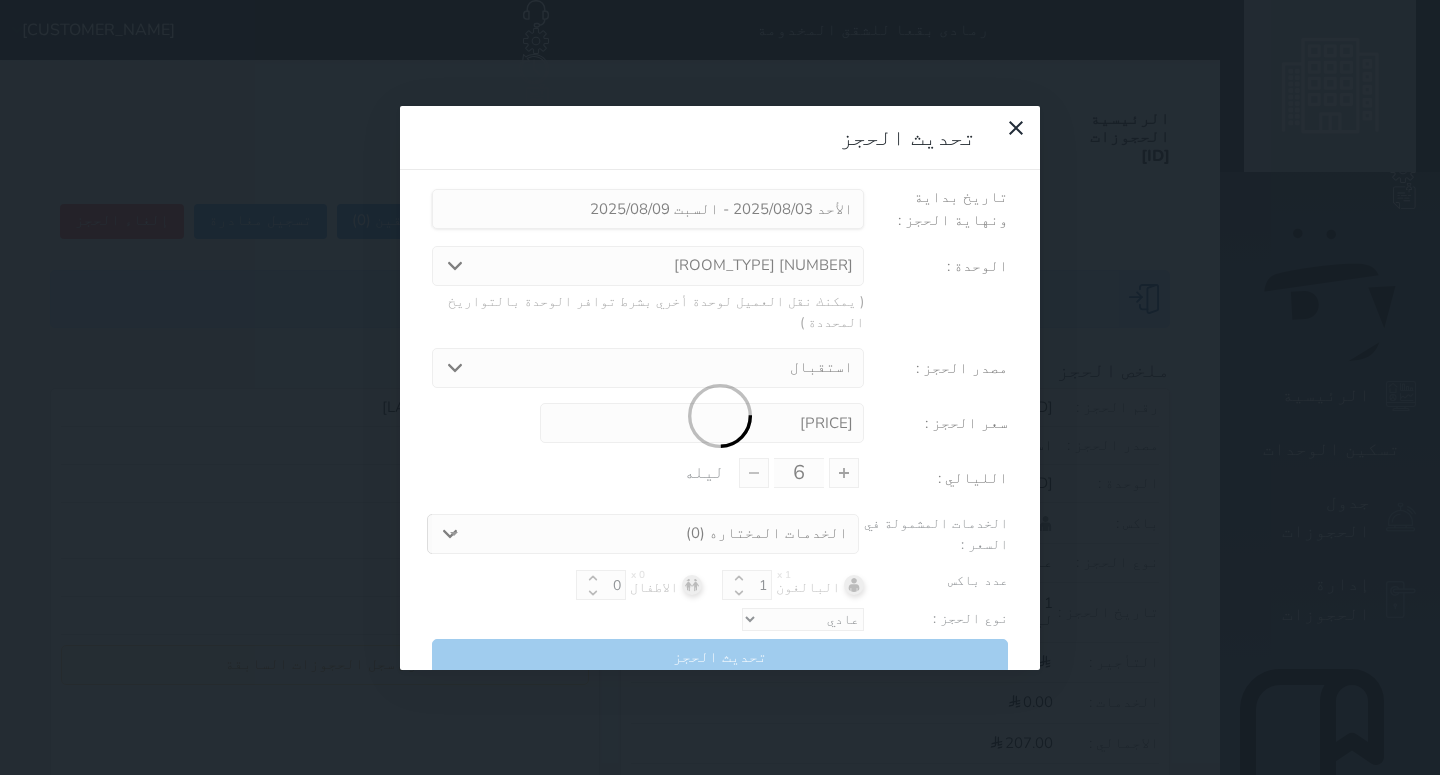 type on "[PRICE]" 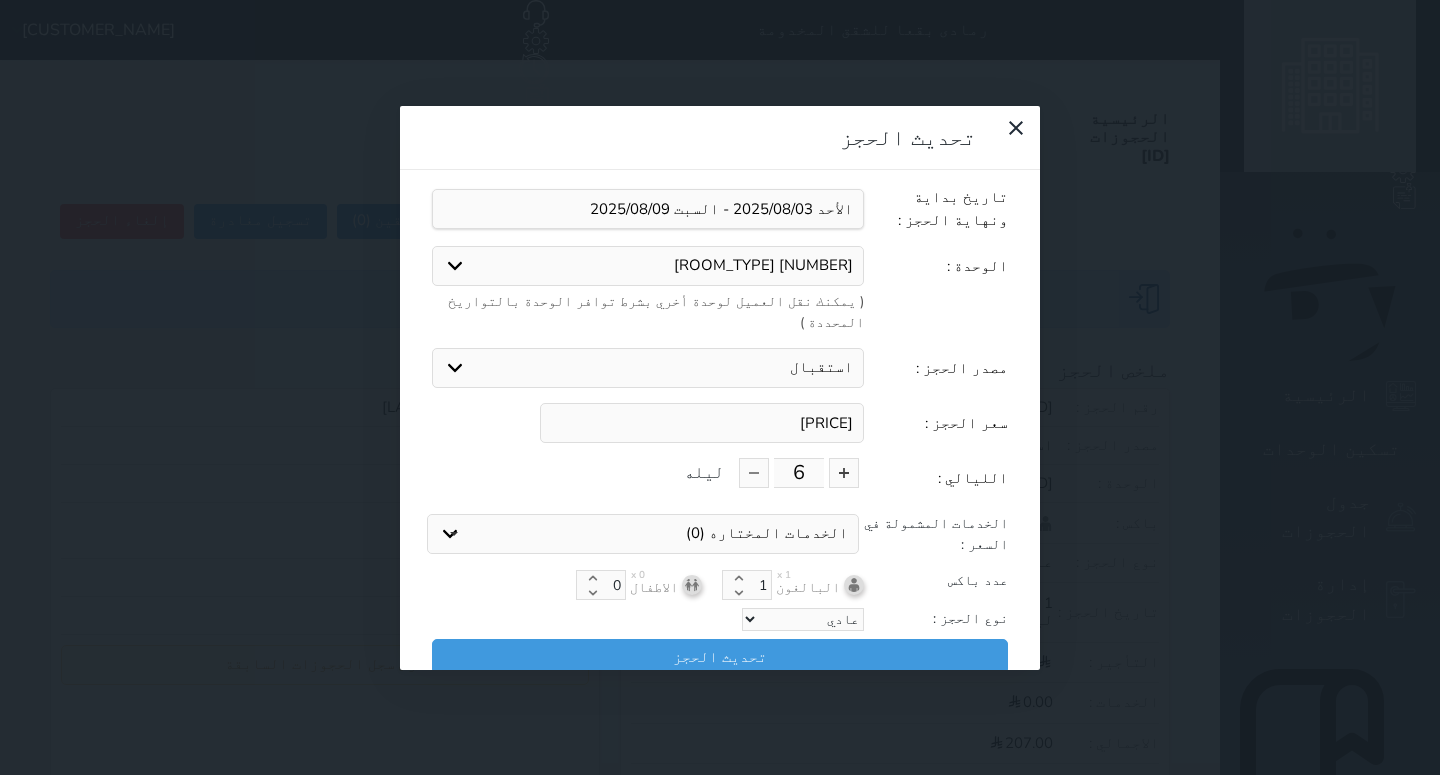 click on "[PRICE]" at bounding box center (702, 423) 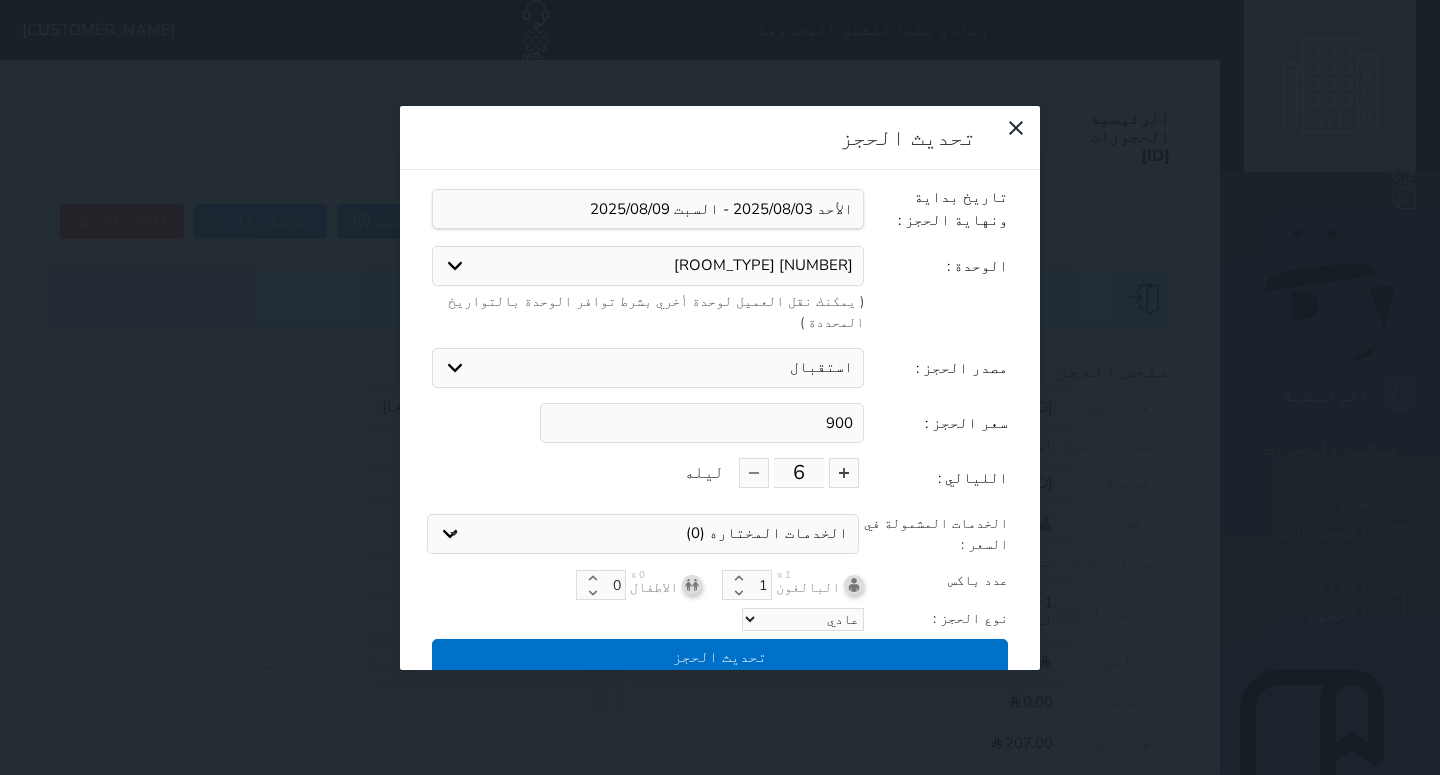 type on "900" 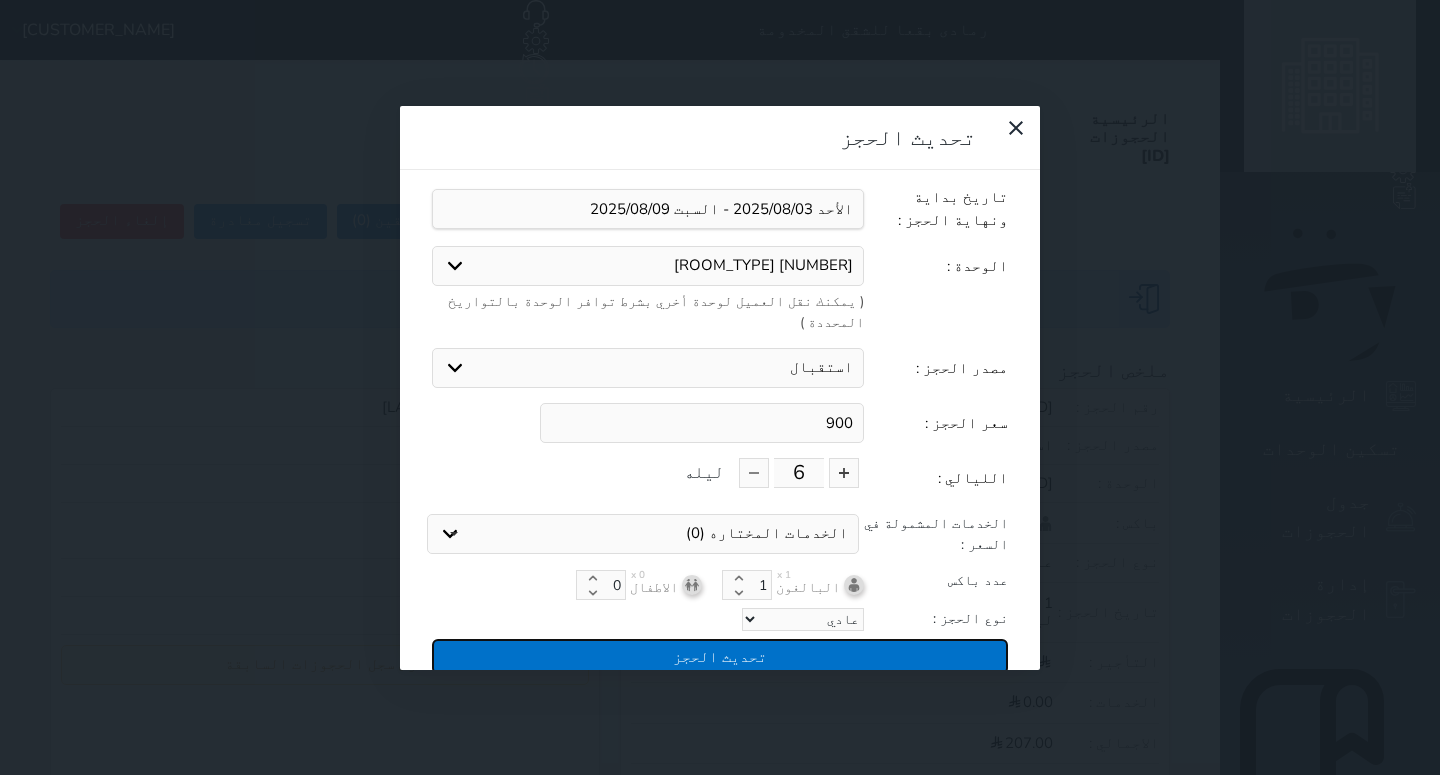 click on "تحديث الحجز" at bounding box center [720, 656] 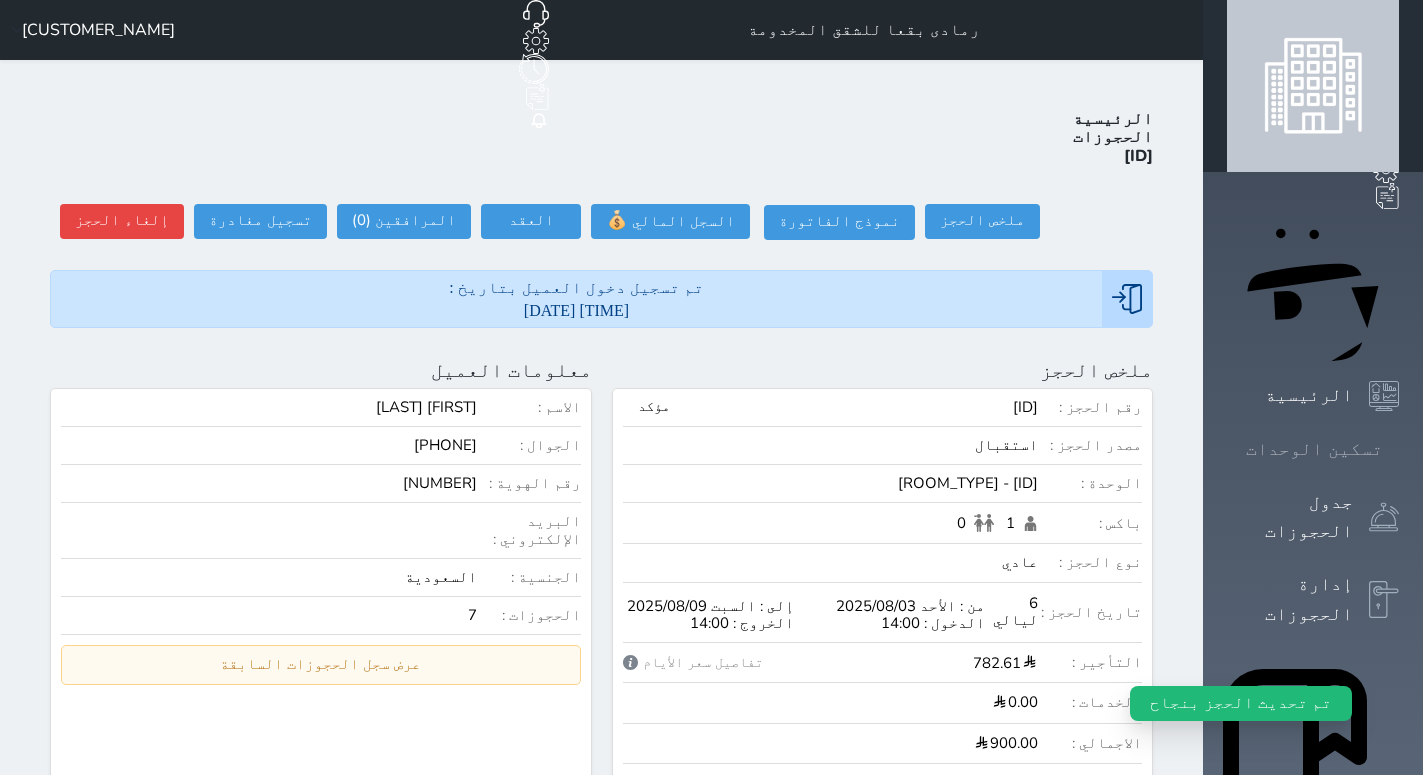 click on "تسكين الوحدات" at bounding box center [1314, 449] 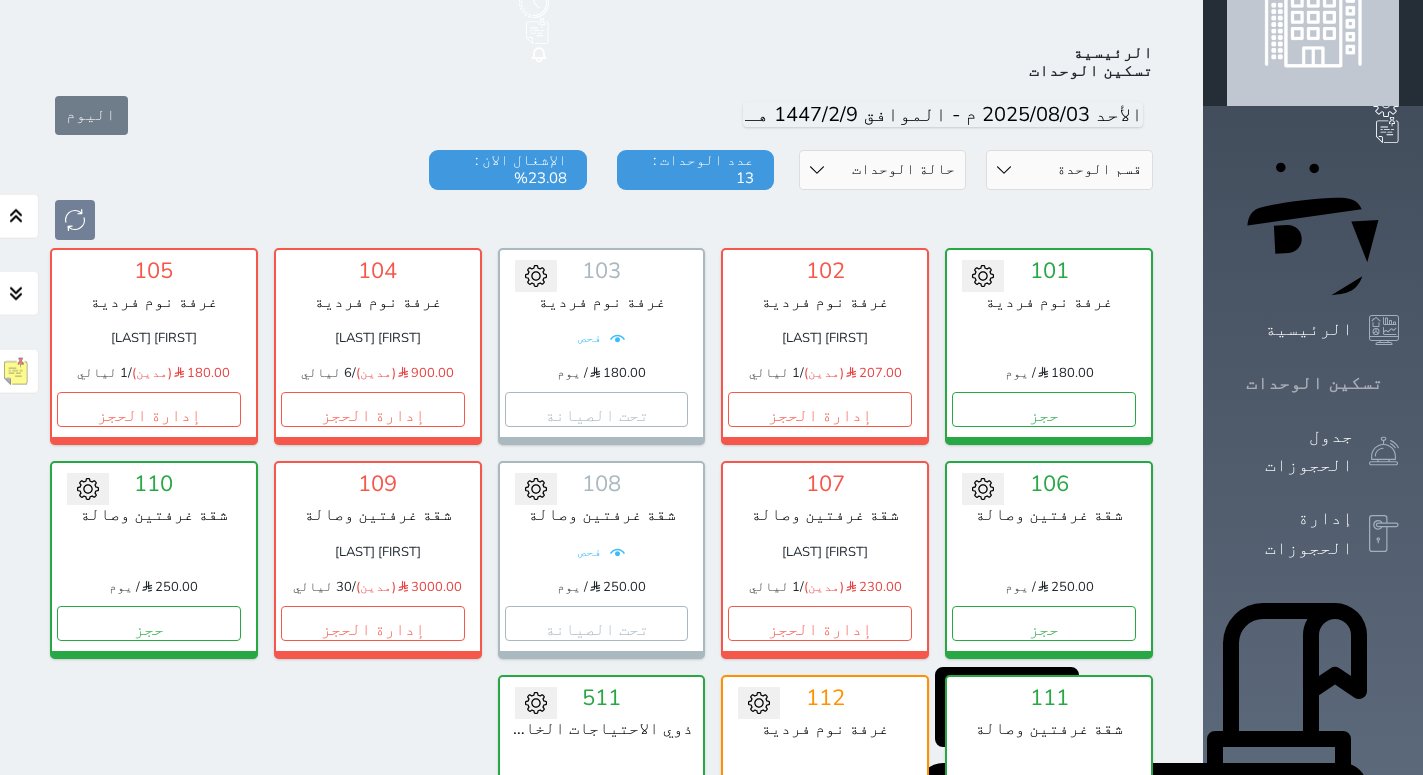 scroll, scrollTop: 78, scrollLeft: 0, axis: vertical 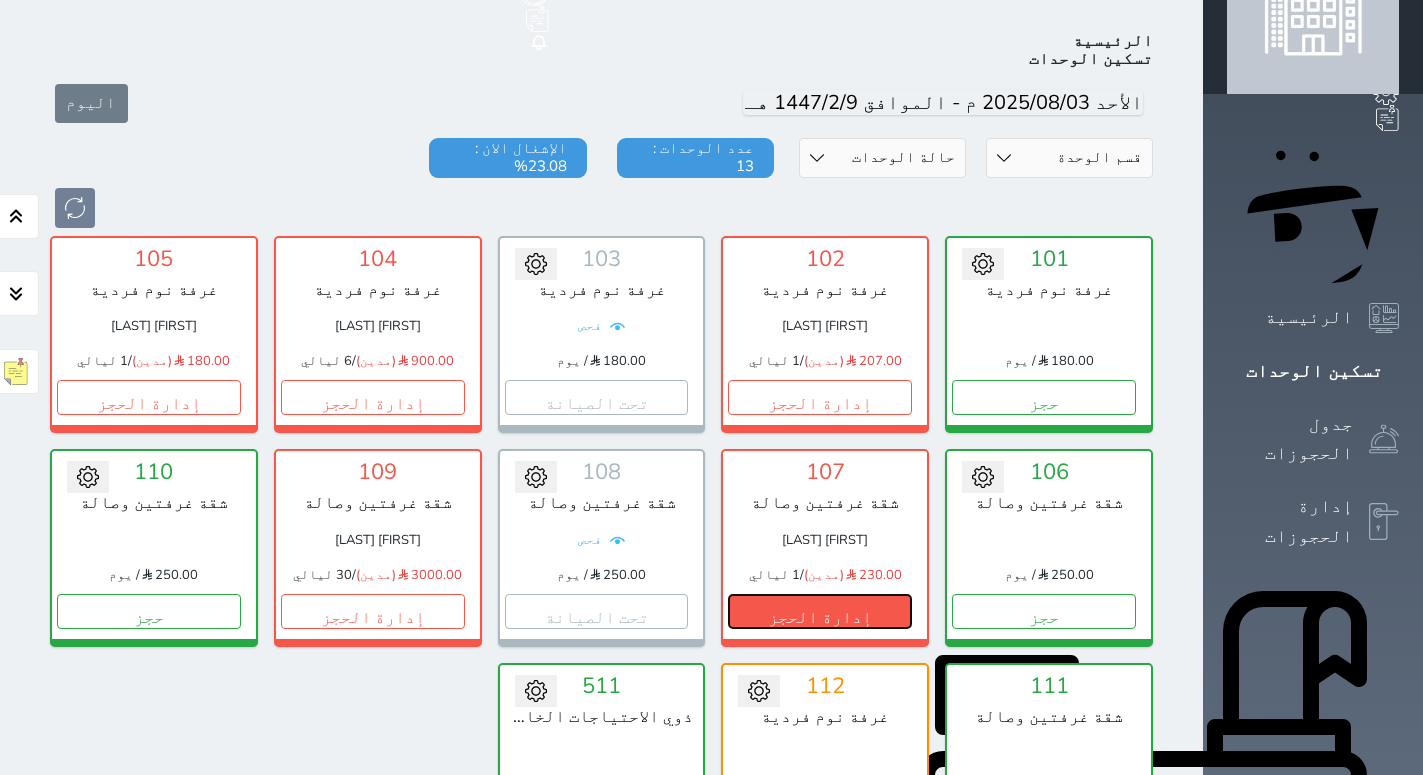 click on "إدارة الحجز" at bounding box center (820, 611) 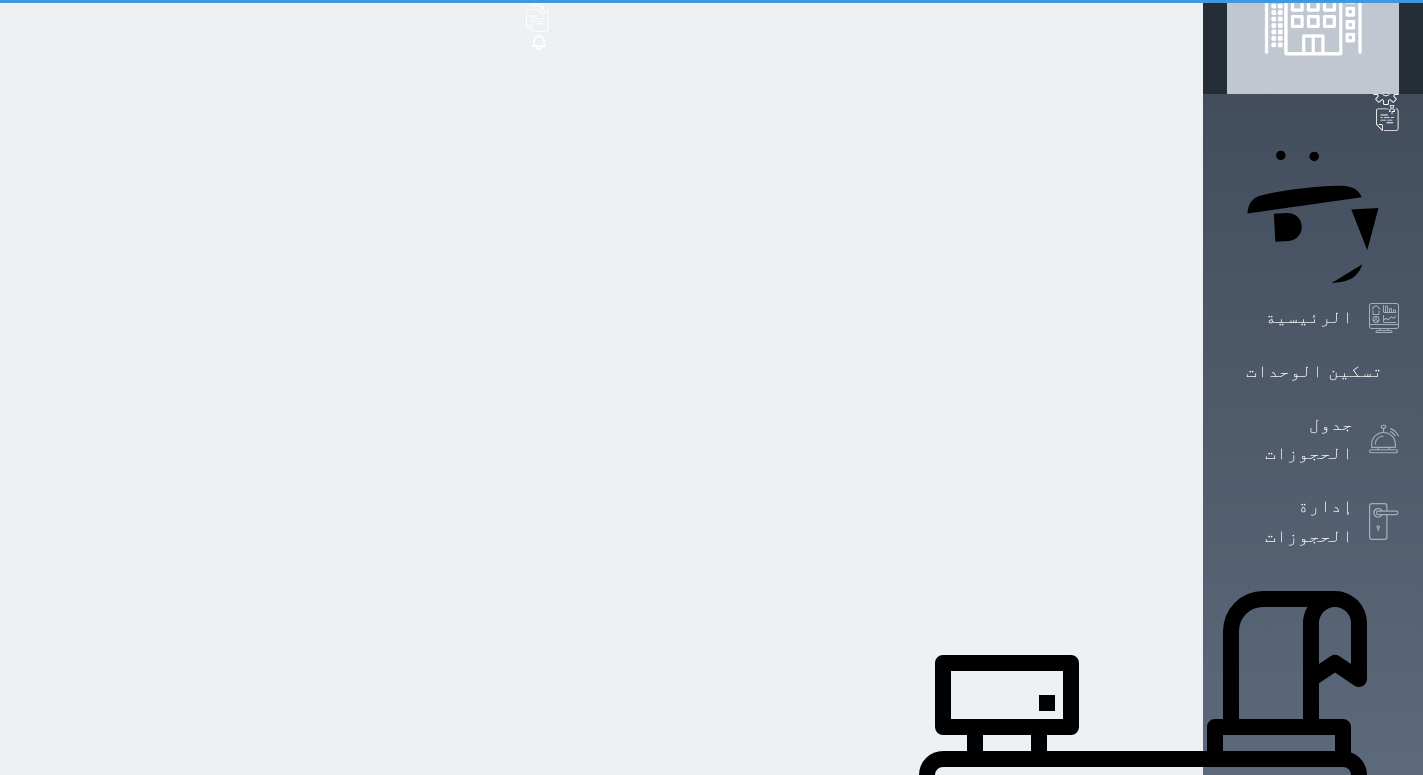 scroll, scrollTop: 0, scrollLeft: 0, axis: both 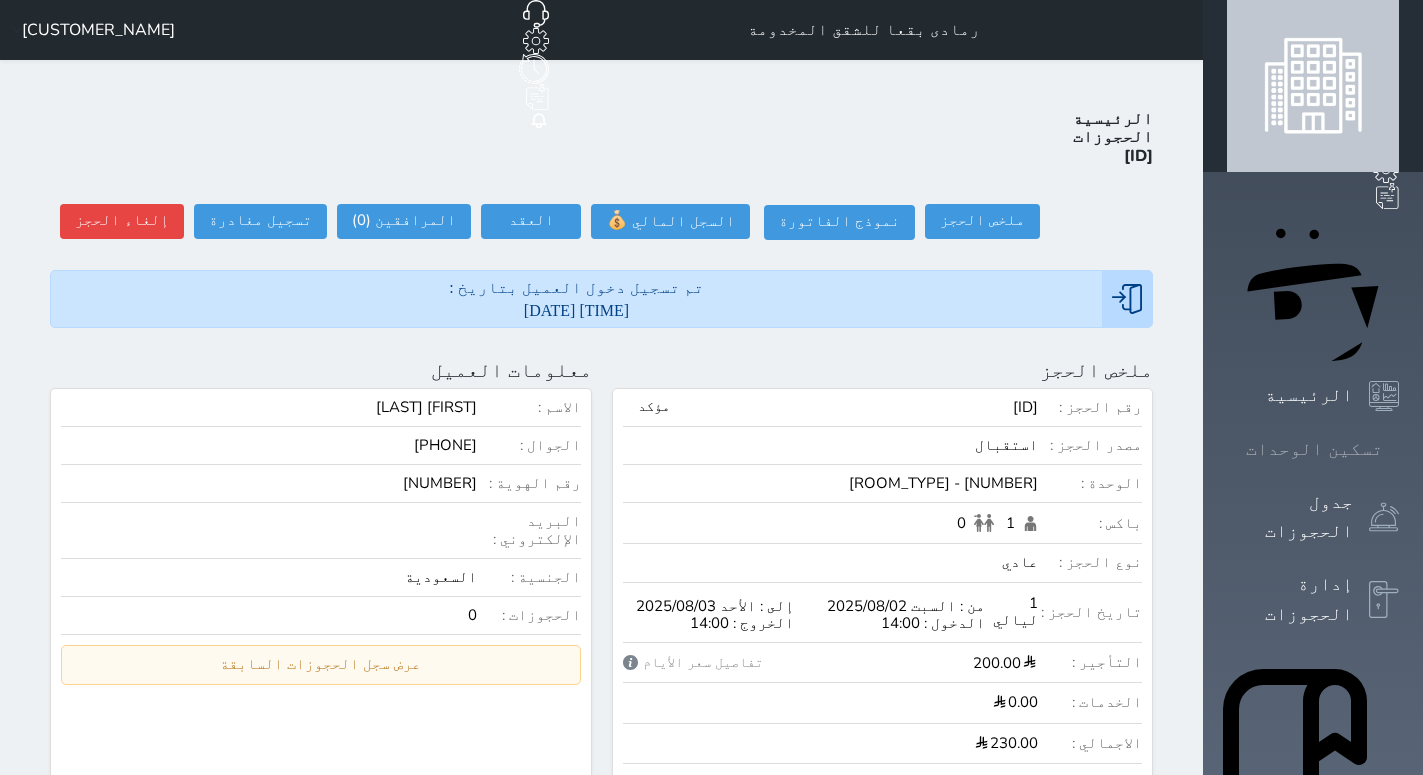 click on "تسكين الوحدات" at bounding box center (1314, 449) 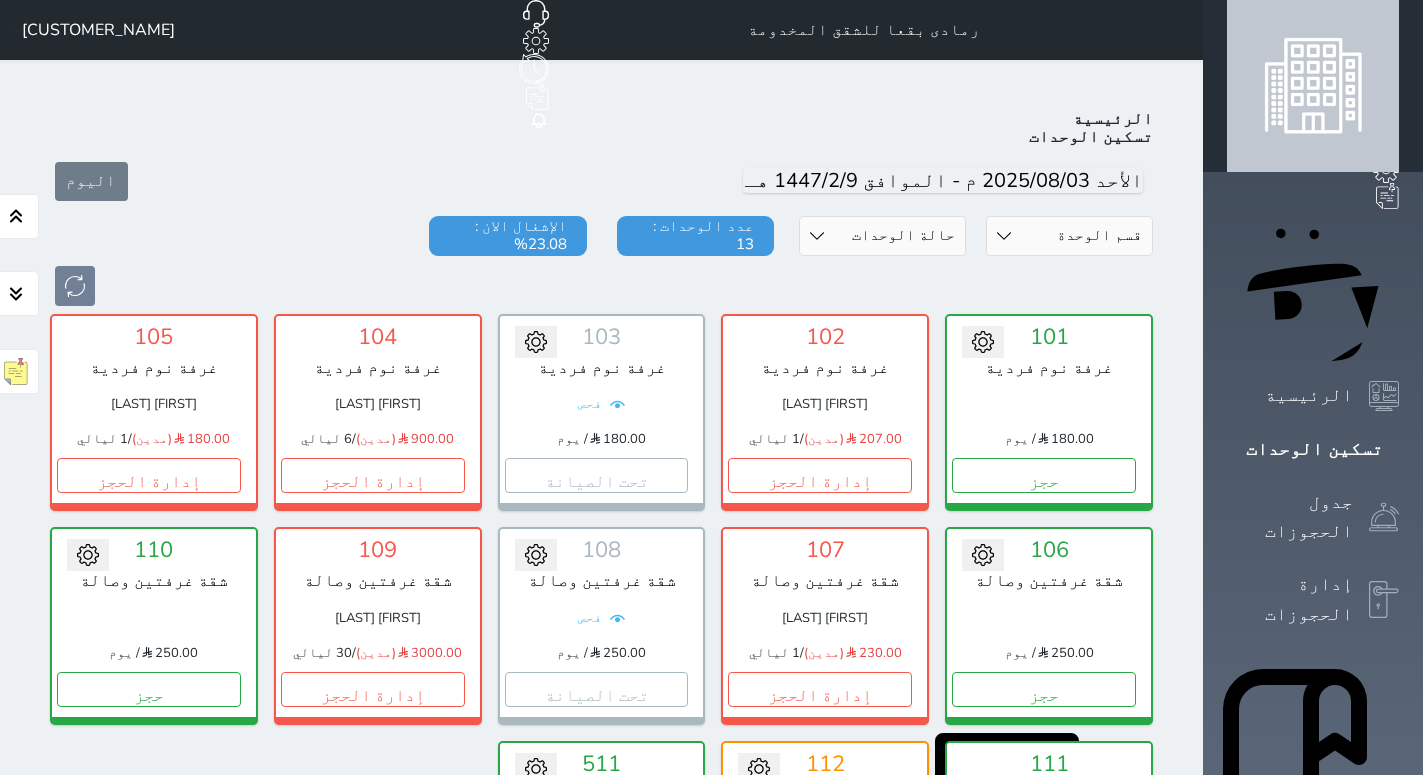 scroll, scrollTop: 78, scrollLeft: 0, axis: vertical 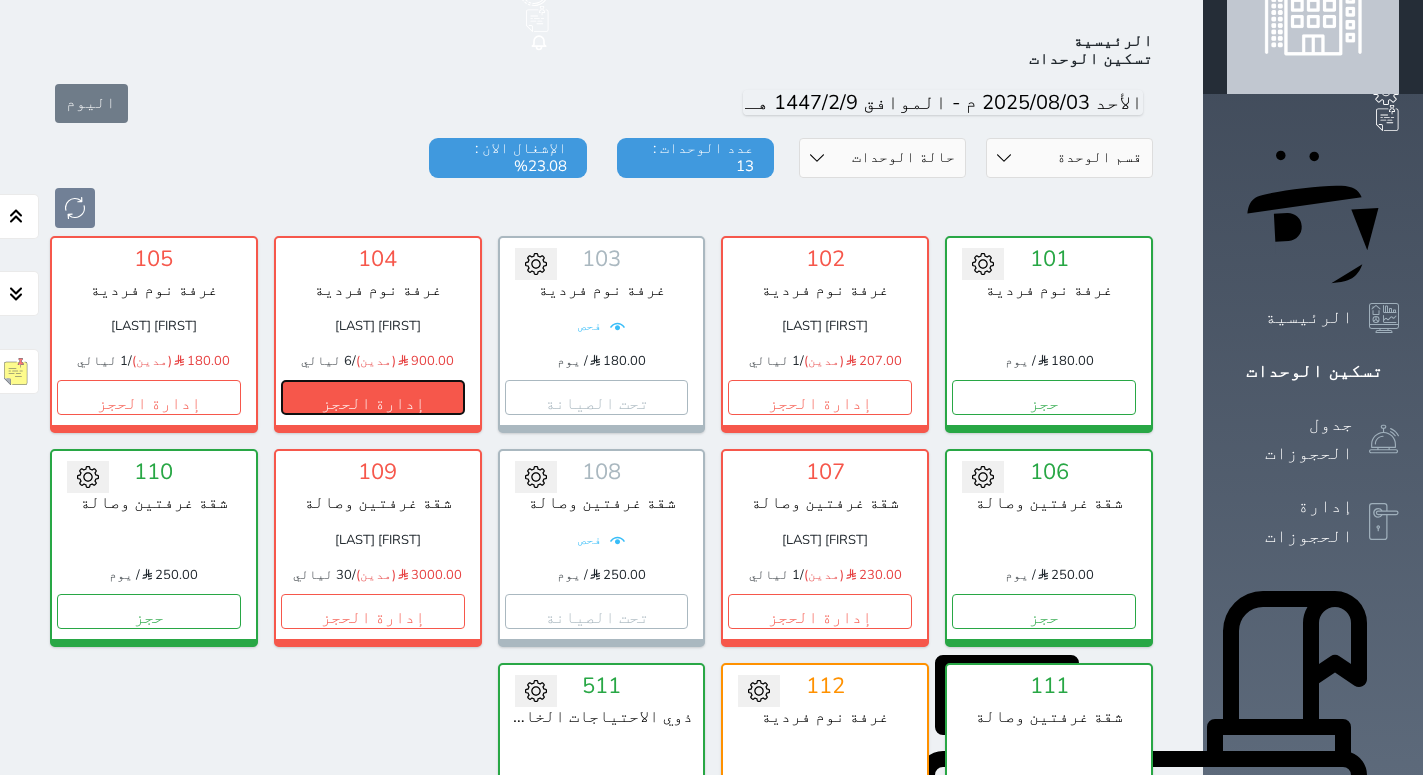 click on "إدارة الحجز" at bounding box center [373, 397] 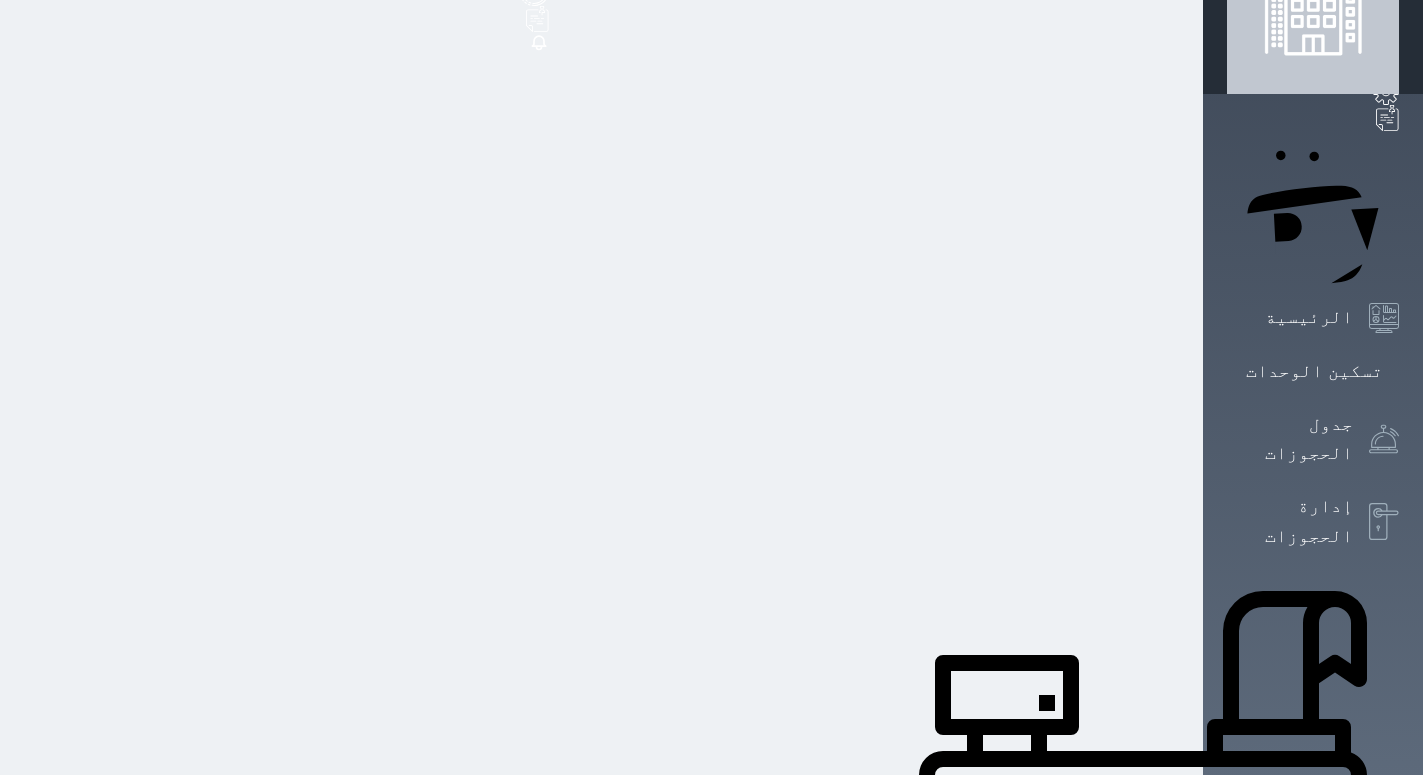 scroll, scrollTop: 0, scrollLeft: 0, axis: both 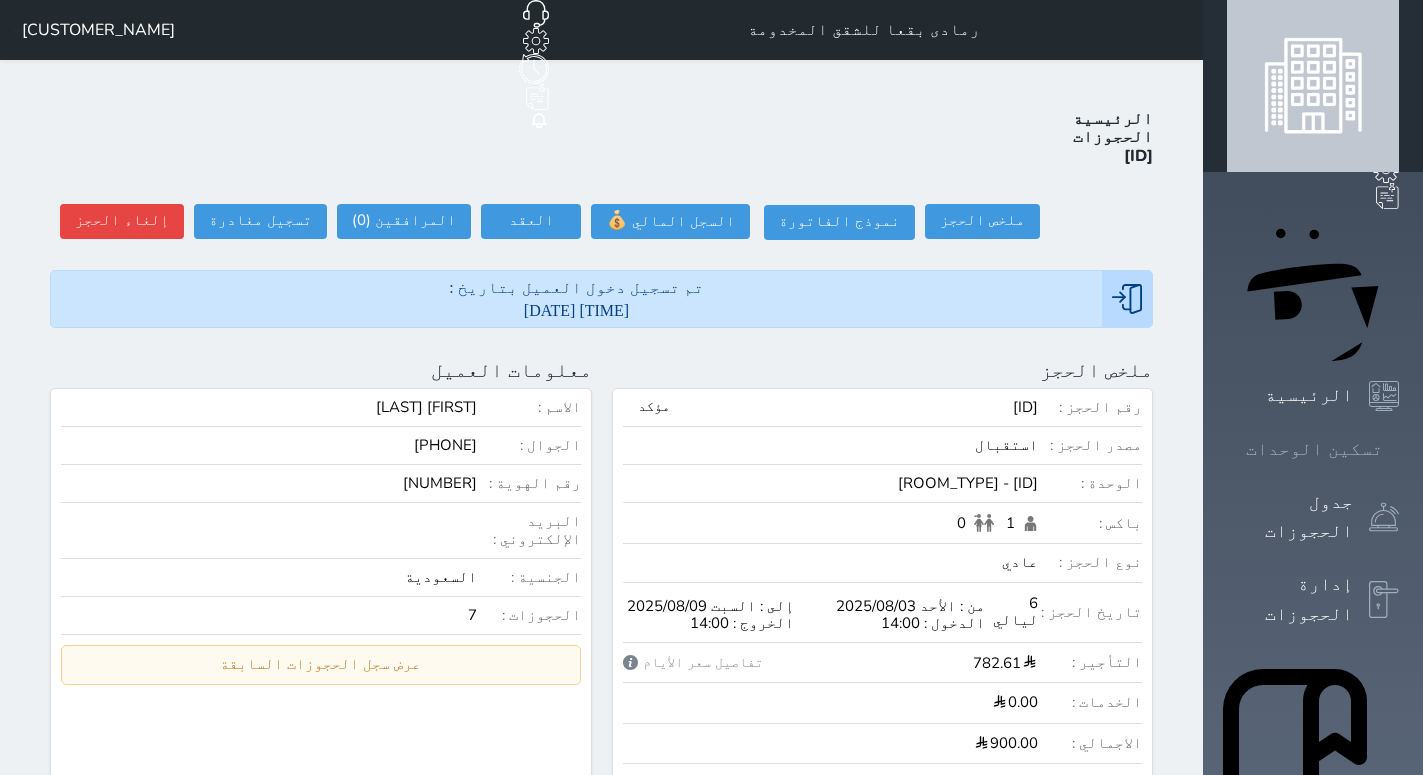 click on "تسكين الوحدات" at bounding box center [1313, 449] 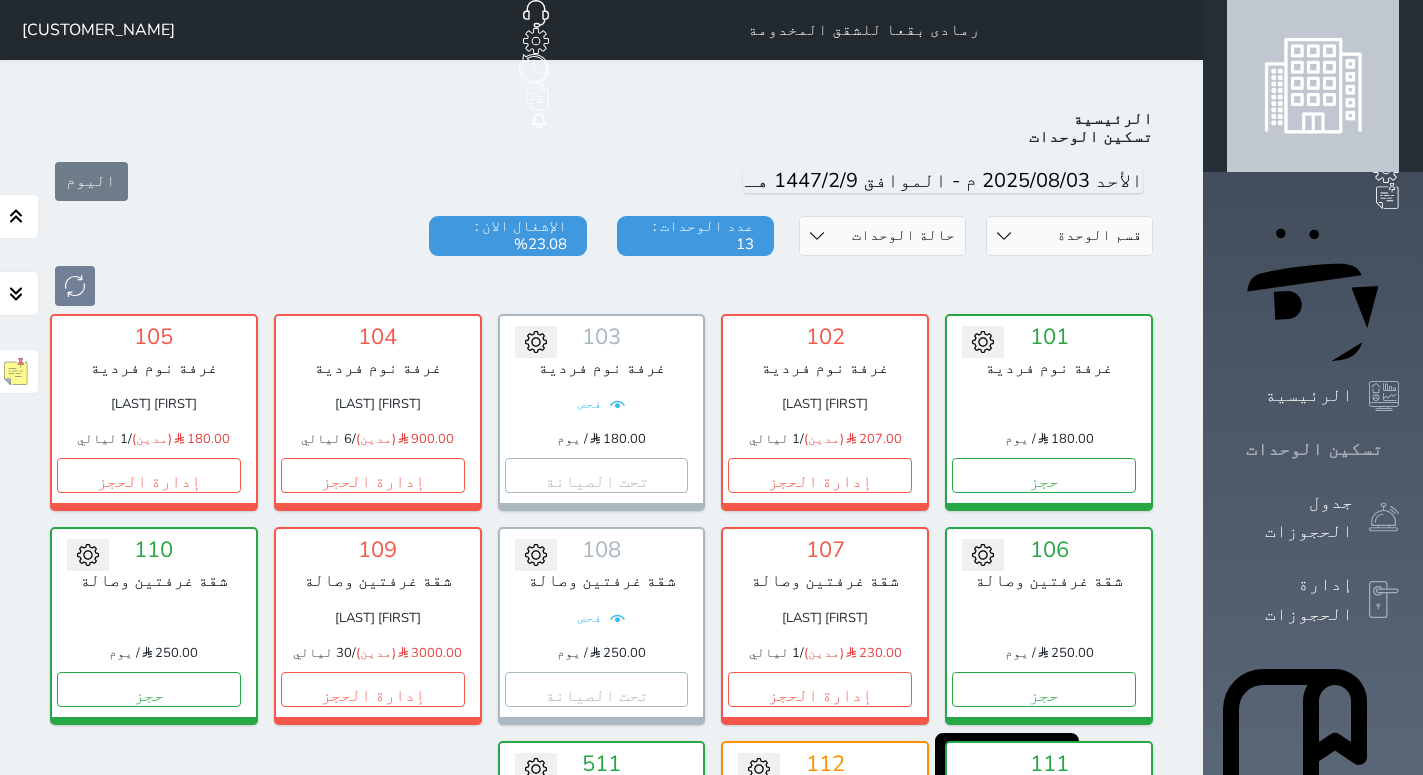 scroll, scrollTop: 78, scrollLeft: 0, axis: vertical 